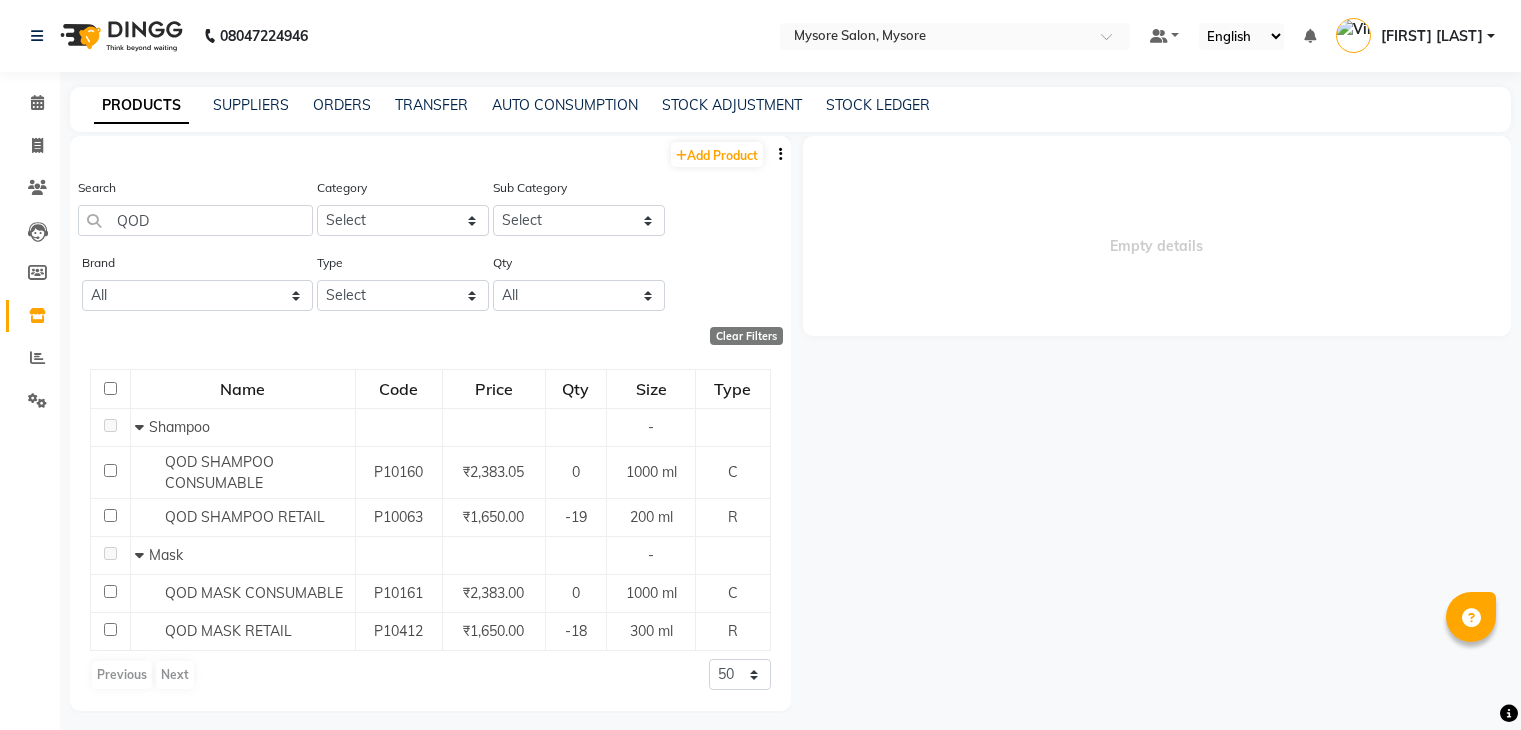scroll, scrollTop: 0, scrollLeft: 0, axis: both 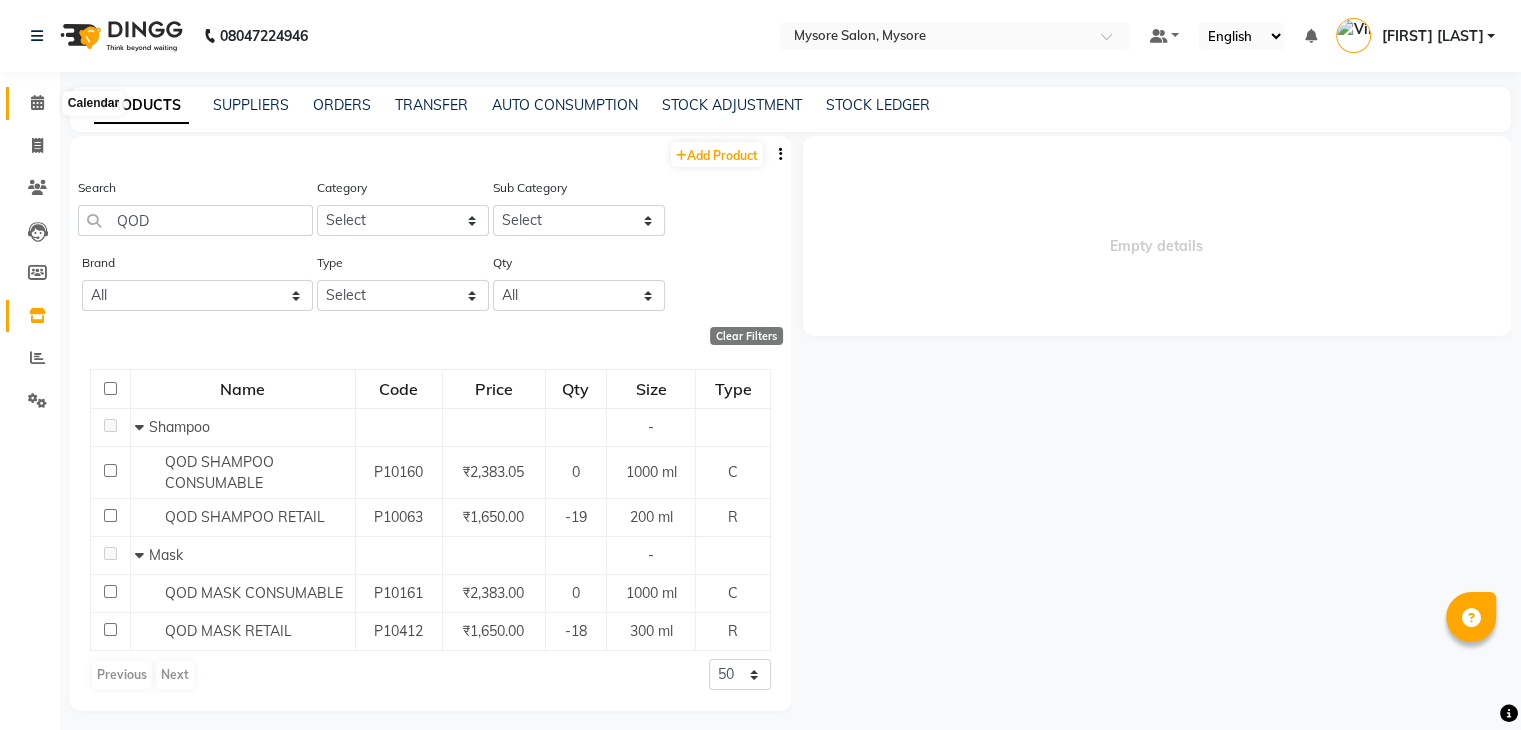 click 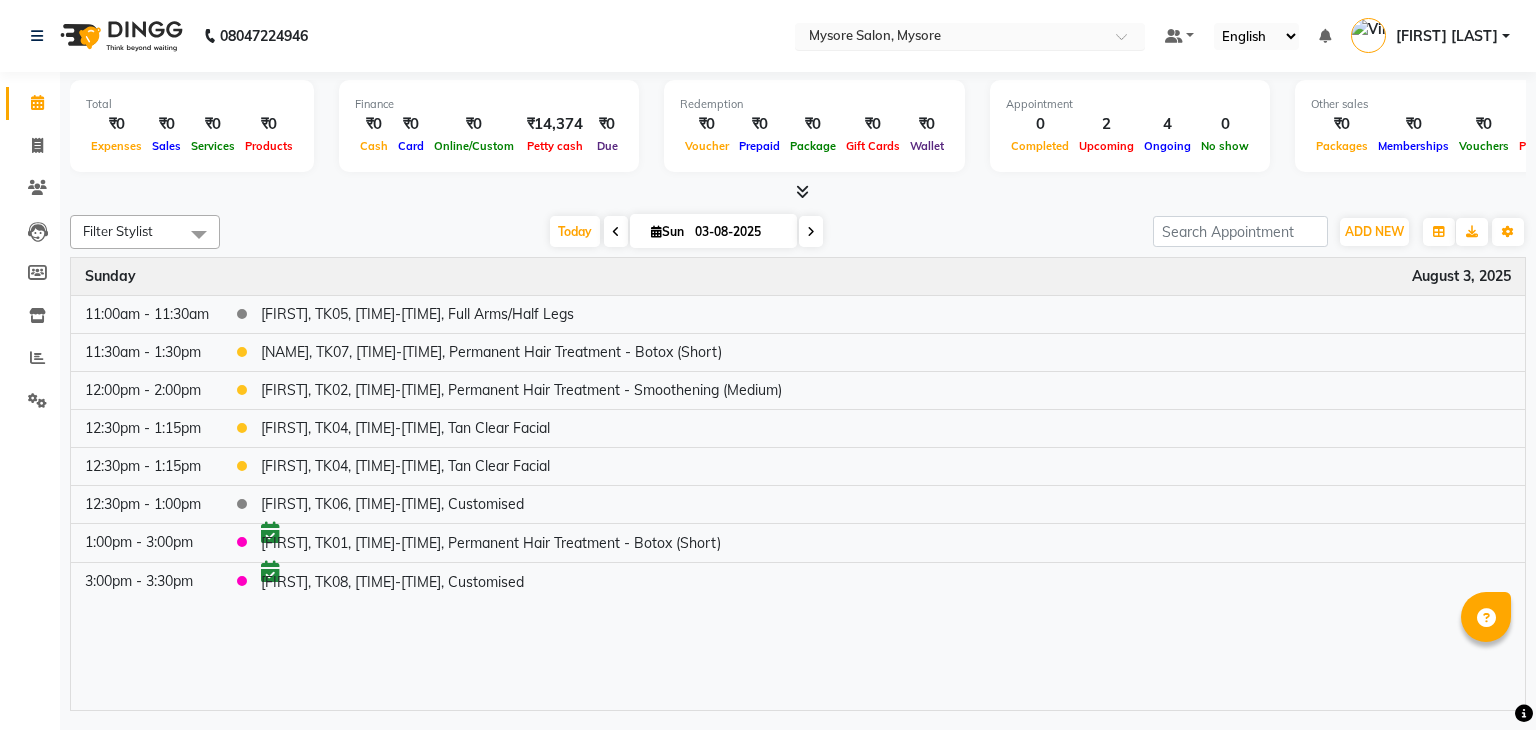 click at bounding box center [950, 38] 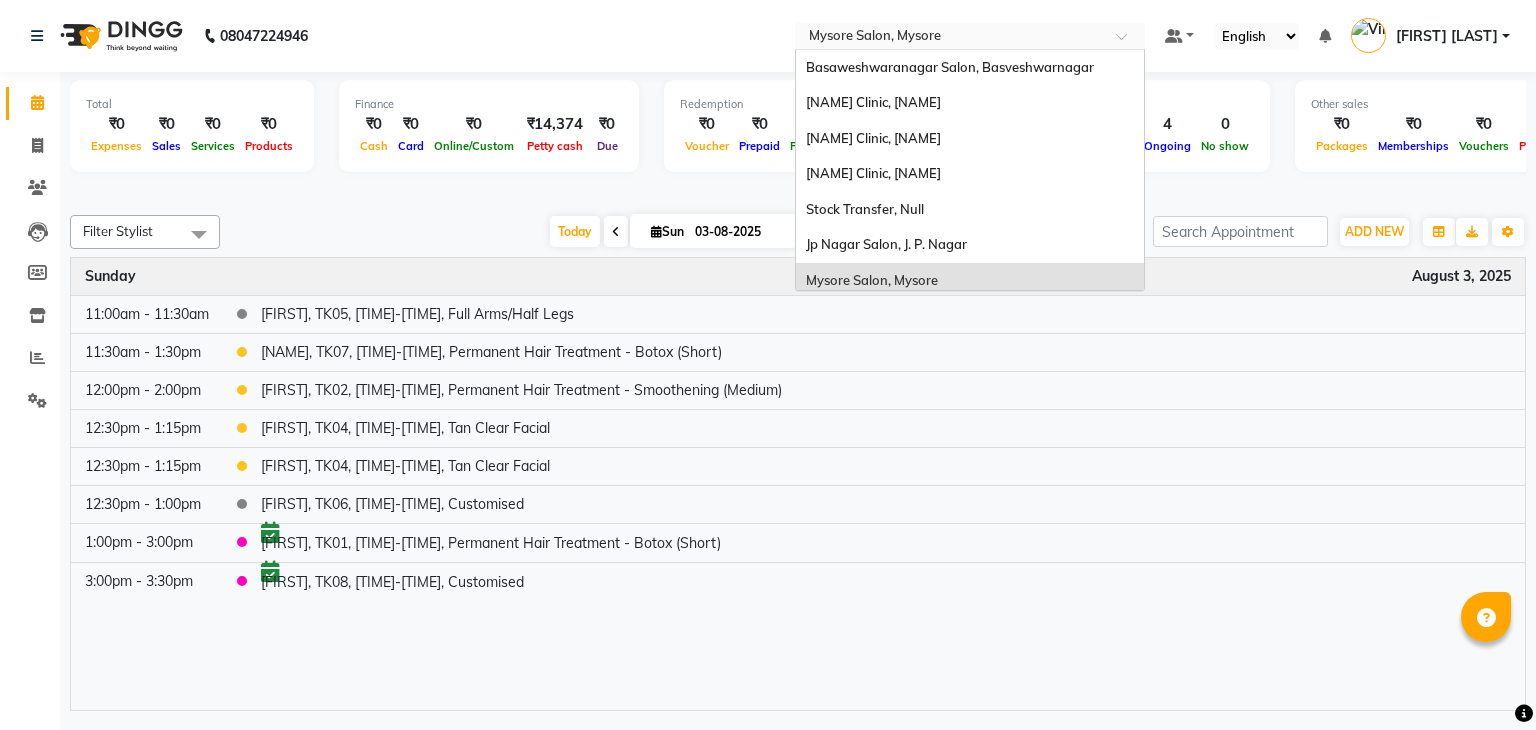 scroll, scrollTop: 79, scrollLeft: 0, axis: vertical 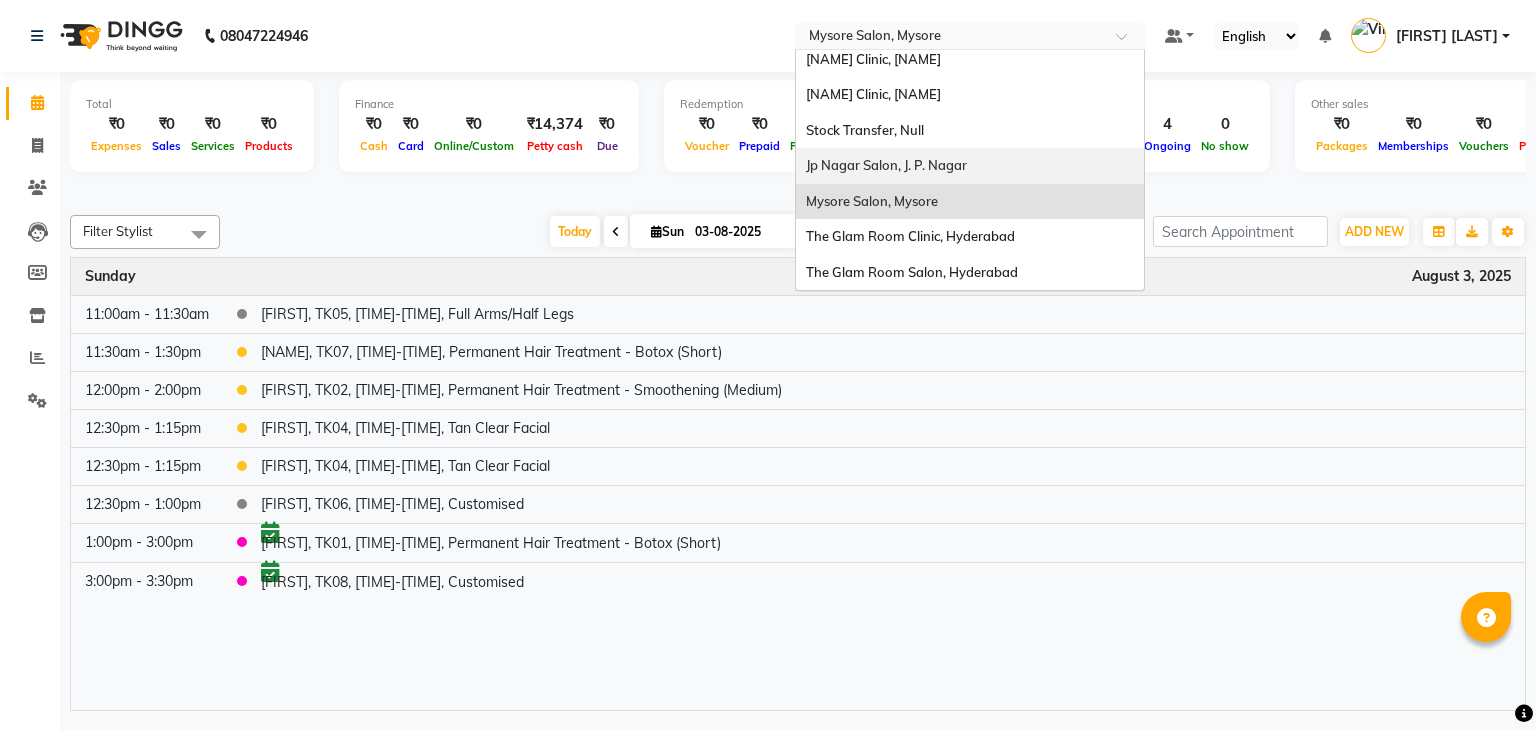 click on "Jp Nagar Salon, J. P. Nagar" at bounding box center (970, 166) 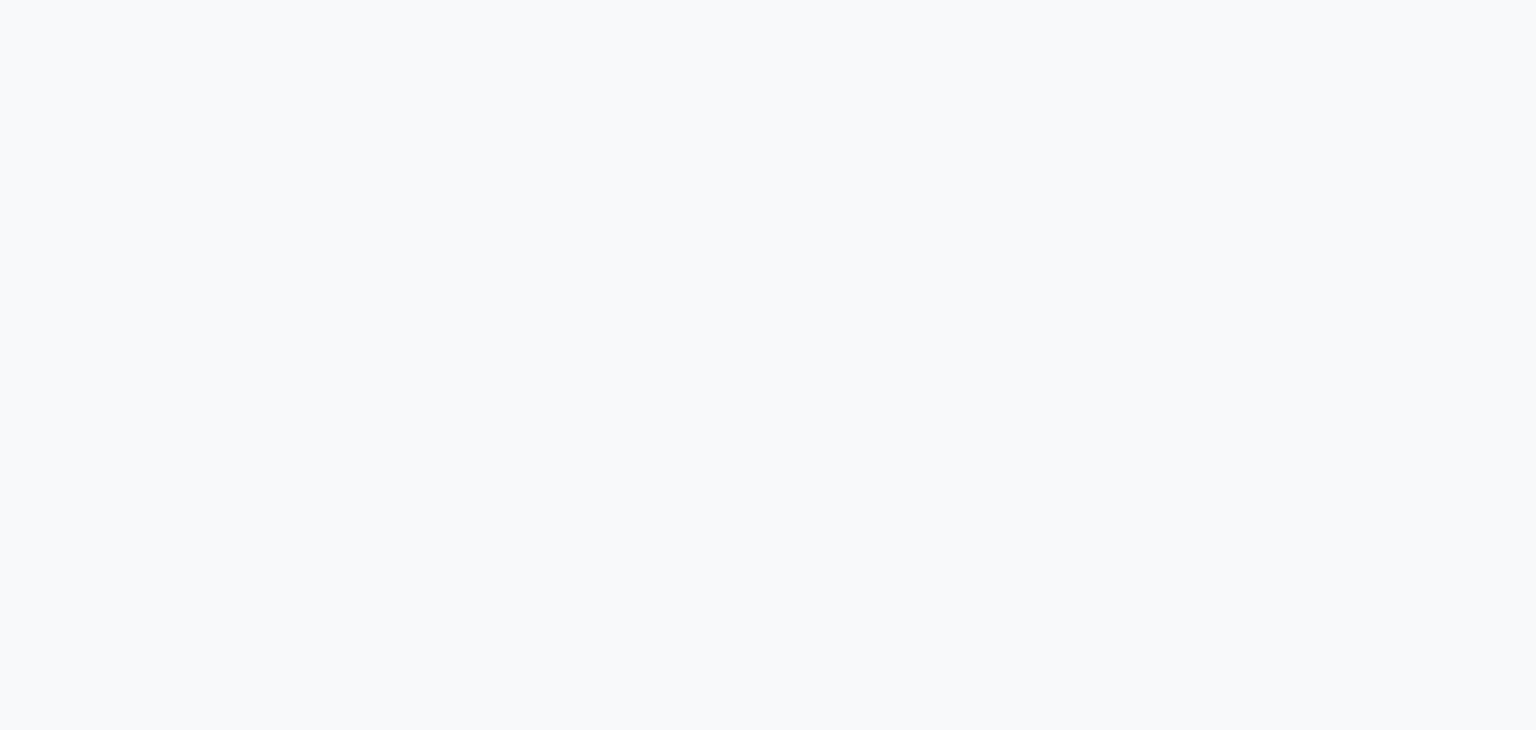 scroll, scrollTop: 0, scrollLeft: 0, axis: both 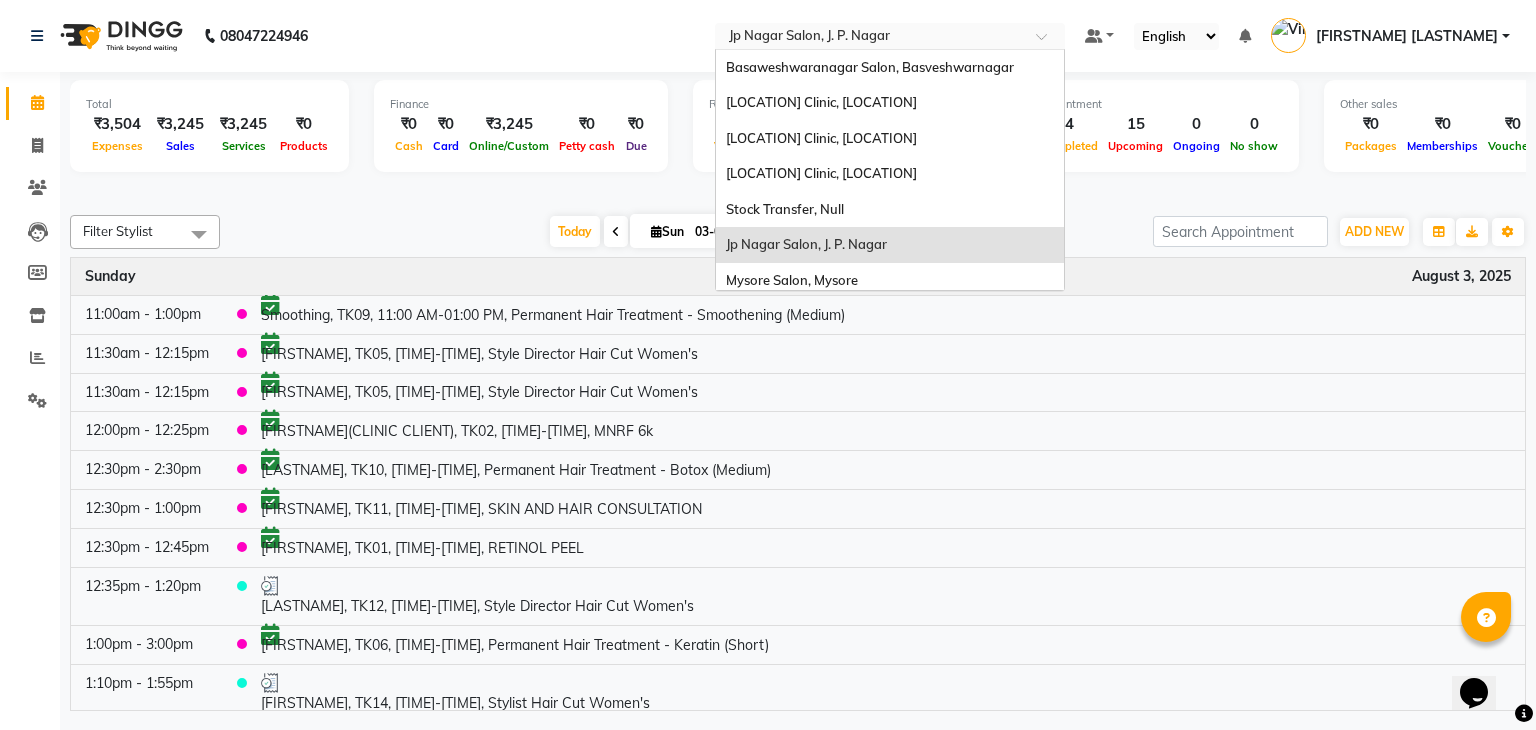 click at bounding box center [870, 38] 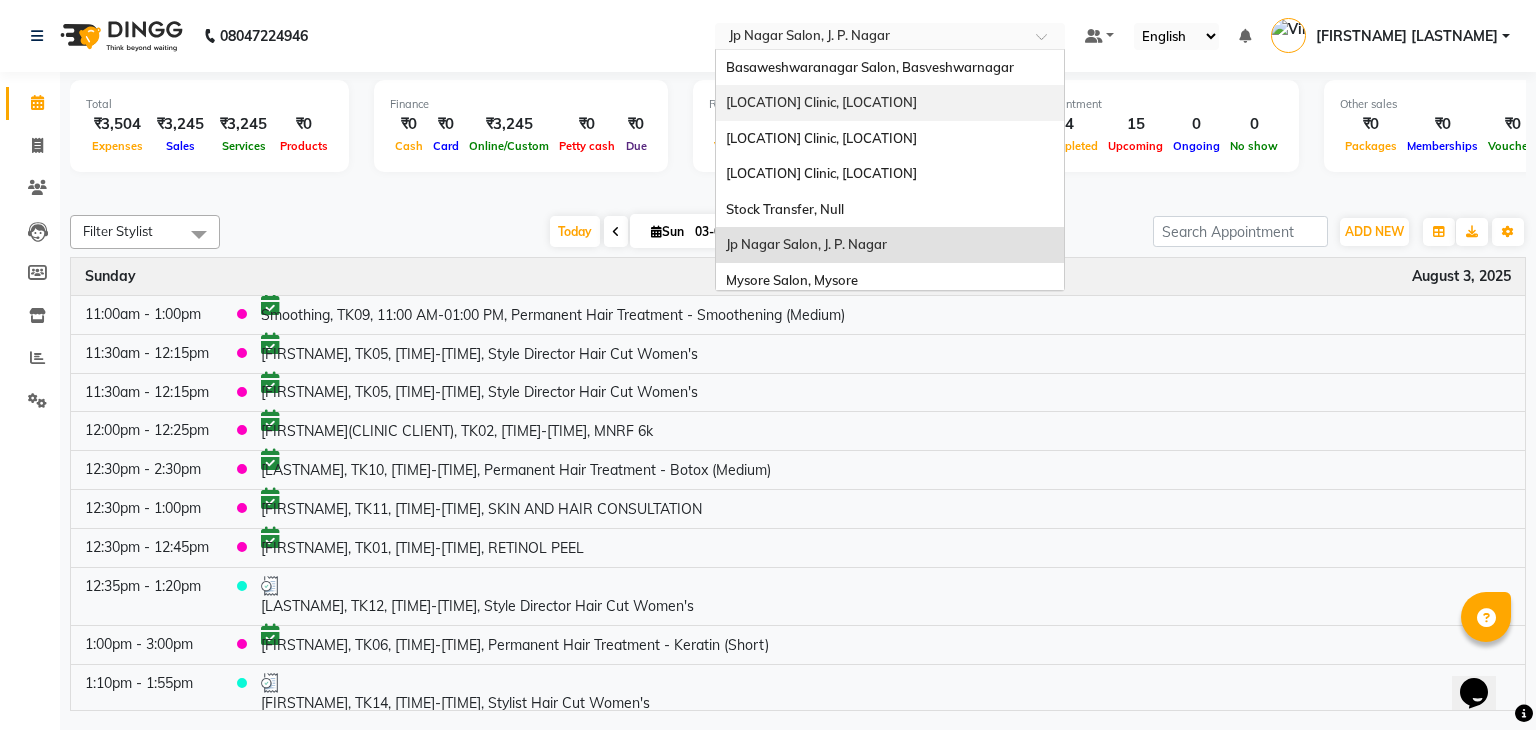 click on "[NAME] Clinic, [NAME]" at bounding box center (890, 103) 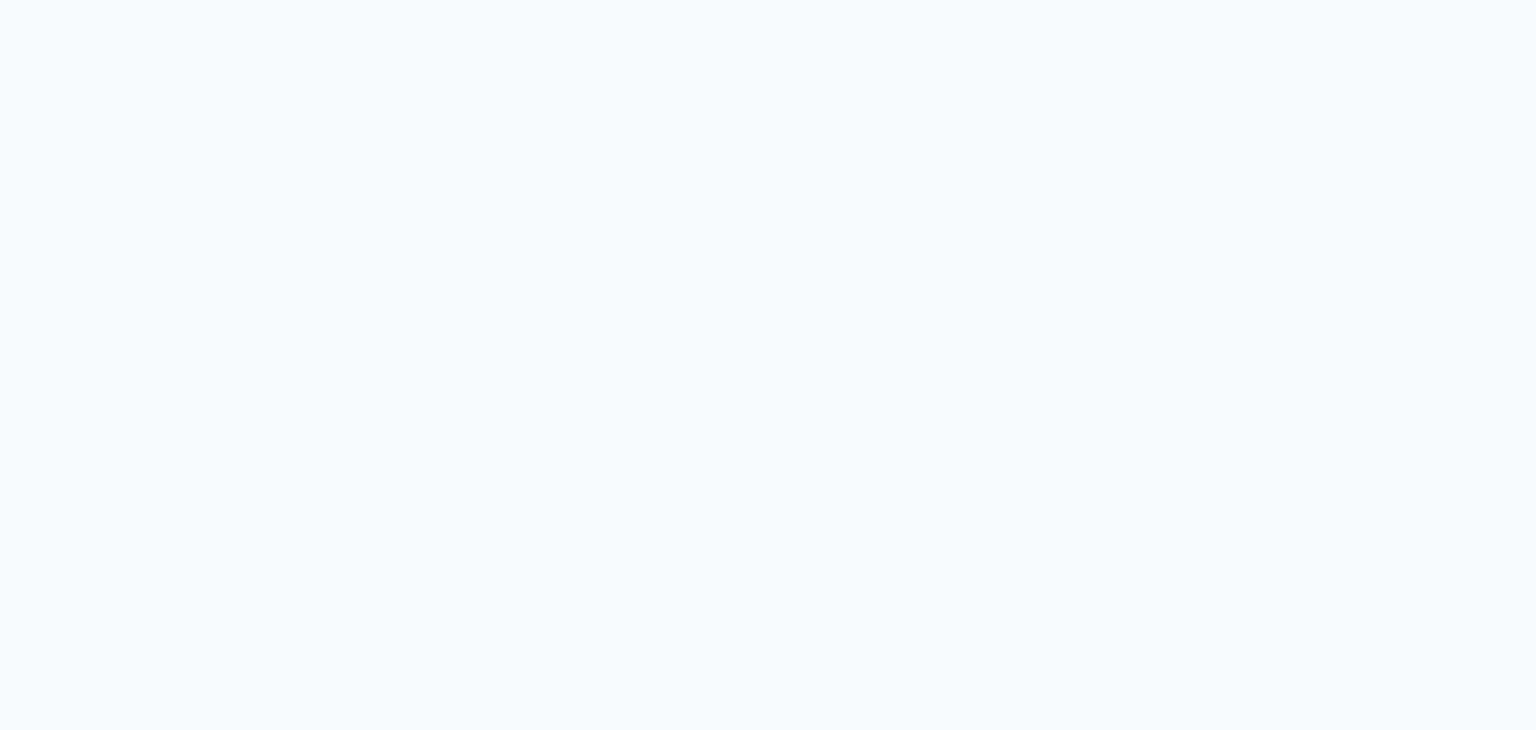 scroll, scrollTop: 0, scrollLeft: 0, axis: both 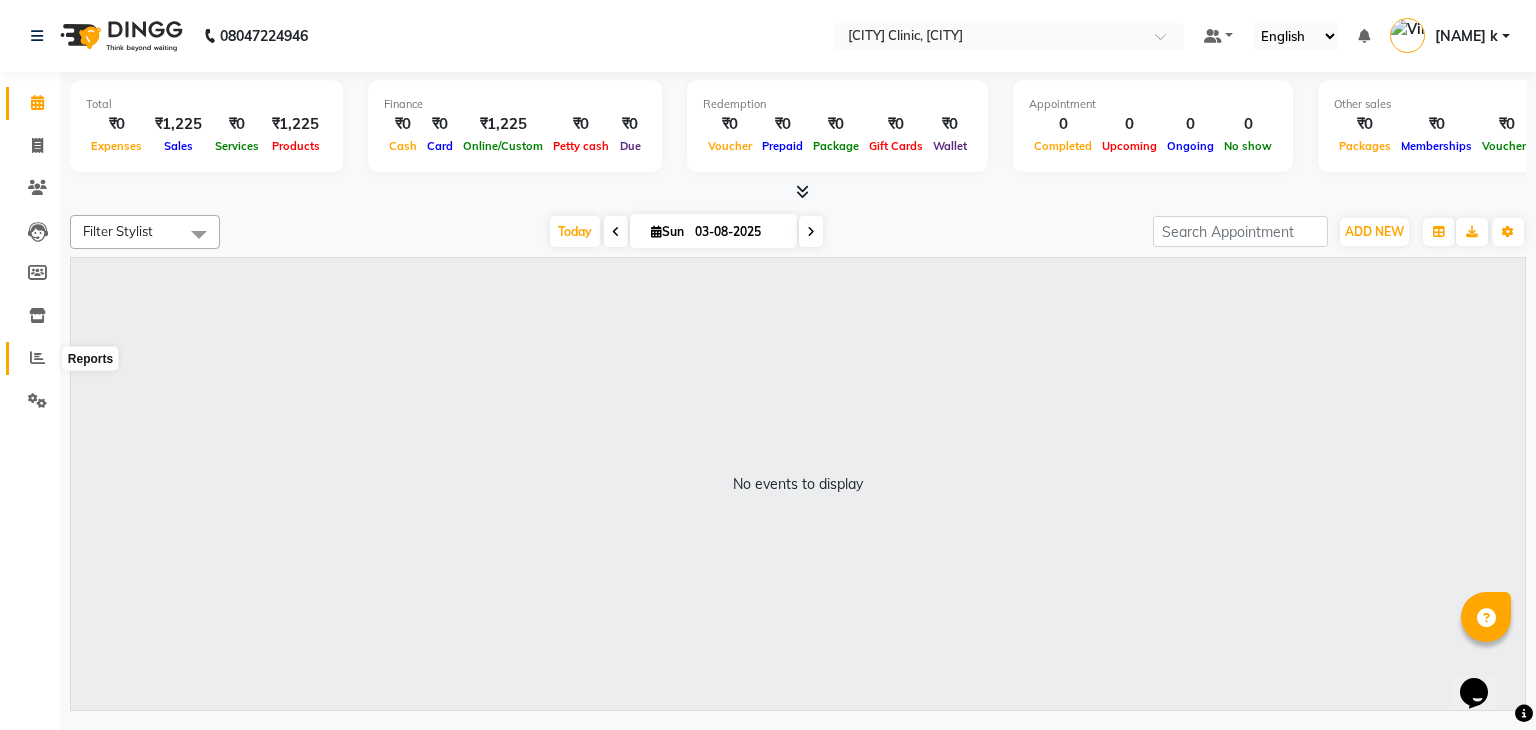 click 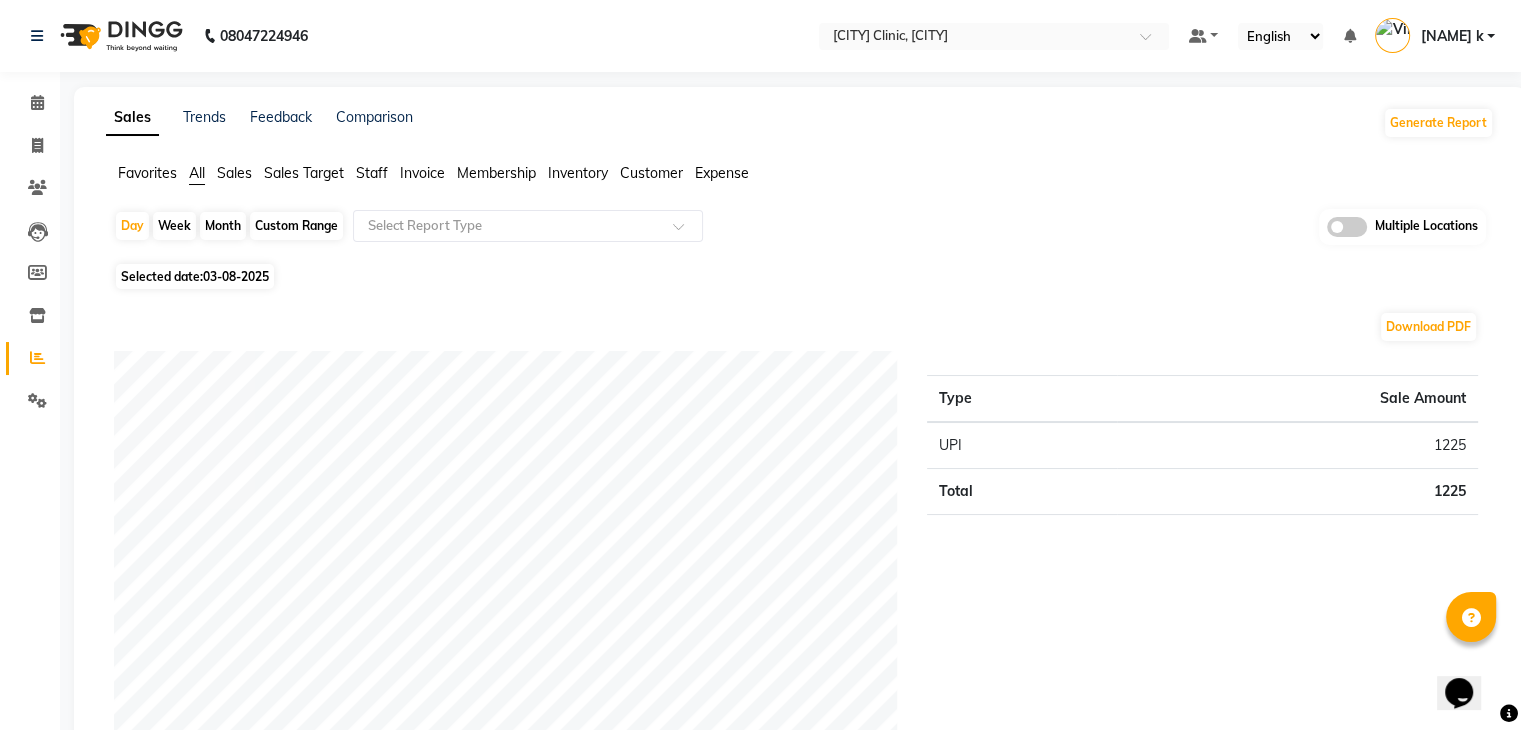 click on "Selected date:  03-08-2025" 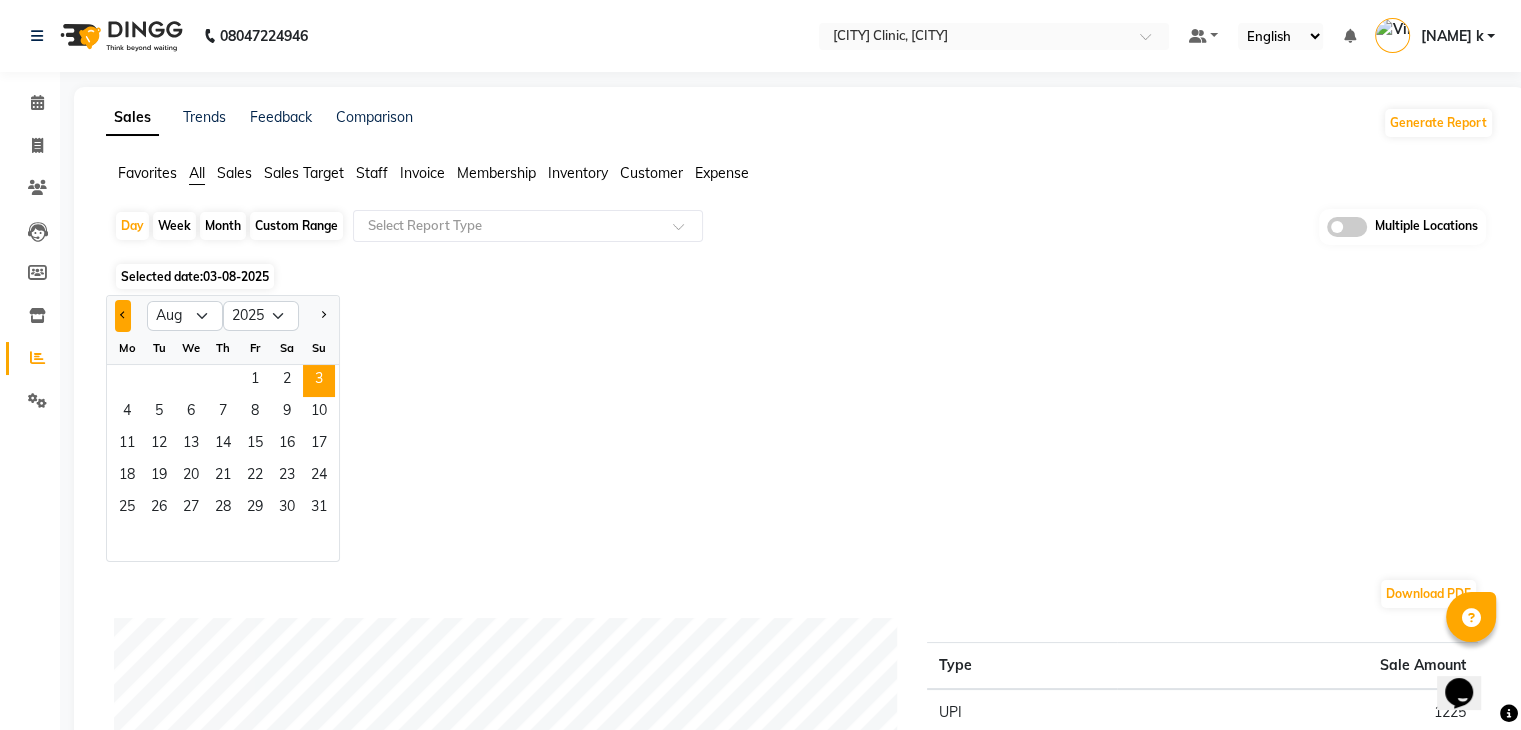 click 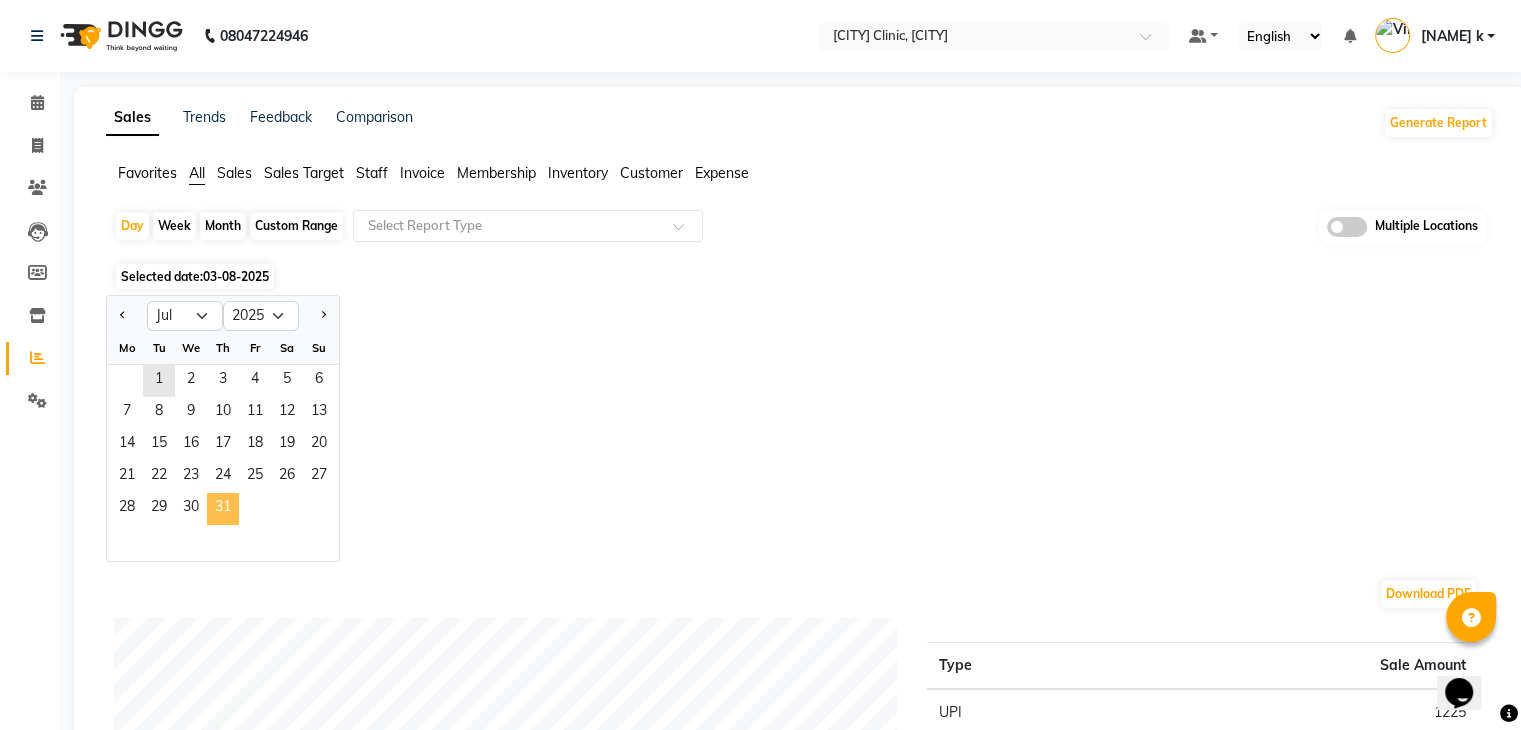 click on "31" 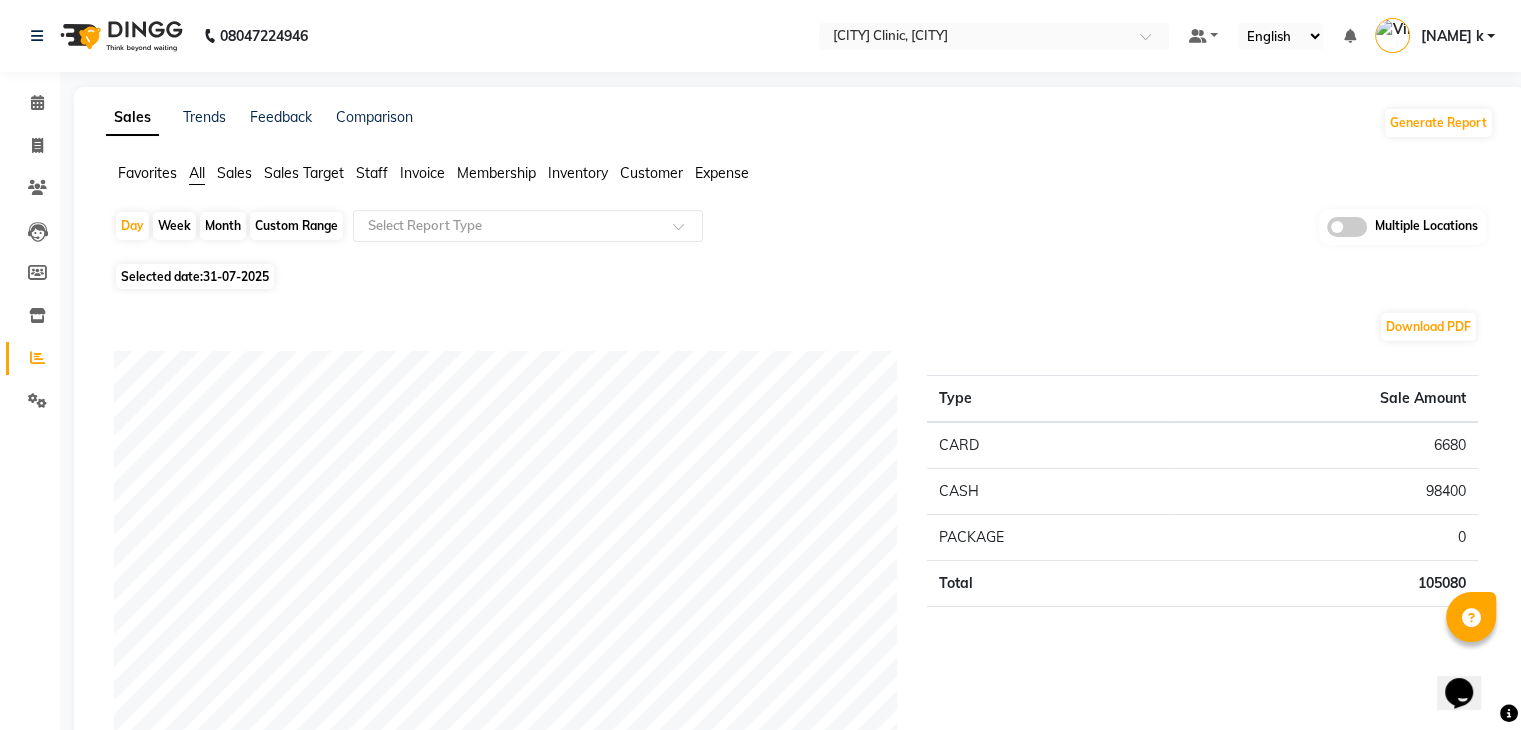 drag, startPoint x: 589, startPoint y: 278, endPoint x: 594, endPoint y: 292, distance: 14.866069 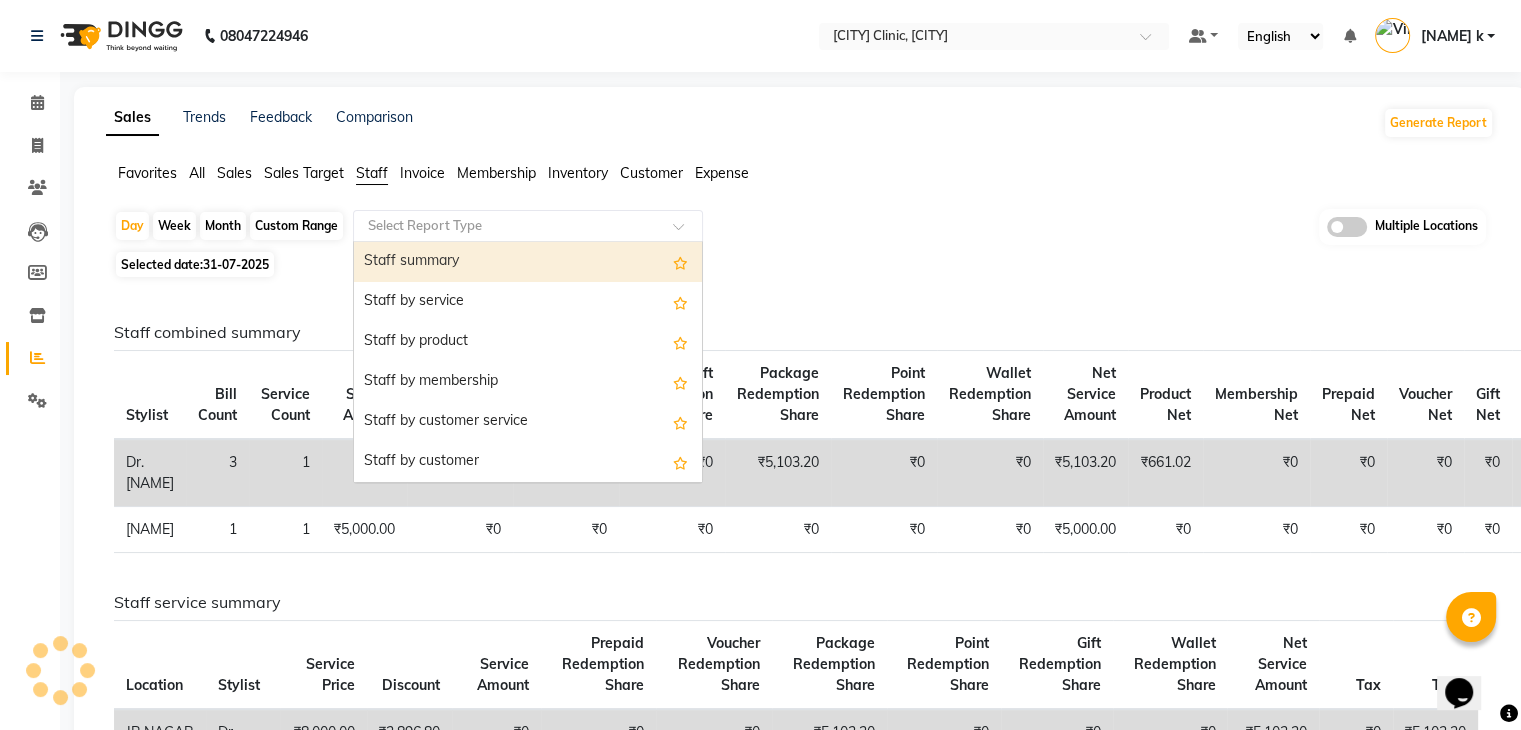 click 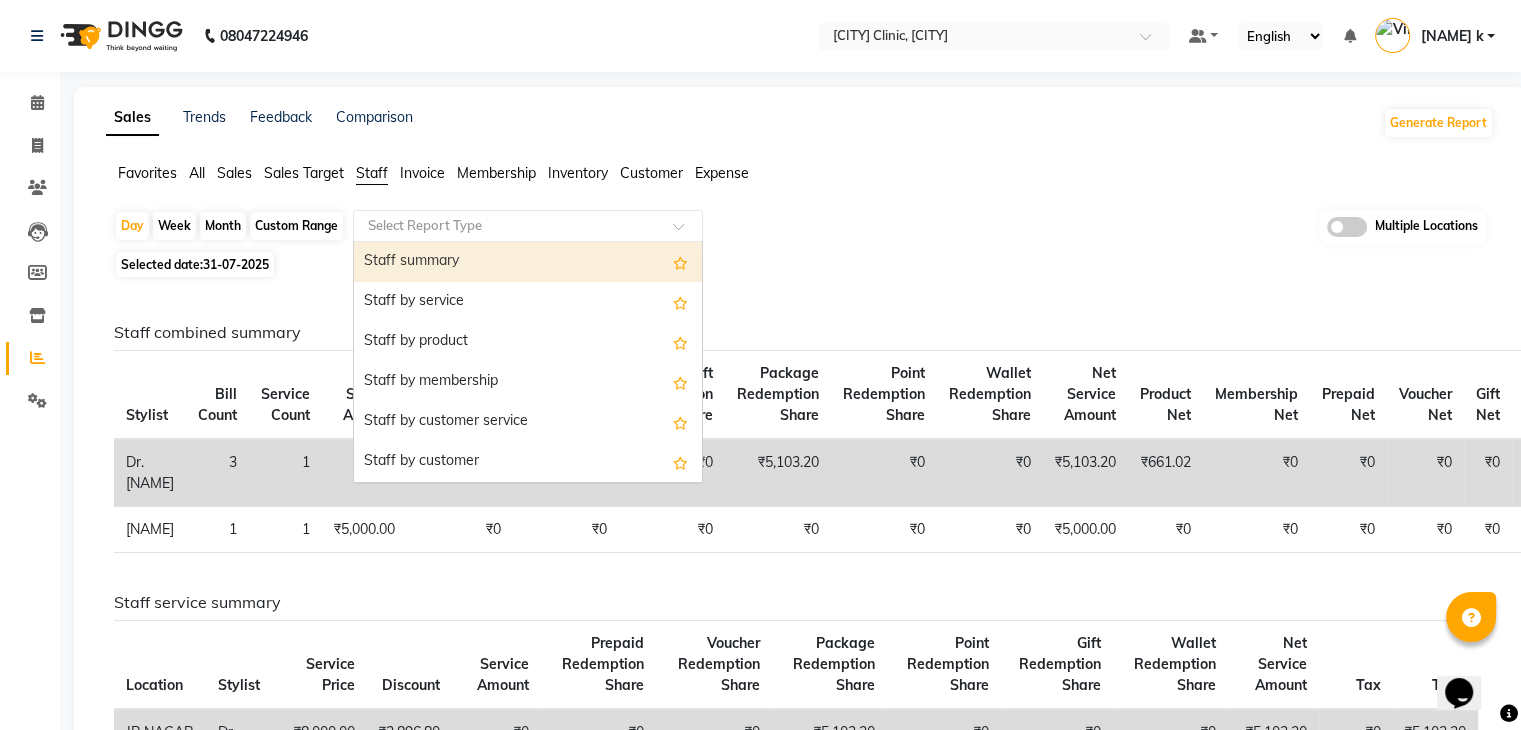 click on "Staff summary" at bounding box center [528, 262] 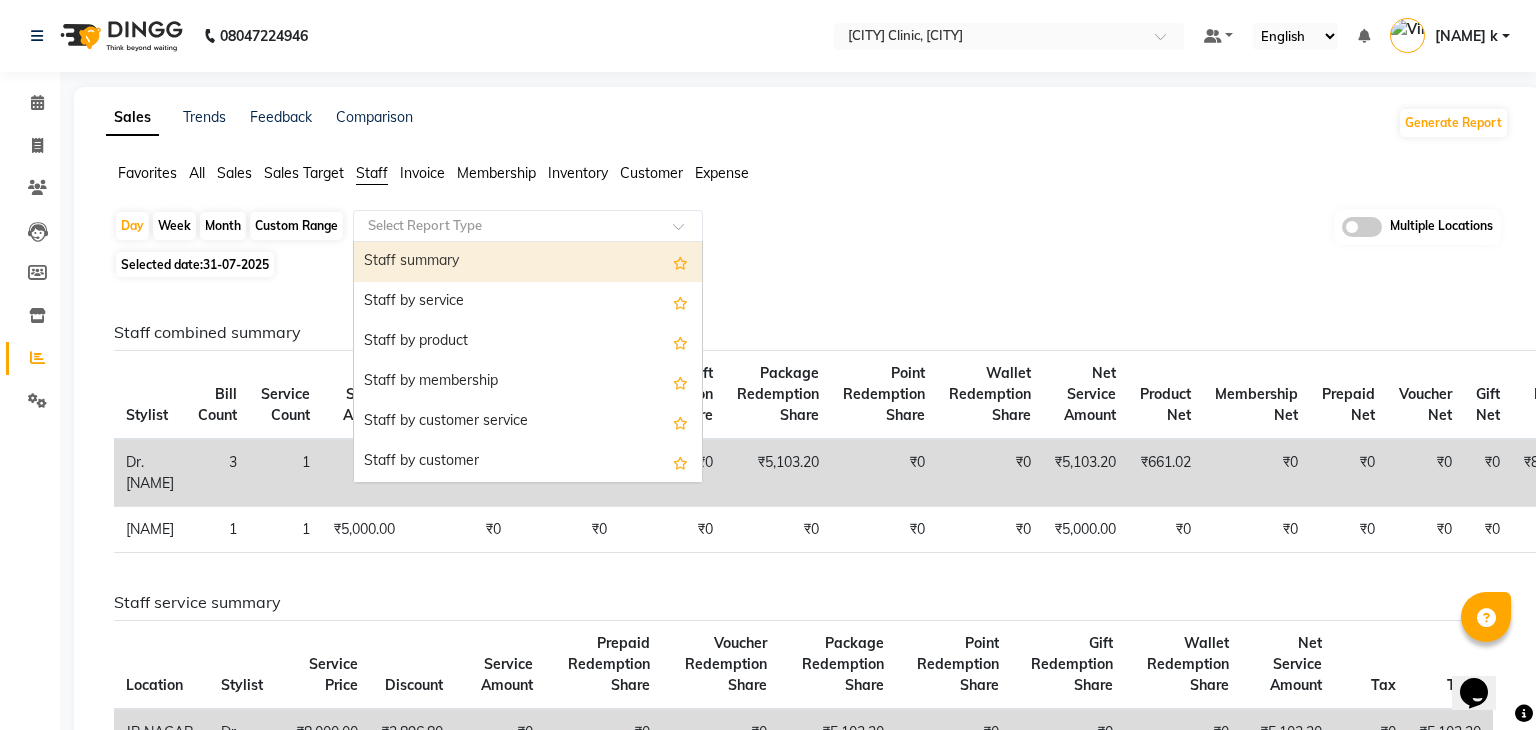 select on "full_report" 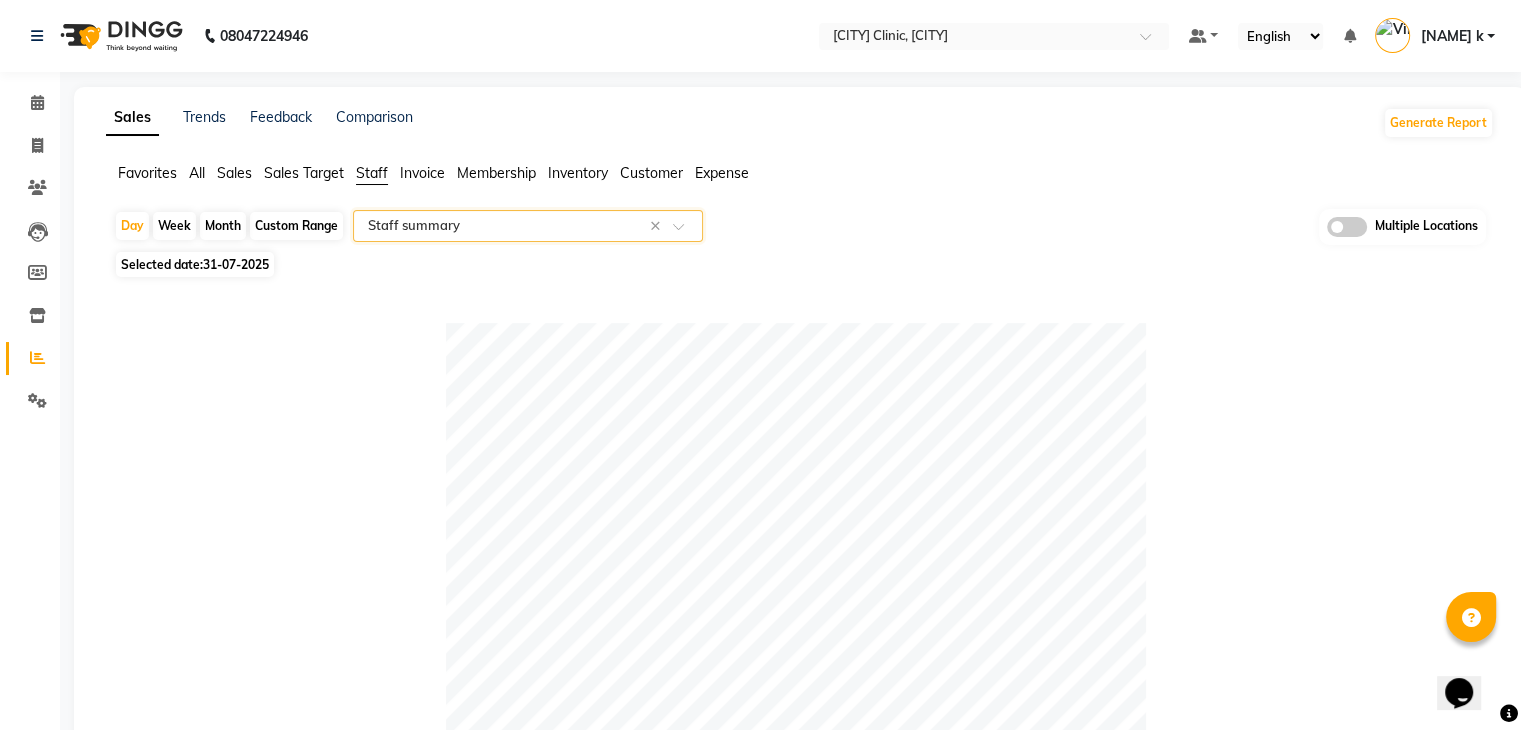 click on "Day   Week   Month   Custom Range  Select Report Type × Staff summary × Multiple Locations Selected date:  31-07-2025   Table View   Pivot View  Pie Chart Bar Chart Select Full Report Filtered Report Select CSV PDF  Export  Show  10 25 50 100  entries Search: Location Stylist Customer Invoices Services Services W/o Tax Memberships Products Packages Vouchers Prepaid Gifts Average Total Total W/o Tax Payment Redemption Redemption Share Emp Code Location Stylist Customer Invoices Services Services W/o Tax Memberships Products Packages Vouchers Prepaid Gifts Average Total Total W/o Tax Payment Redemption Redemption Share Emp Code Total 4 4 ₹11,003.20 ₹10,103.20 ₹0 ₹780.00 ₹99,120.00 ₹0 ₹0 ₹0 ₹40,901.07 ₹1,10,903.20 ₹94,764.22 ₹1,05,800.00 ₹5,103.20 ₹5,103.20 JP NAGAR CLINIC, JP Nagar Dr.Jabin 3 3 ₹5,103.20 ₹5,103.20 ₹0 ₹780.00 ₹99,120.00 ₹0 ₹0 ₹0 ₹35,001.07 ₹1,05,003.20 ₹89,764.22 ₹99,900.00 ₹5,103.20 ₹5,103.20 e3287-02 JP NAGAR CLINIC, JP Nagar Srijana" 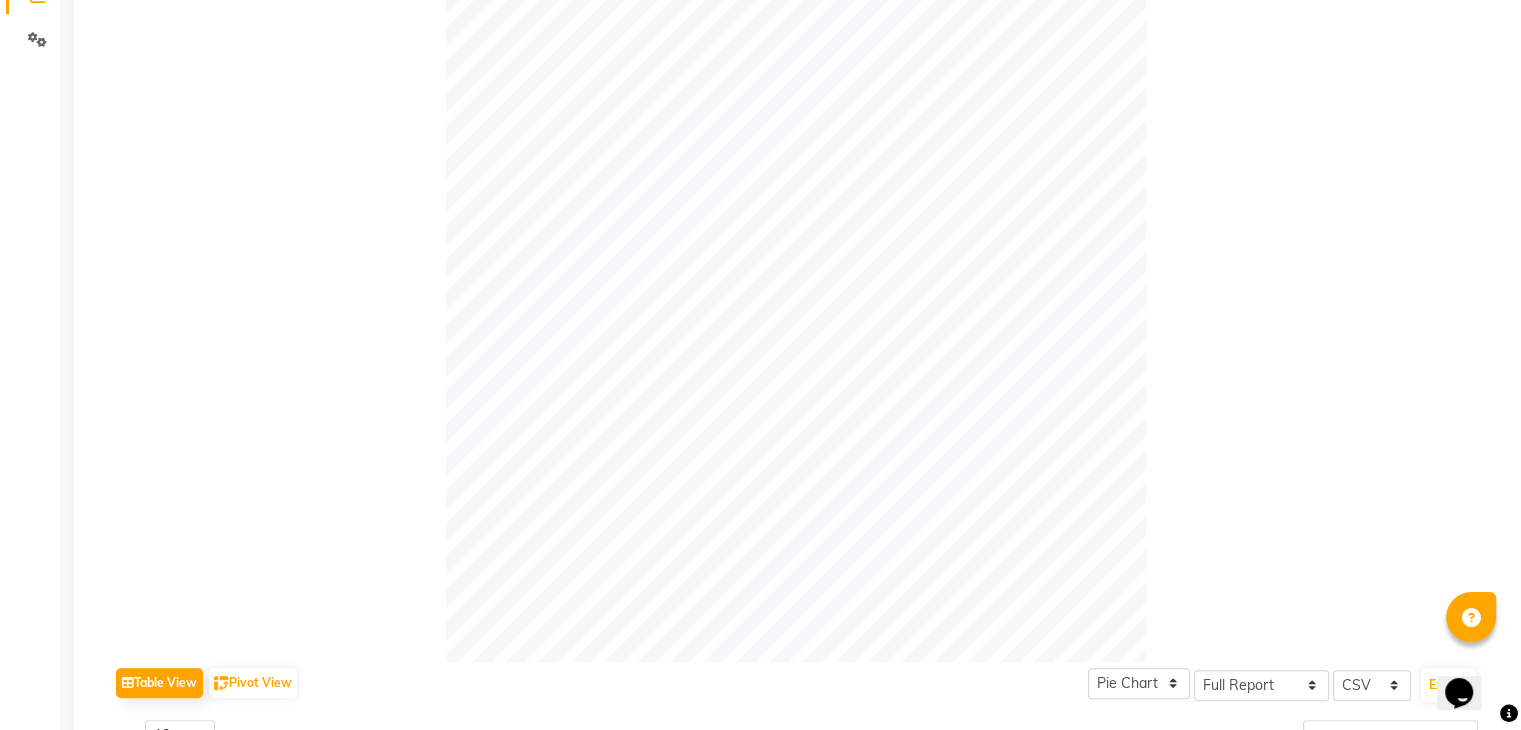 scroll, scrollTop: 0, scrollLeft: 0, axis: both 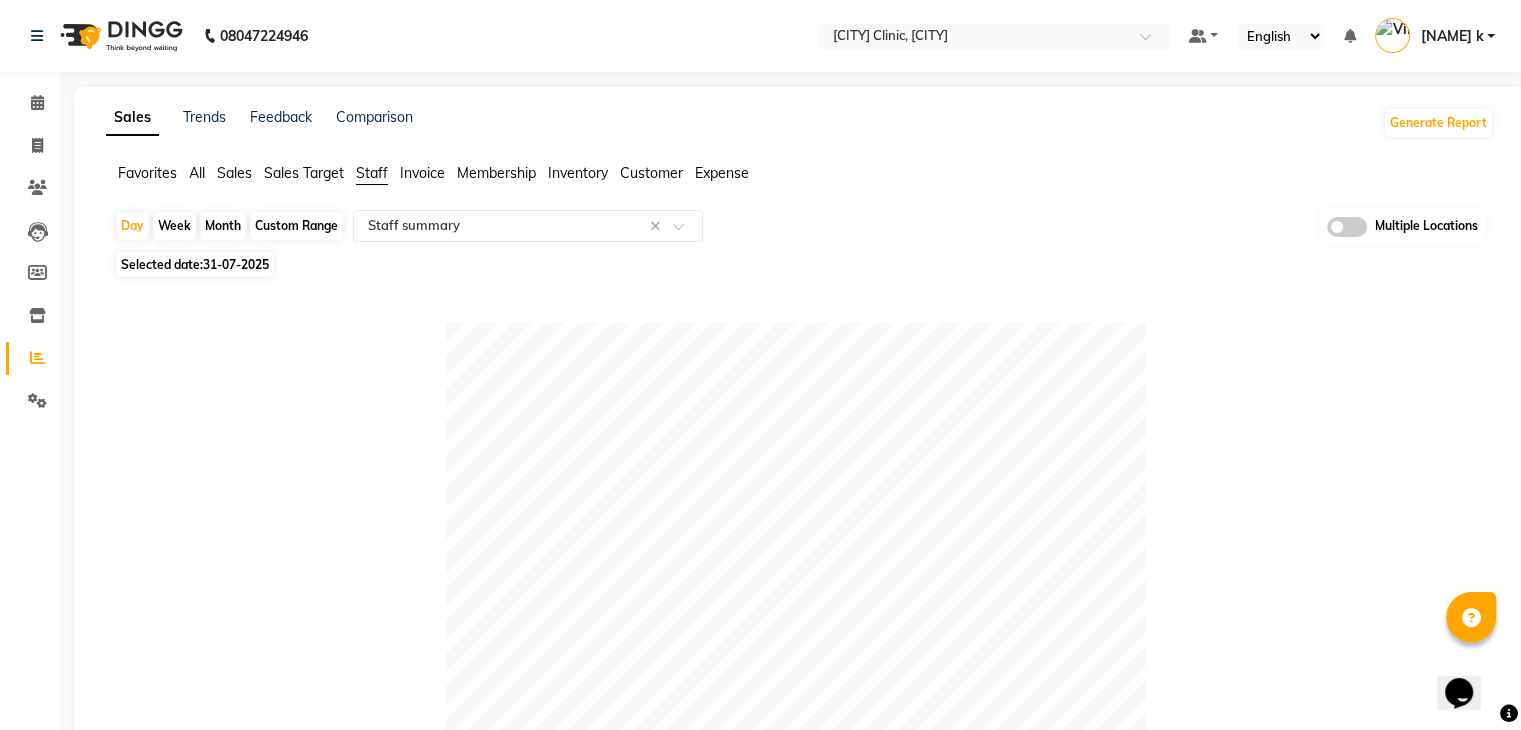 click on "31-07-2025" 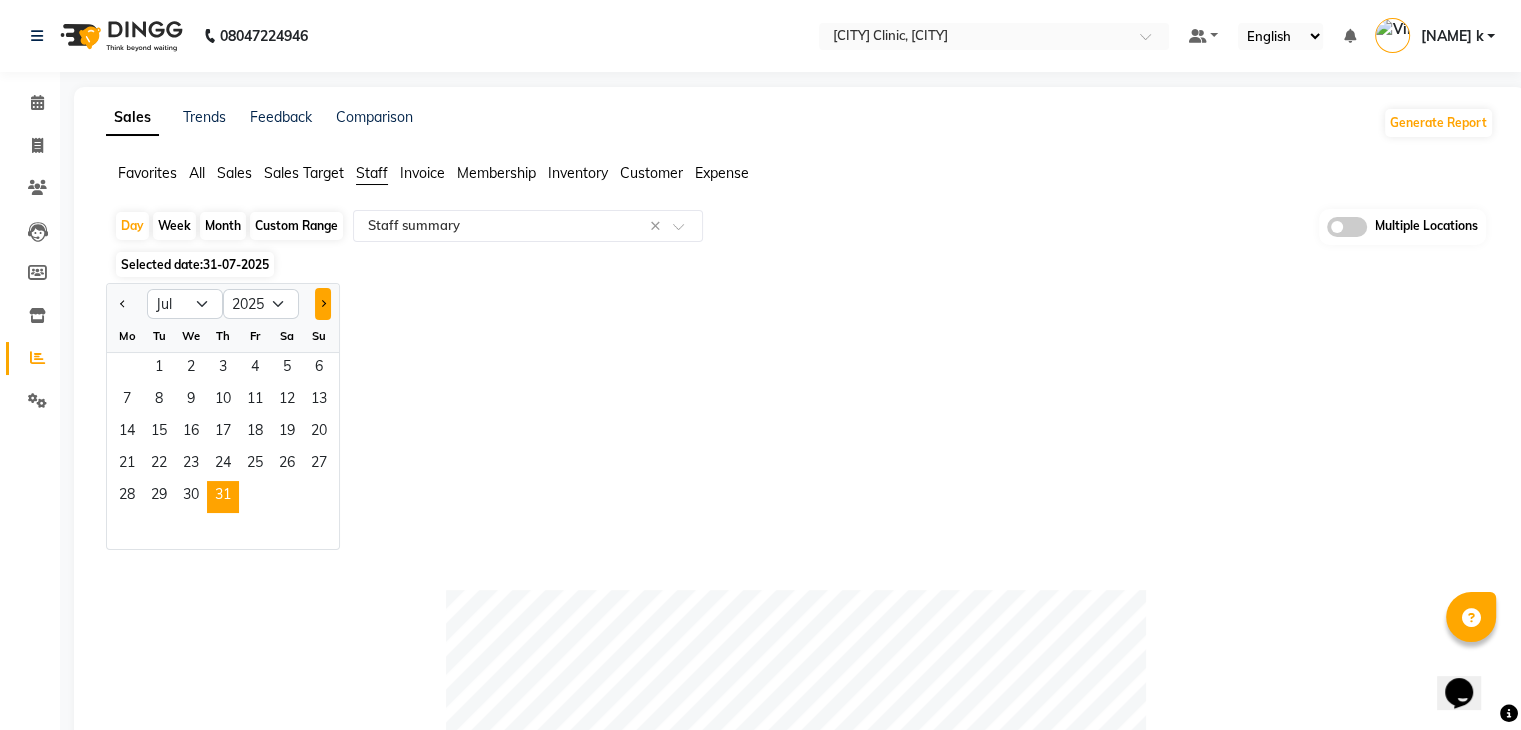 click 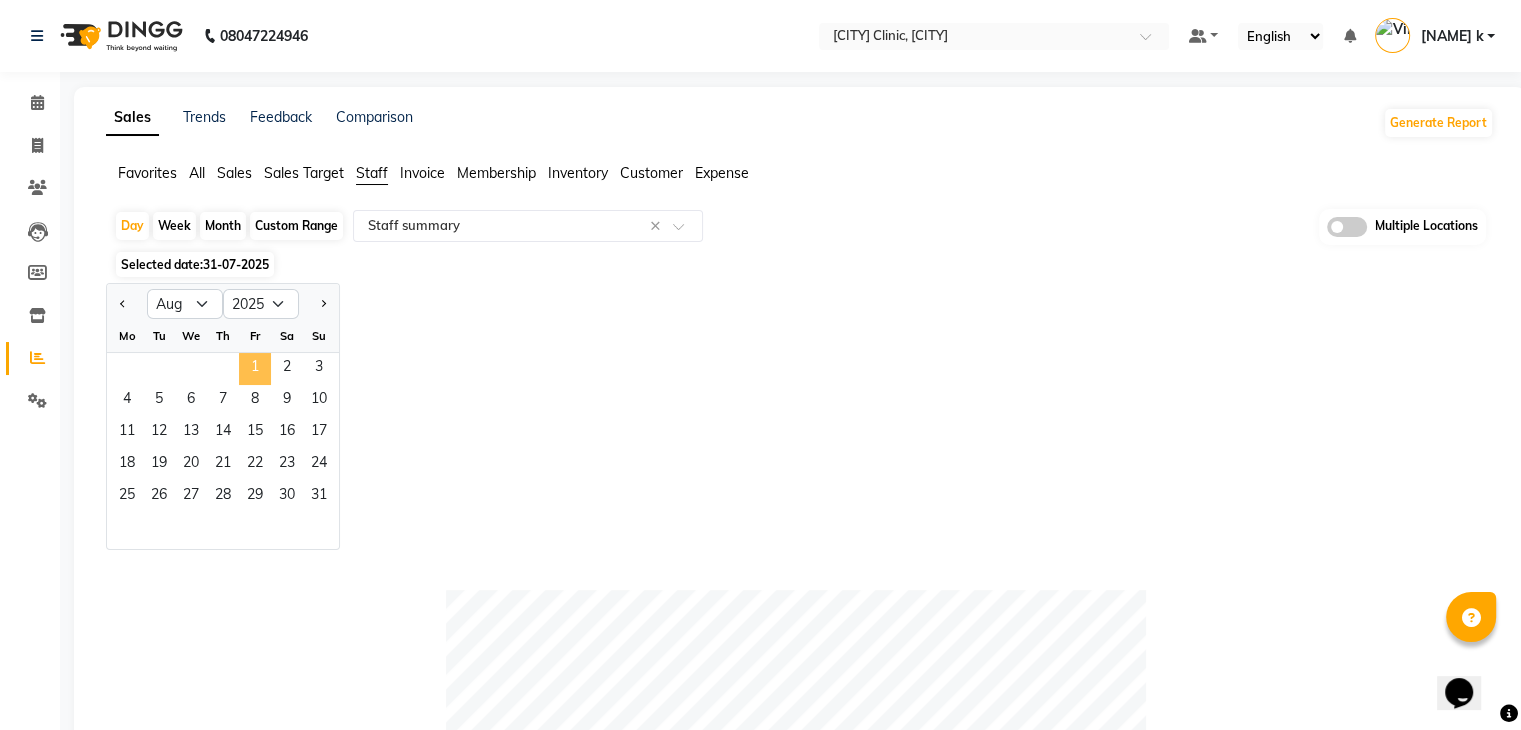 click on "1" 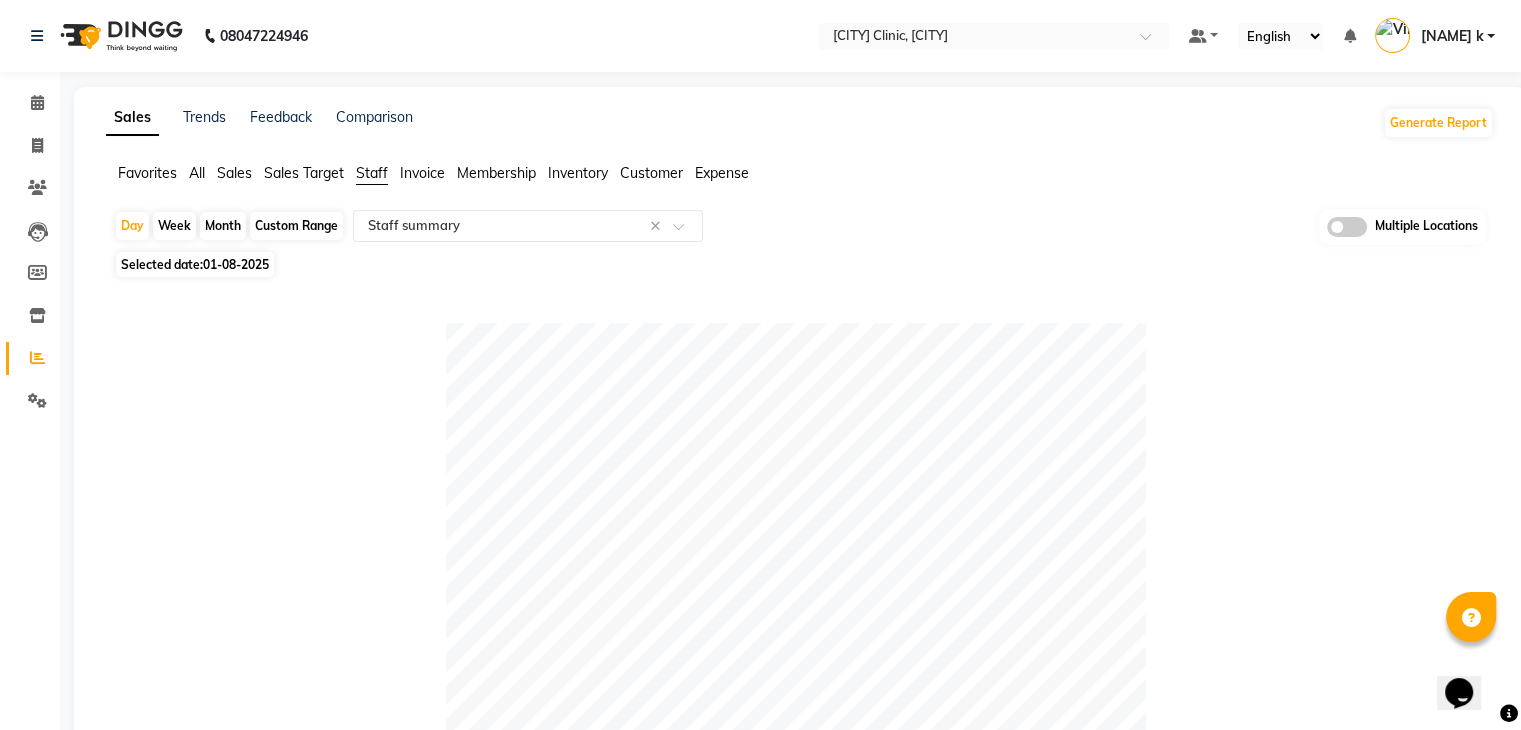 click on "Table View   Pivot View  Pie Chart Bar Chart Select Full Report Filtered Report Select CSV PDF  Export  Show  10 25 50 100  entries Search: Location Stylist Customer Invoices Services Services W/o Tax Memberships Products Packages Vouchers Prepaid Gifts Average Total Total W/o Tax Payment Redemption Redemption Share Emp Code Location Stylist Customer Invoices Services Services W/o Tax Memberships Products Packages Vouchers Prepaid Gifts Average Total Total W/o Tax Payment Redemption Redemption Share Emp Code Total 2 2 ₹14,160.00 ₹12,000.00 ₹0 ₹8,989.00 ₹0 ₹0 ₹0 ₹0 ₹11,574.50 ₹23,149.00 ₹19,617.80 ₹23,149.00 ₹0 ₹0 JP NAGAR CLINIC, JP Nagar Dr.Jabin 2 2 ₹14,160.00 ₹12,000.00 ₹0 ₹8,989.00 ₹0 ₹0 ₹0 ₹0 ₹11,574.50 ₹23,149.00 ₹19,617.80 ₹23,149.00 ₹0 ₹0 e3287-02 Total 2 2 ₹14,160.00 ₹12,000.00 ₹0 ₹8,989.00 ₹0 ₹0 ₹0 ₹0 ₹11,574.50 ₹23,149.00 ₹19,617.80 ₹23,149.00 ₹0 ₹0 Showing 1 to 1 of 1 entries First Previous 1 Next Last" 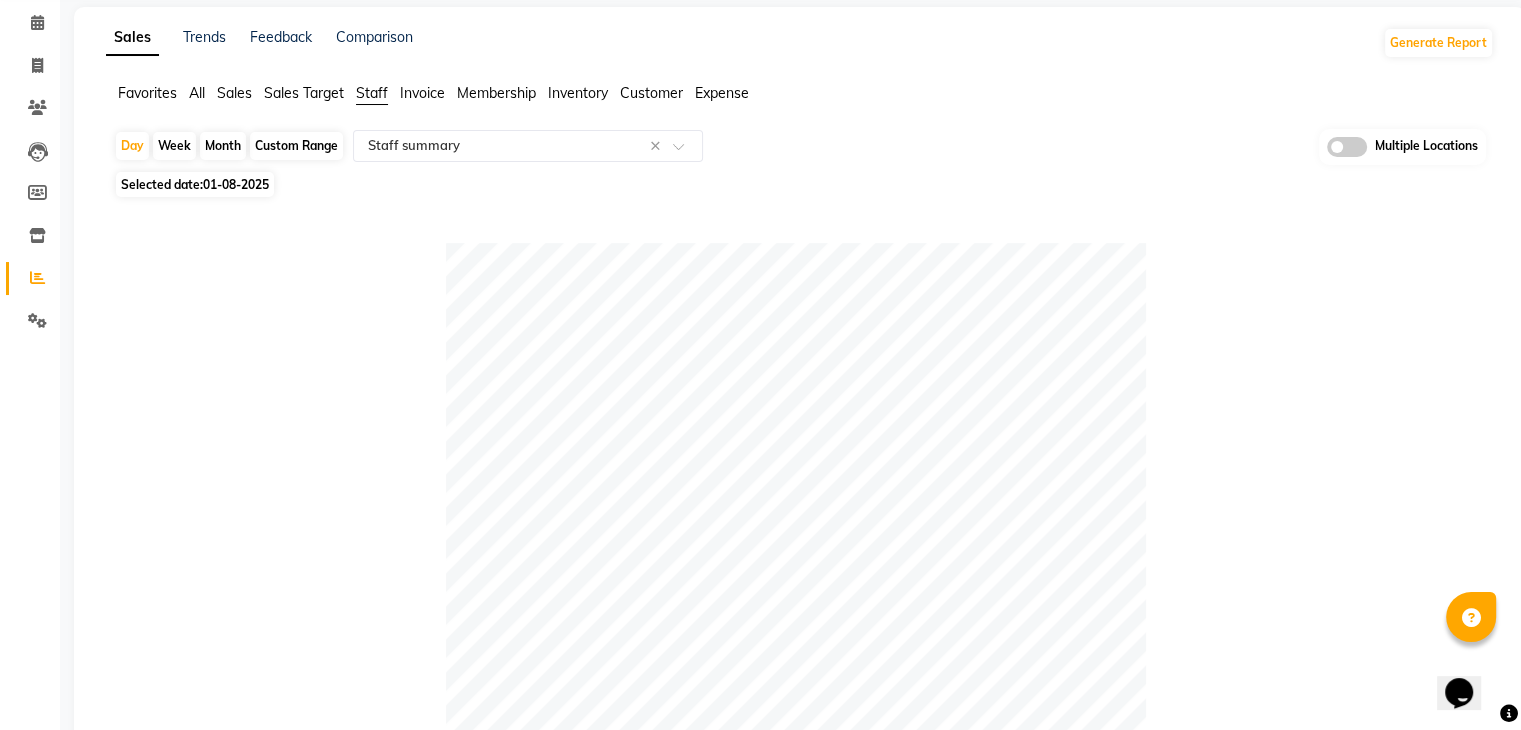 scroll, scrollTop: 0, scrollLeft: 0, axis: both 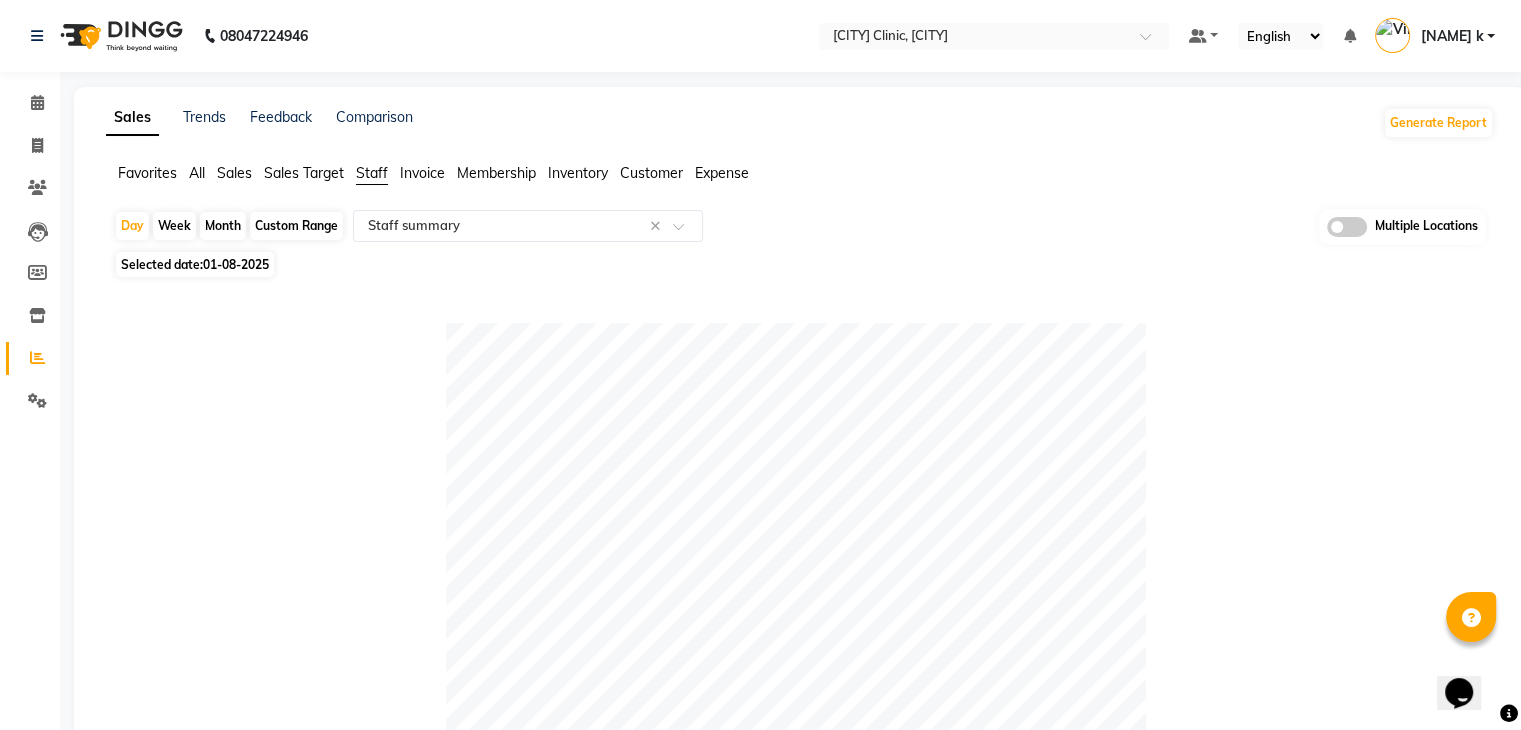click on "All" 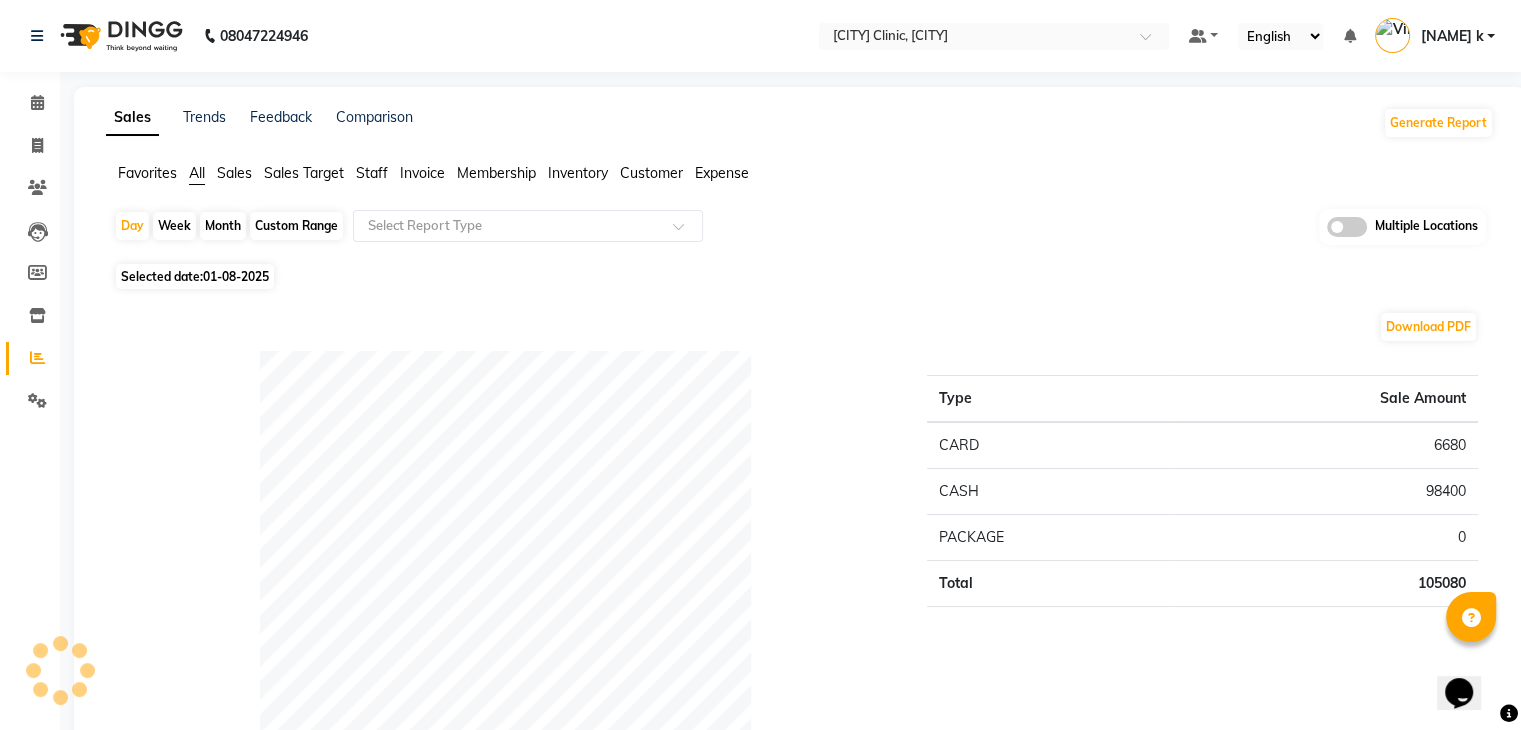 click on "Selected date:  01-08-2025" 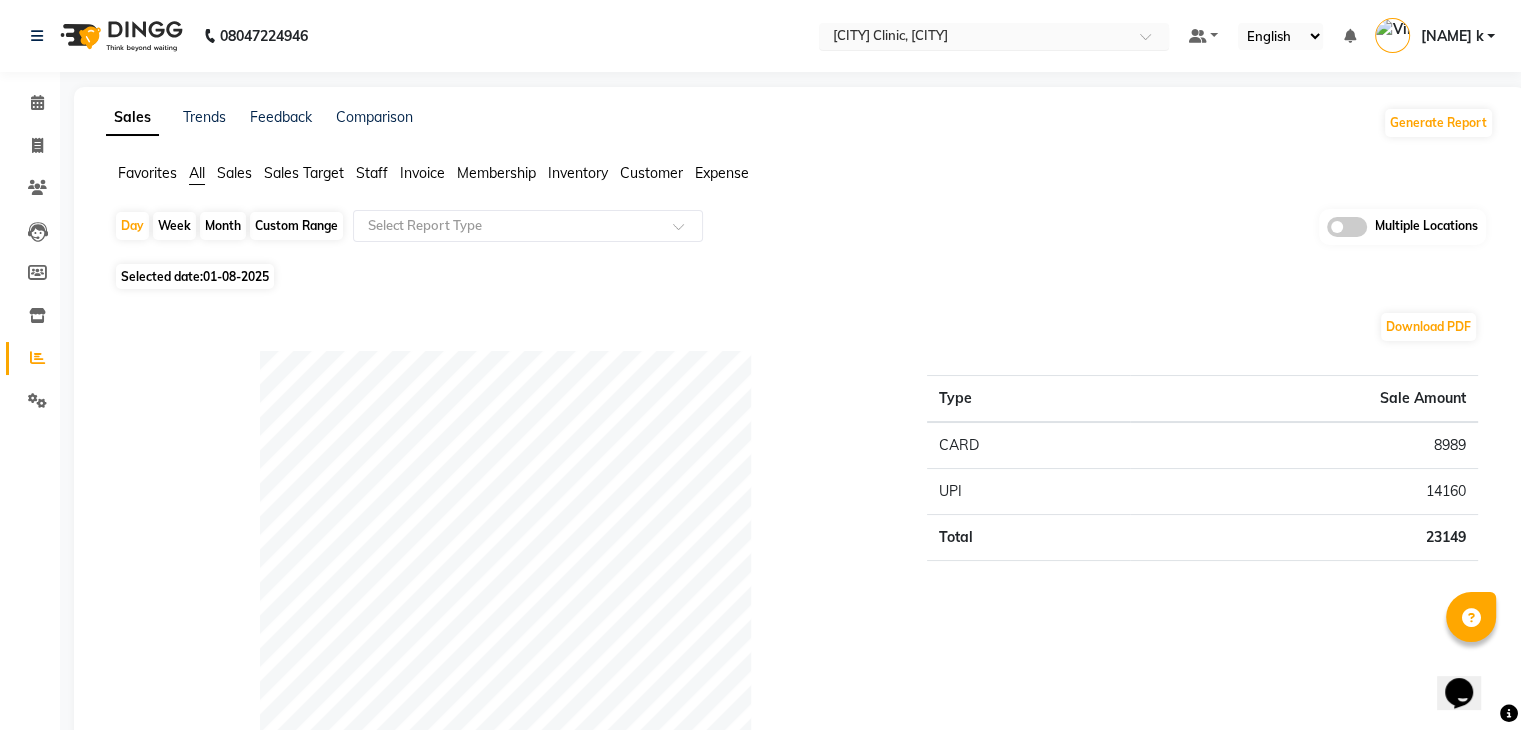 click at bounding box center (974, 38) 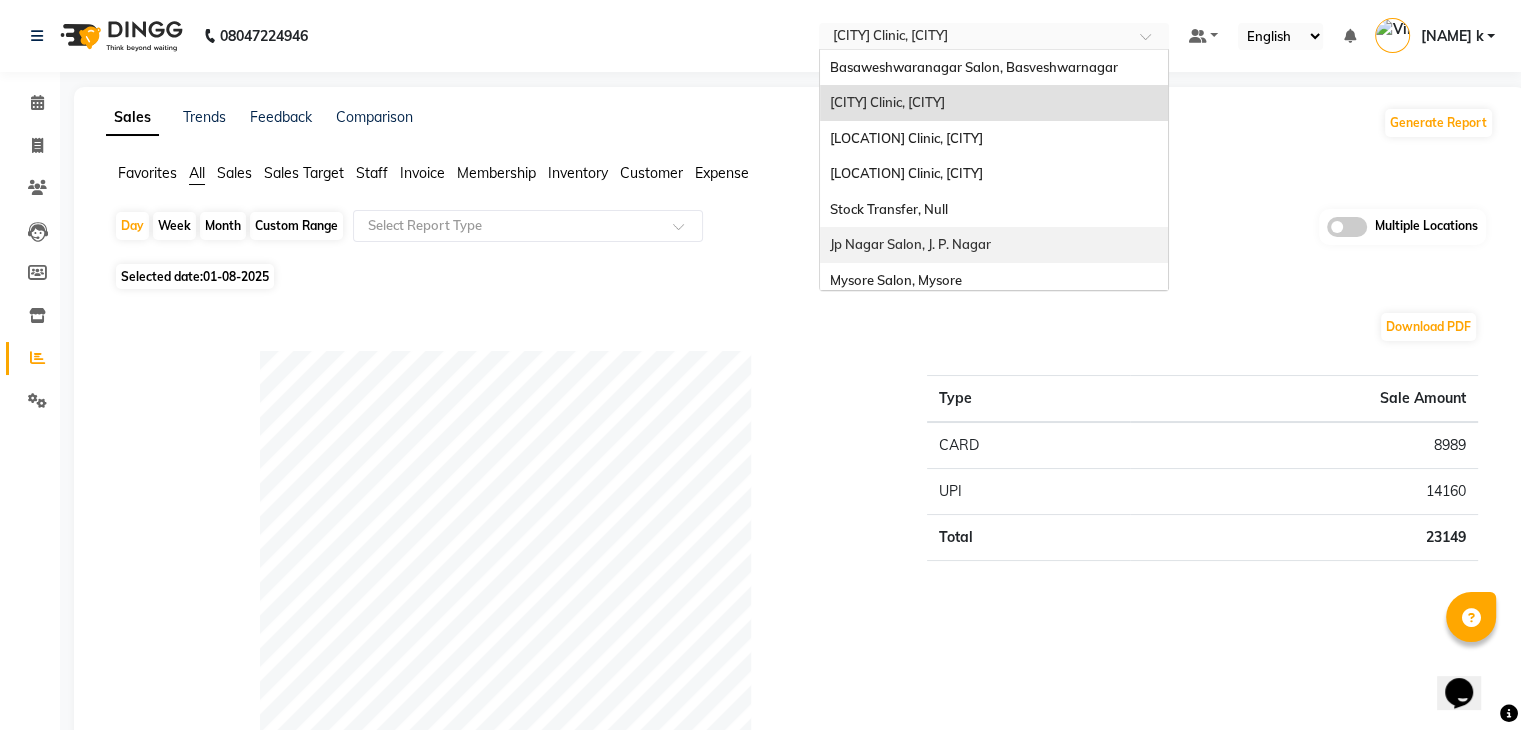 click on "Jp Nagar Salon, J. P. Nagar" at bounding box center (910, 244) 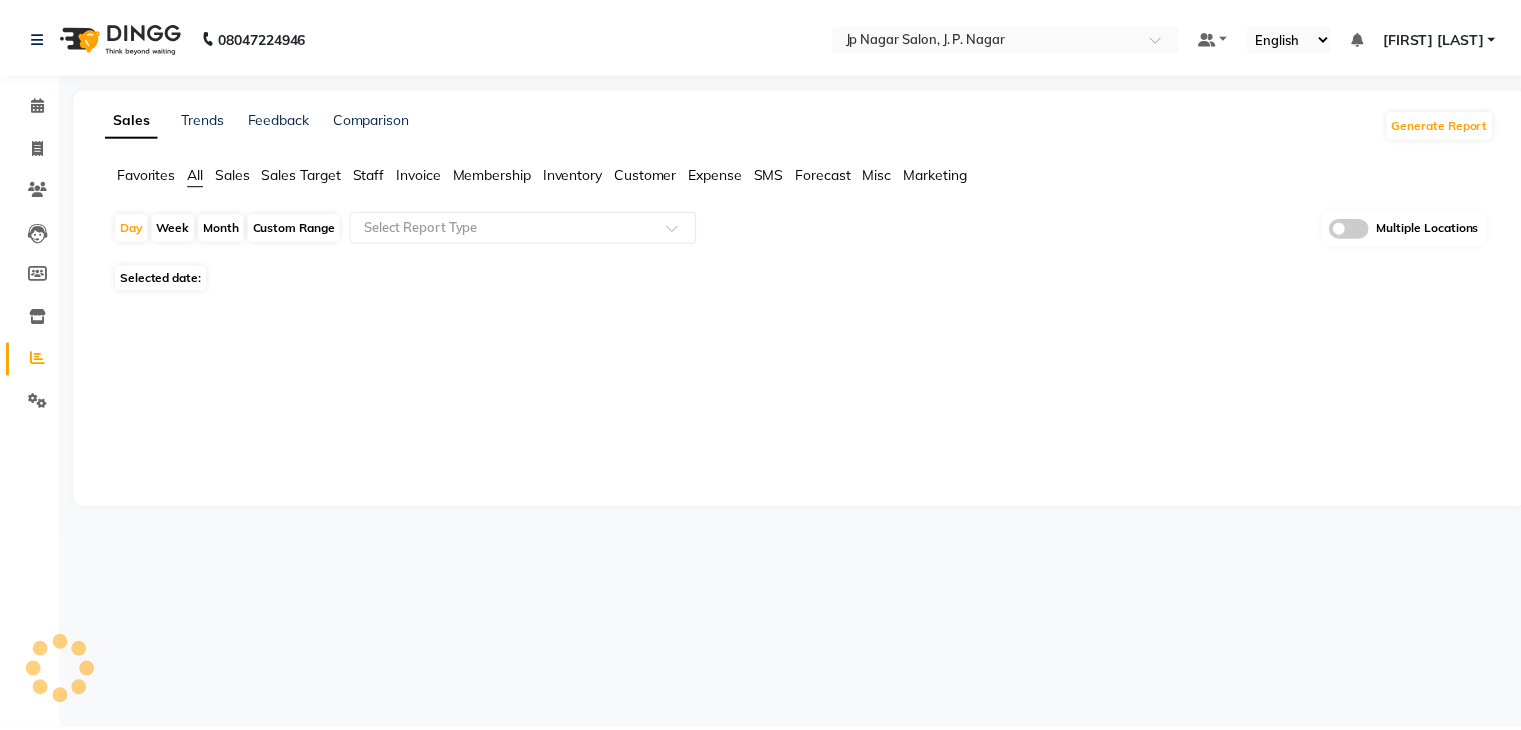 scroll, scrollTop: 0, scrollLeft: 0, axis: both 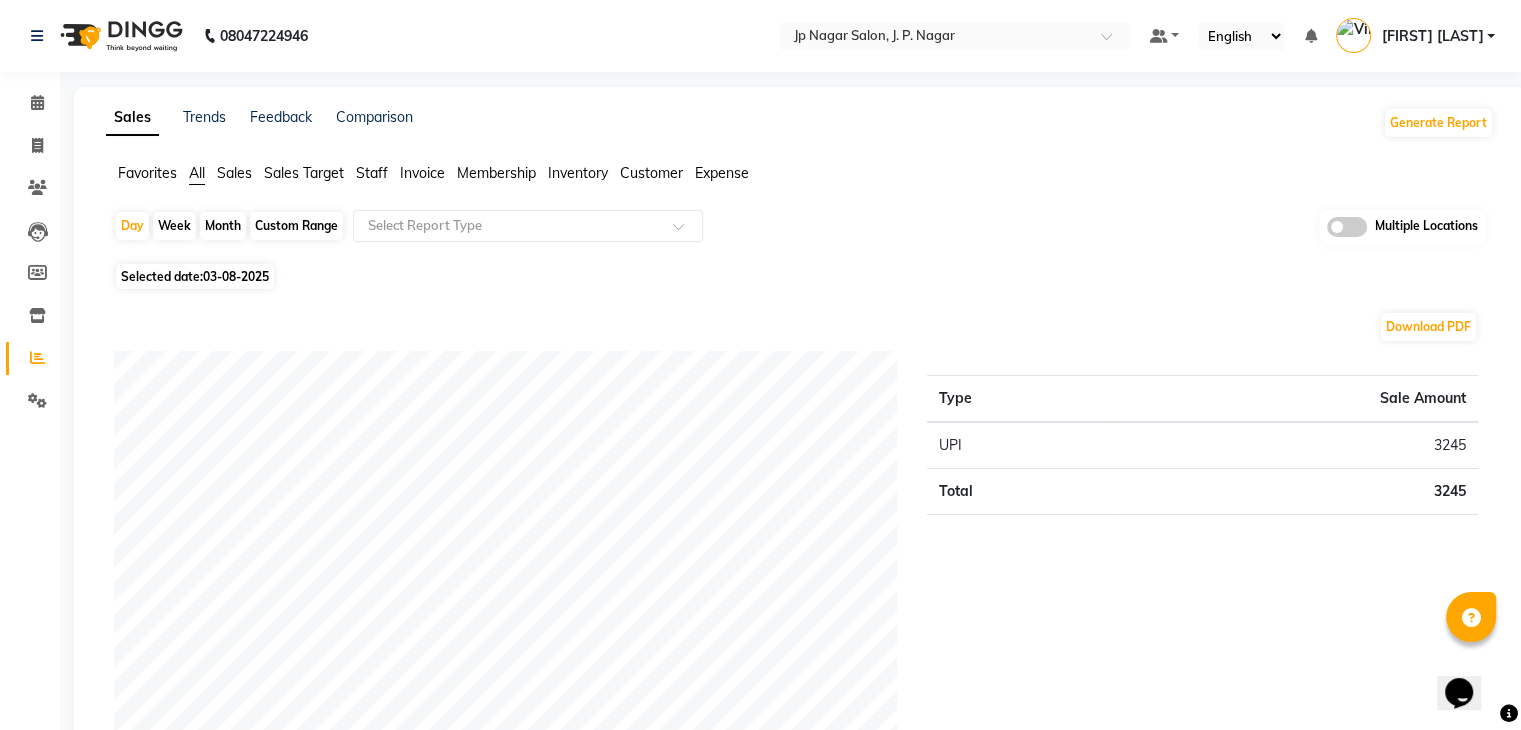 click on "Favorites All Sales Sales Target Staff Invoice Membership Inventory Customer Expense" 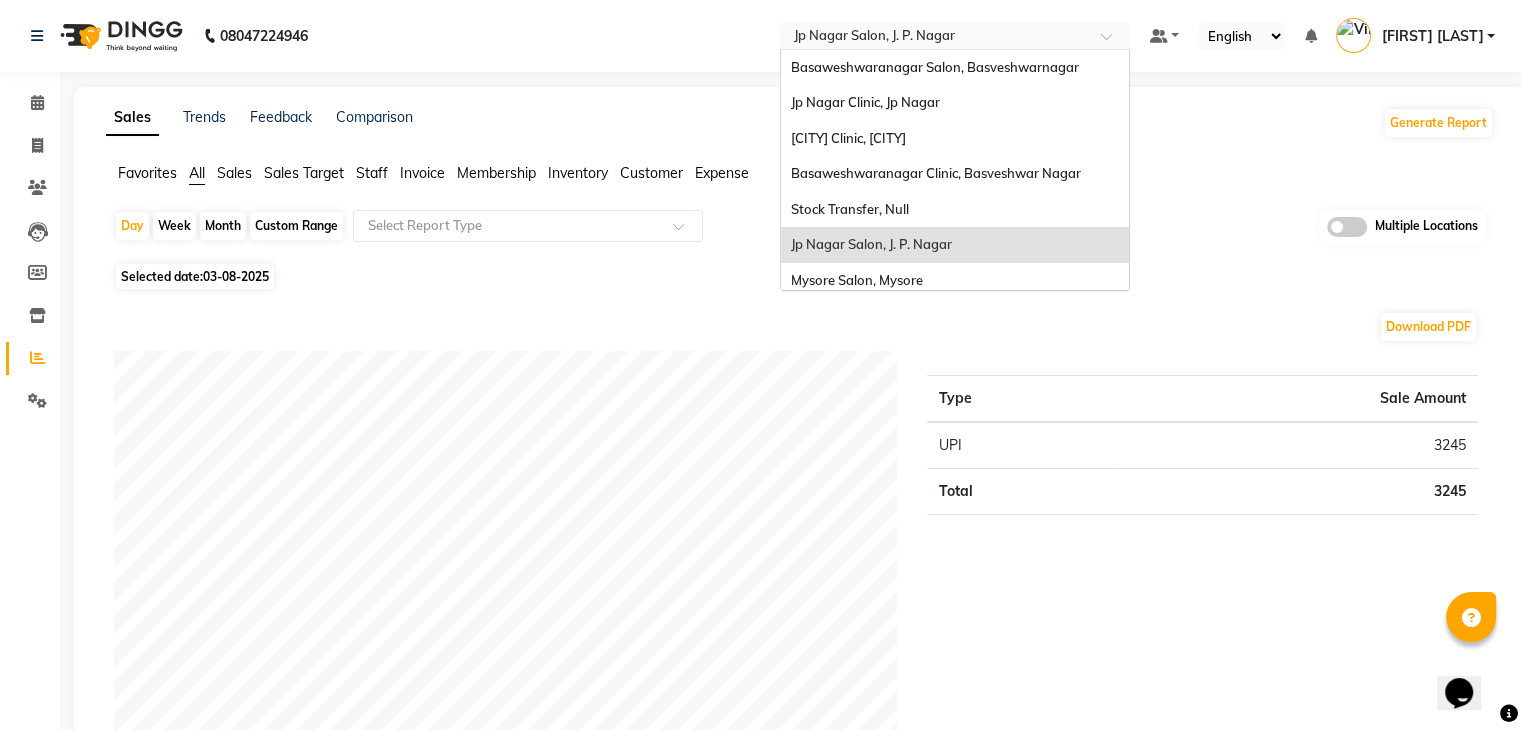 click on "Select Location × Jp Nagar Salon, J. P. Nagar" at bounding box center (939, 36) 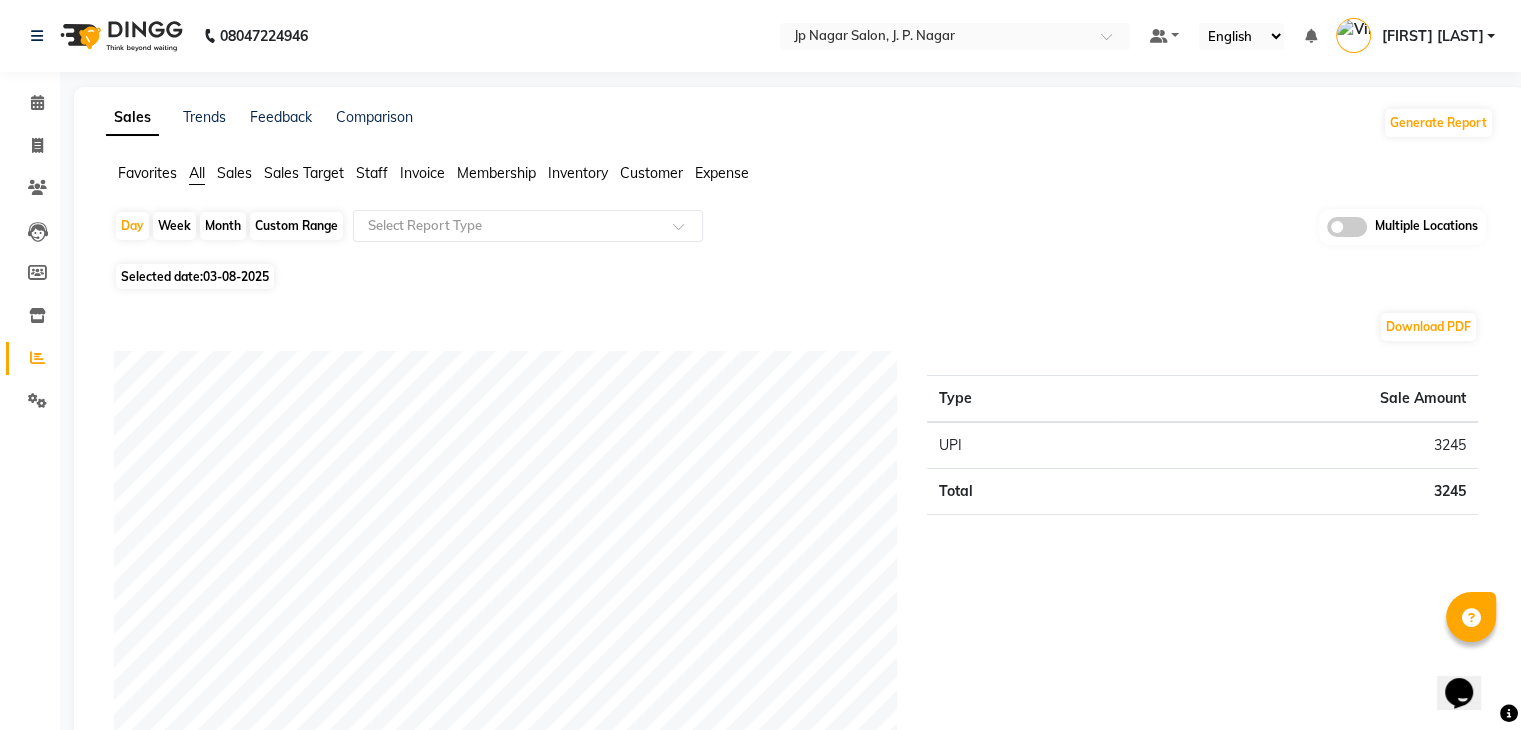 click on "Selected date:  03-08-2025" 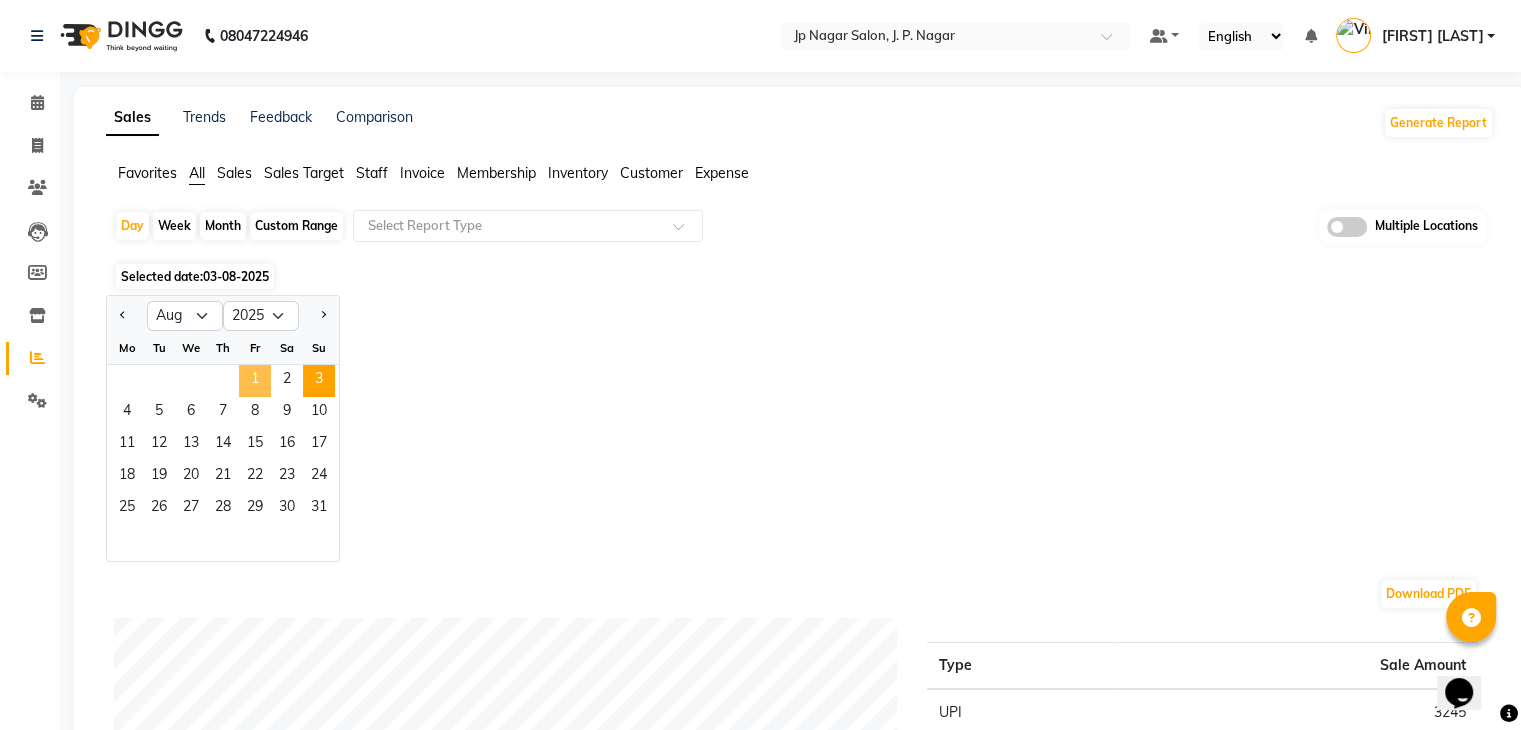 click on "1" 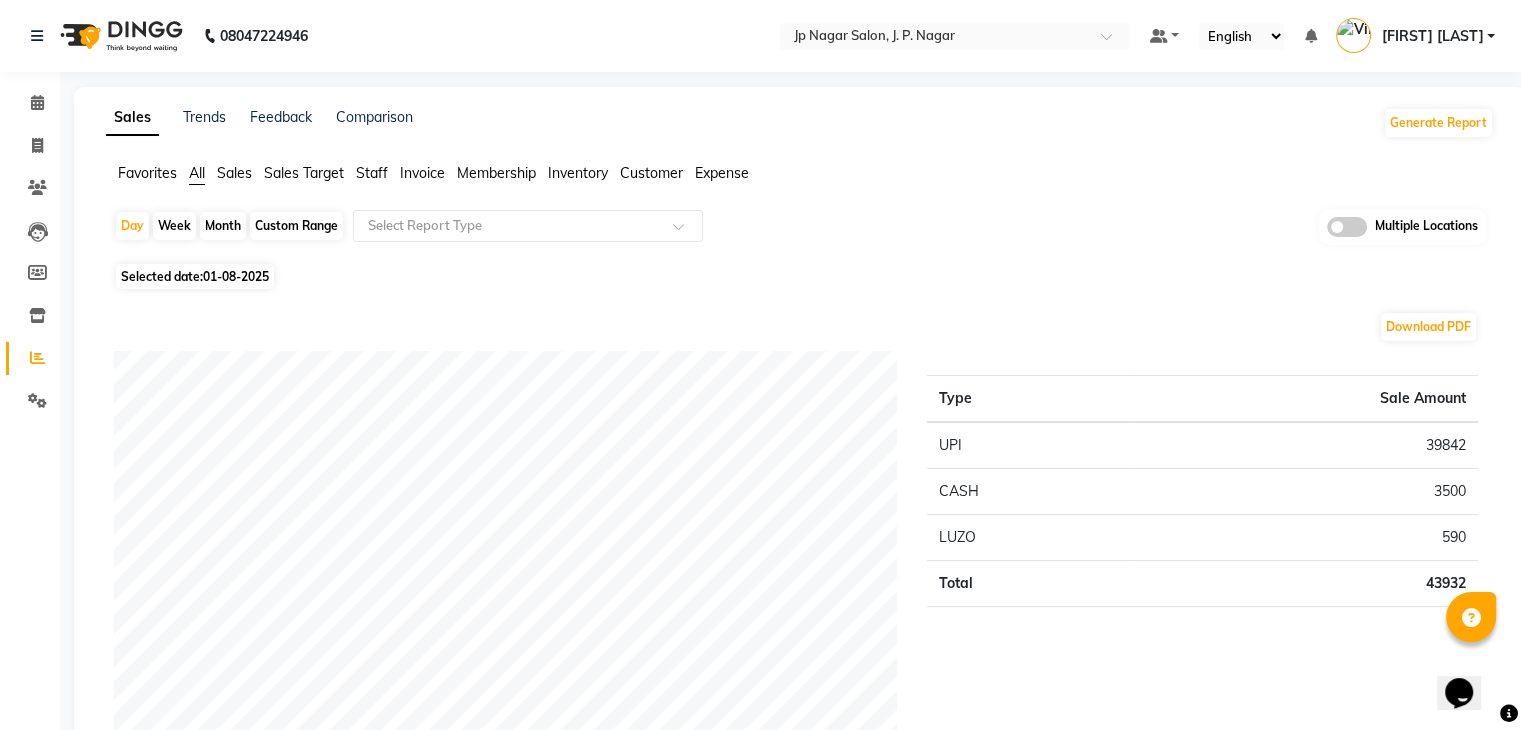 click on "Download PDF Payment mode Type Sale Amount UPI 39842 CASH 3500 LUZO 590 Total 43932 Staff summary Type Sale Amount Prateek 22892 Tezz 19860 Awantika 1180 Total 43932 Sales summary Type Sale Amount Vouchers 0 Tips 0 Prepaid 0 Memberships 0 Gift card 0 Packages 0 Services 31032 Products 12900 Fee 0 Total 43932 Expense by type Type Sale Amount Cash Setteled to vimarsh 2120 Total 2120 Service by category Type Sale Amount Tag removal 12742 Hair Colour (Women) 10030 Permanent Hair Treatment 7080 EXTENSION 590 NAIL ENHANCEMENT 590 Total 31032 Service sales Type Sale Amount Hair Colour (Women) - Balayage Medium 10030 Nanoplastia 9440 Permanent Hair Treatment - Botox (Medium) 7080 Senior Stylist Hair Cut Women's  3302 GEL POLISH APPLICATION ON HAND 590 NAIL EXTENSION REMOVAL 590 Total 31032" 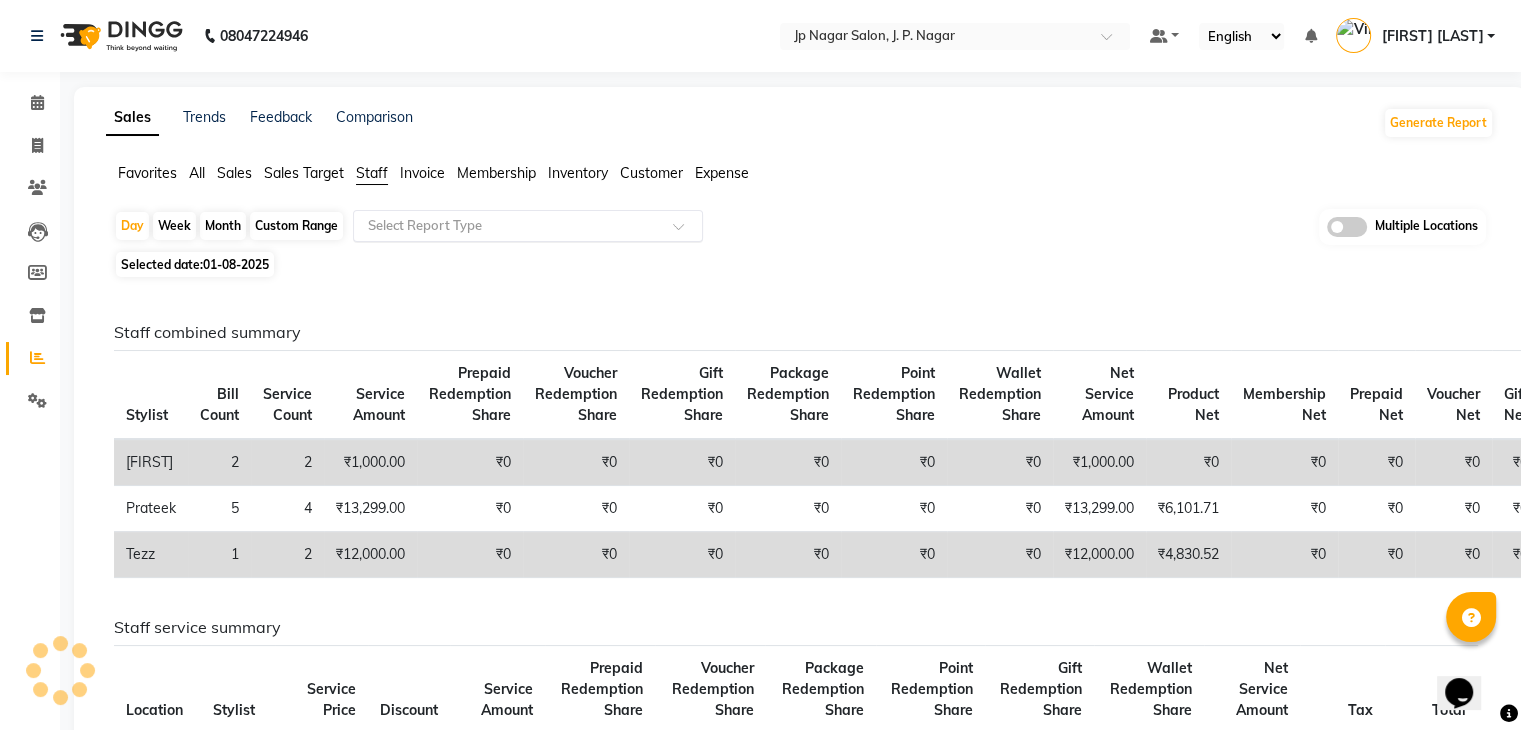 click 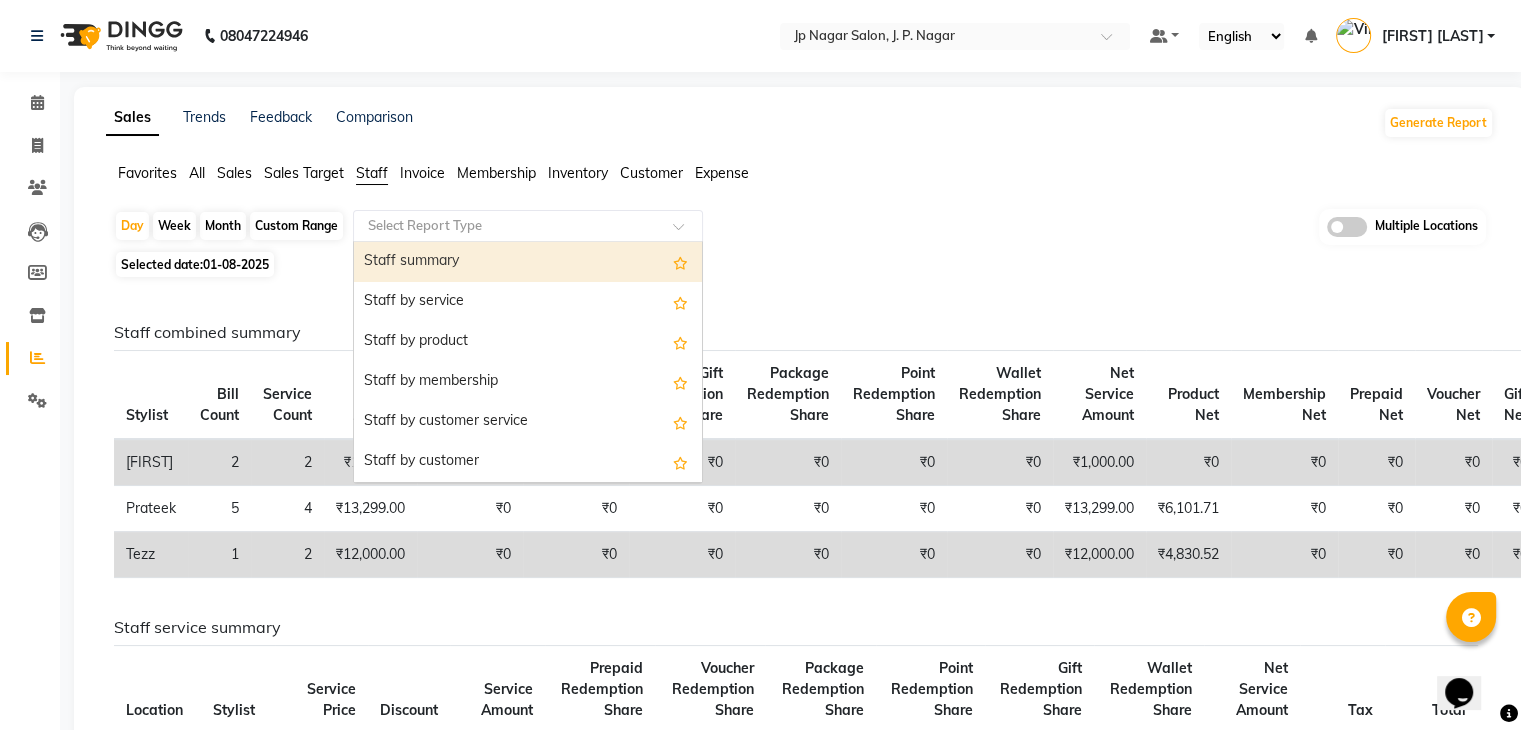 click on "Staff summary" at bounding box center [528, 262] 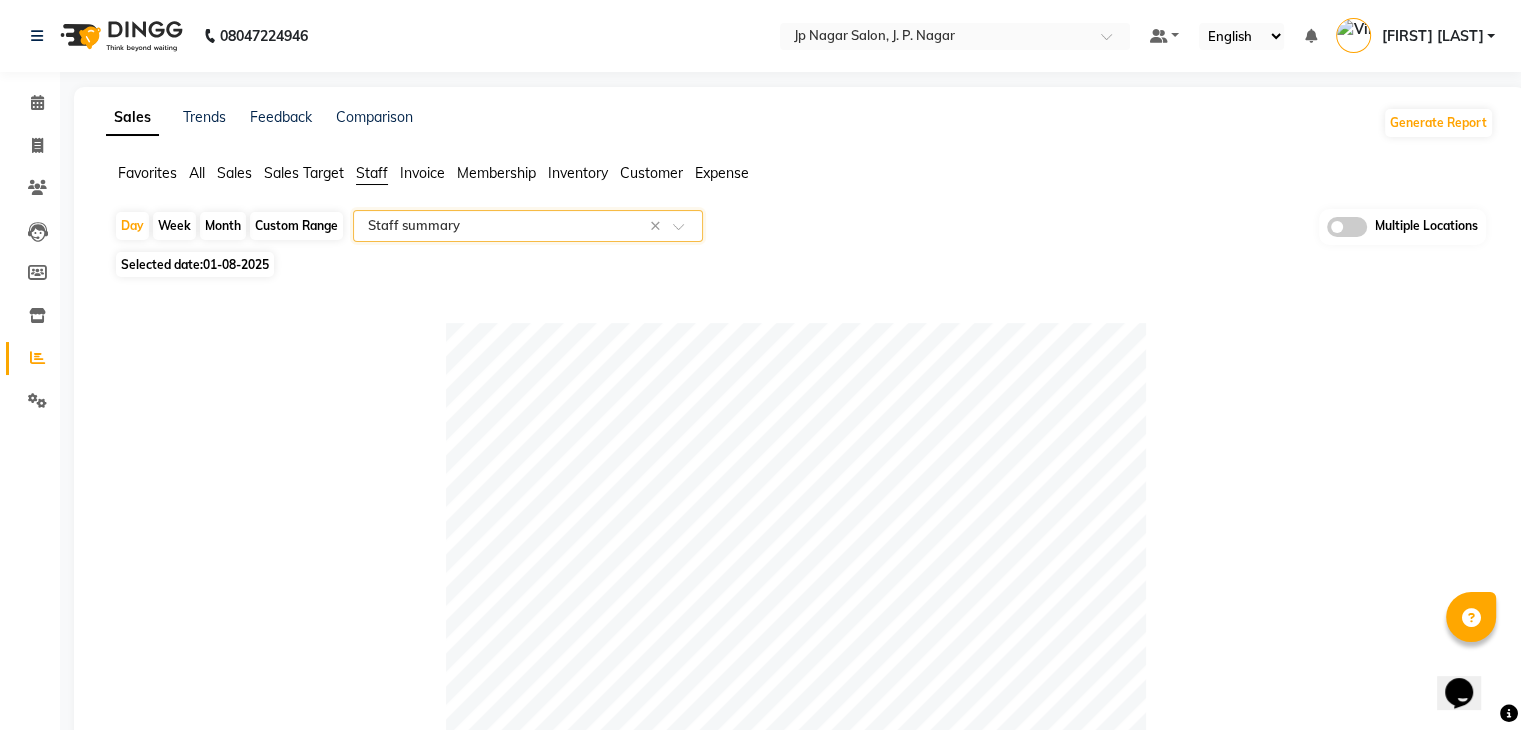 click on "Day   Week   Month   Custom Range  Select Report Type × Staff summary × Multiple Locations" 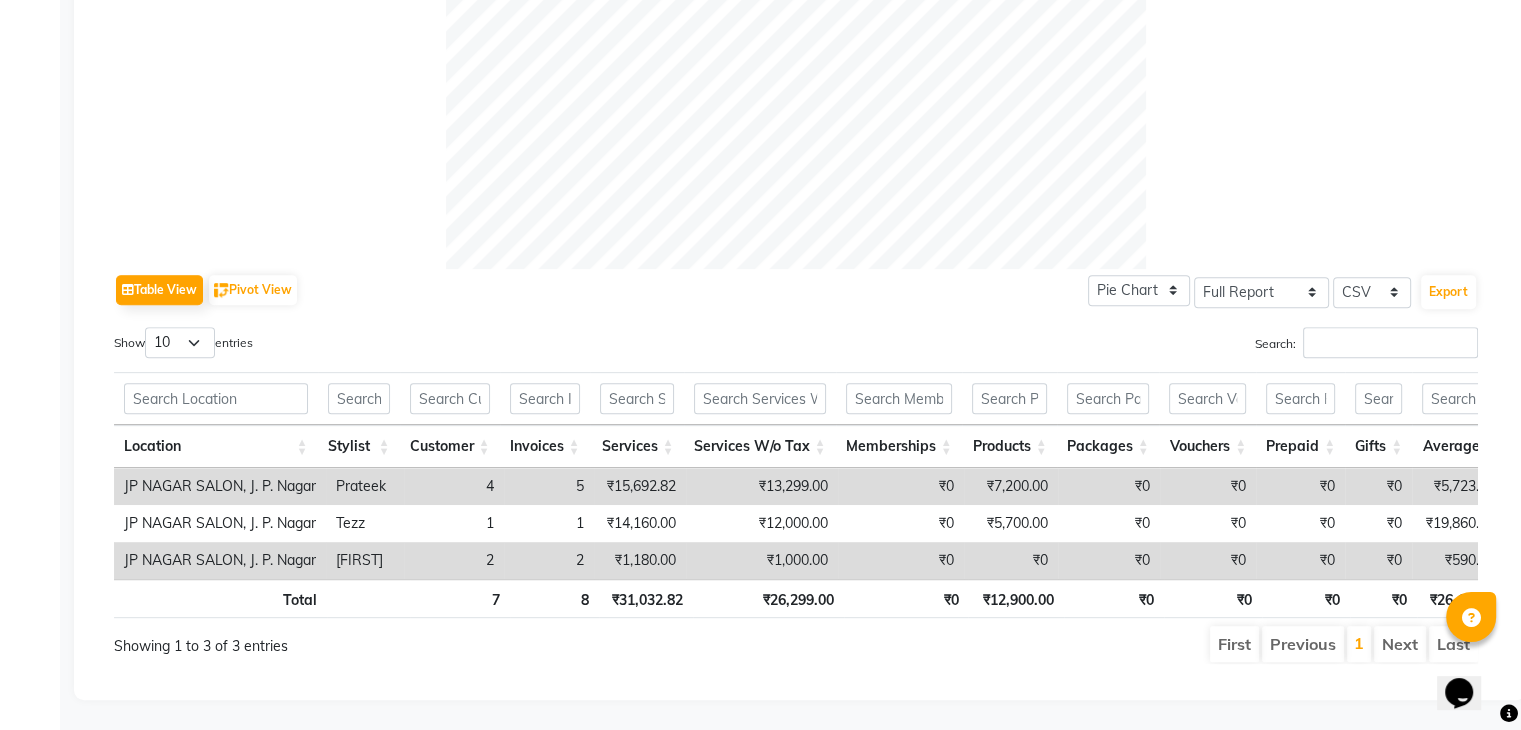 scroll, scrollTop: 782, scrollLeft: 0, axis: vertical 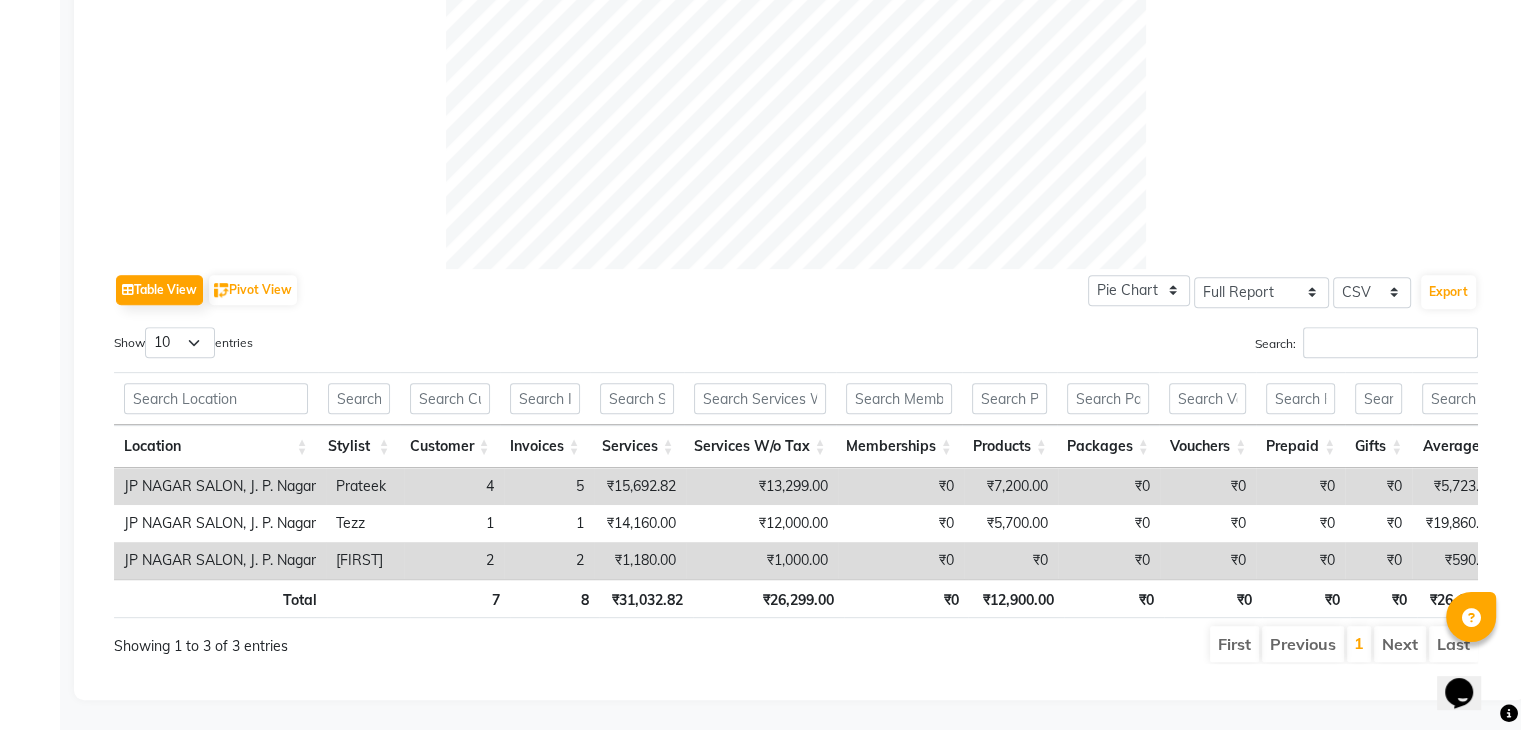 click on "Table View   Pivot View  Pie Chart Bar Chart Select Full Report Filtered Report Select CSV PDF  Export" 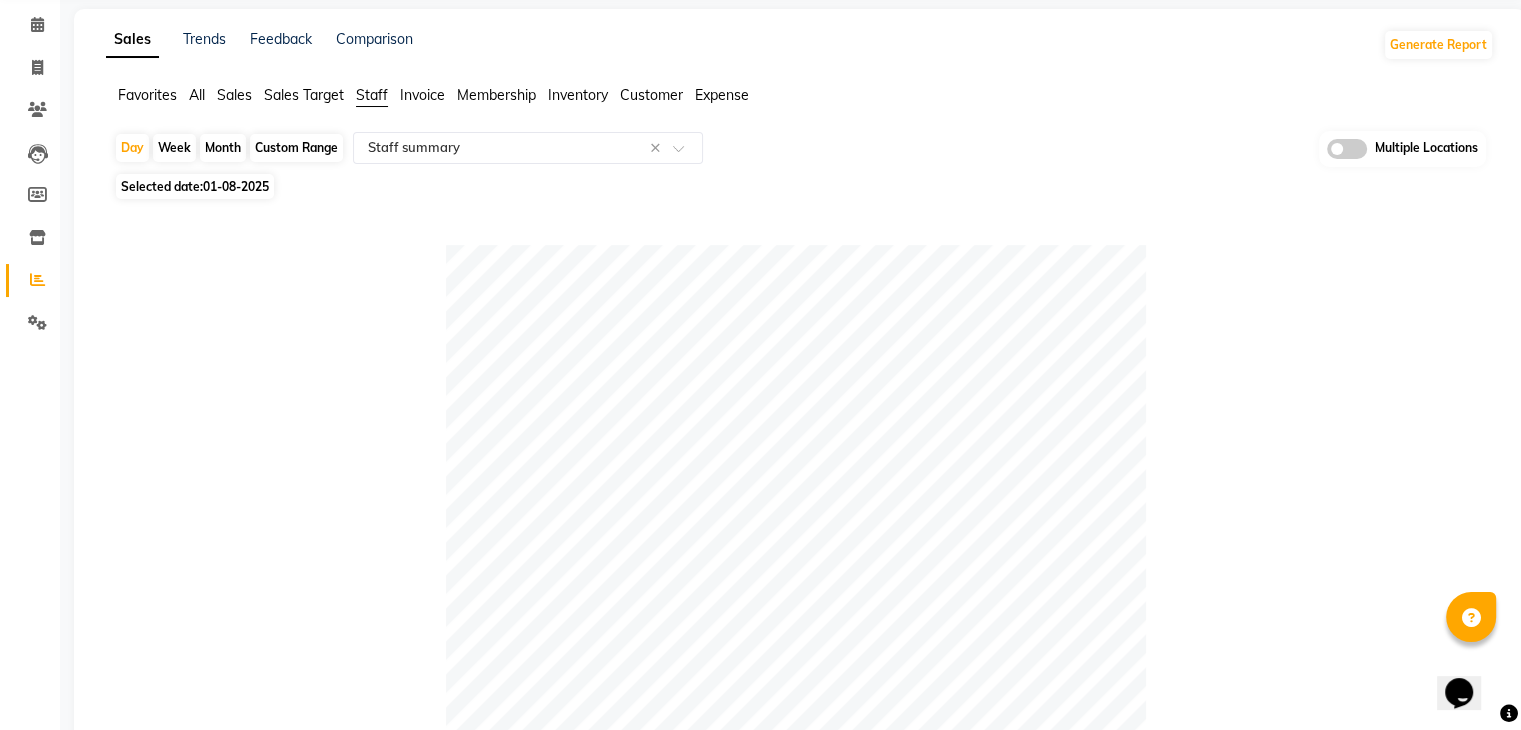 scroll, scrollTop: 0, scrollLeft: 0, axis: both 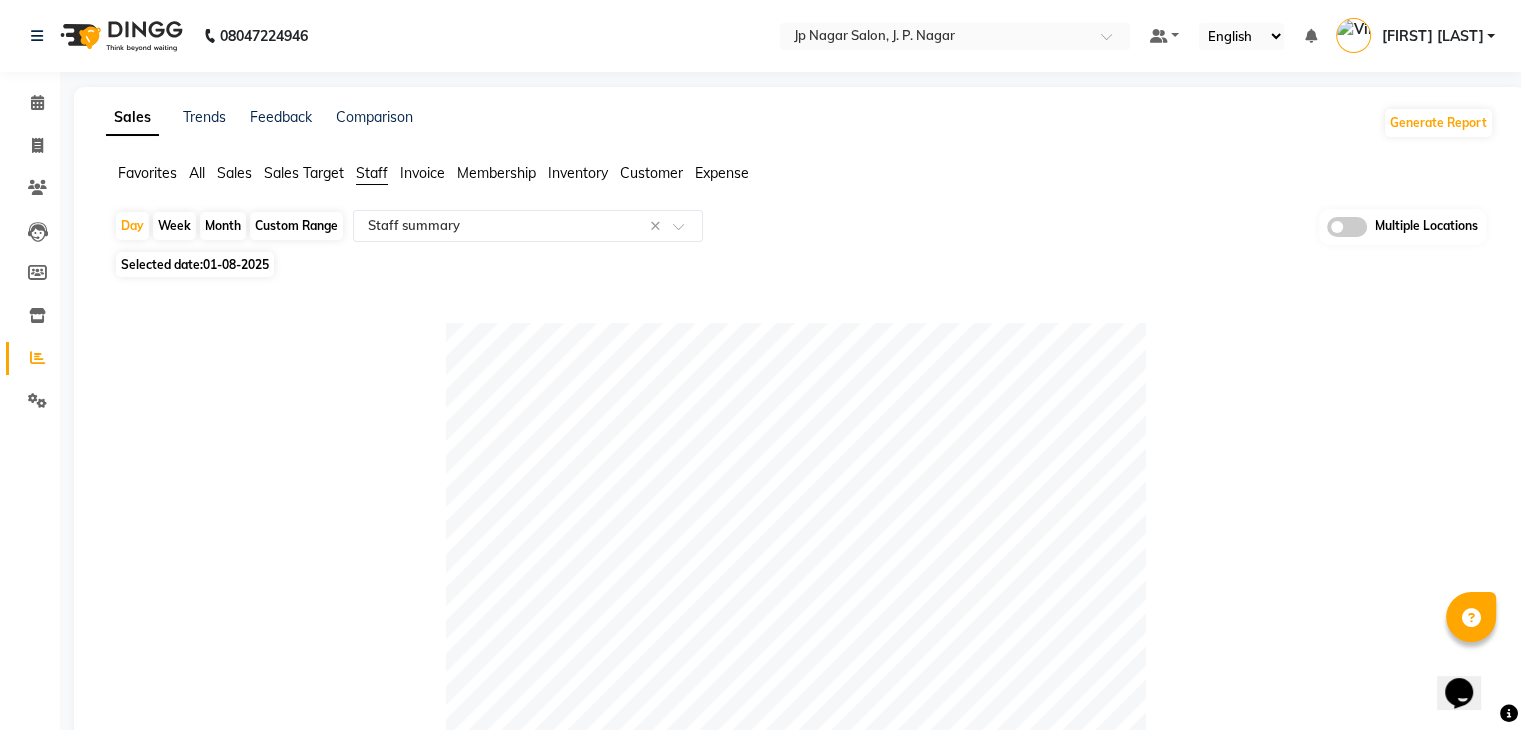 drag, startPoint x: 281, startPoint y: 227, endPoint x: 305, endPoint y: 236, distance: 25.632011 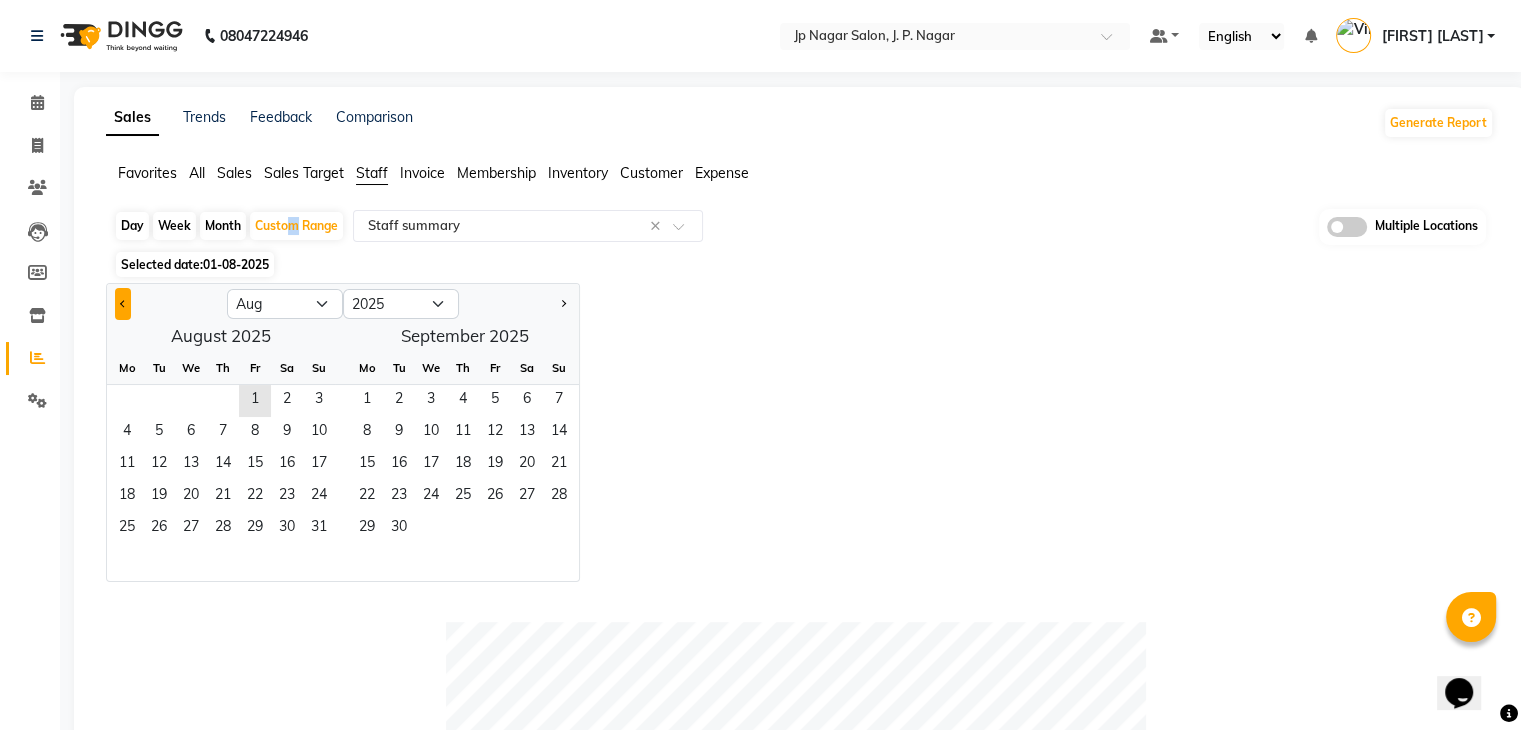 click 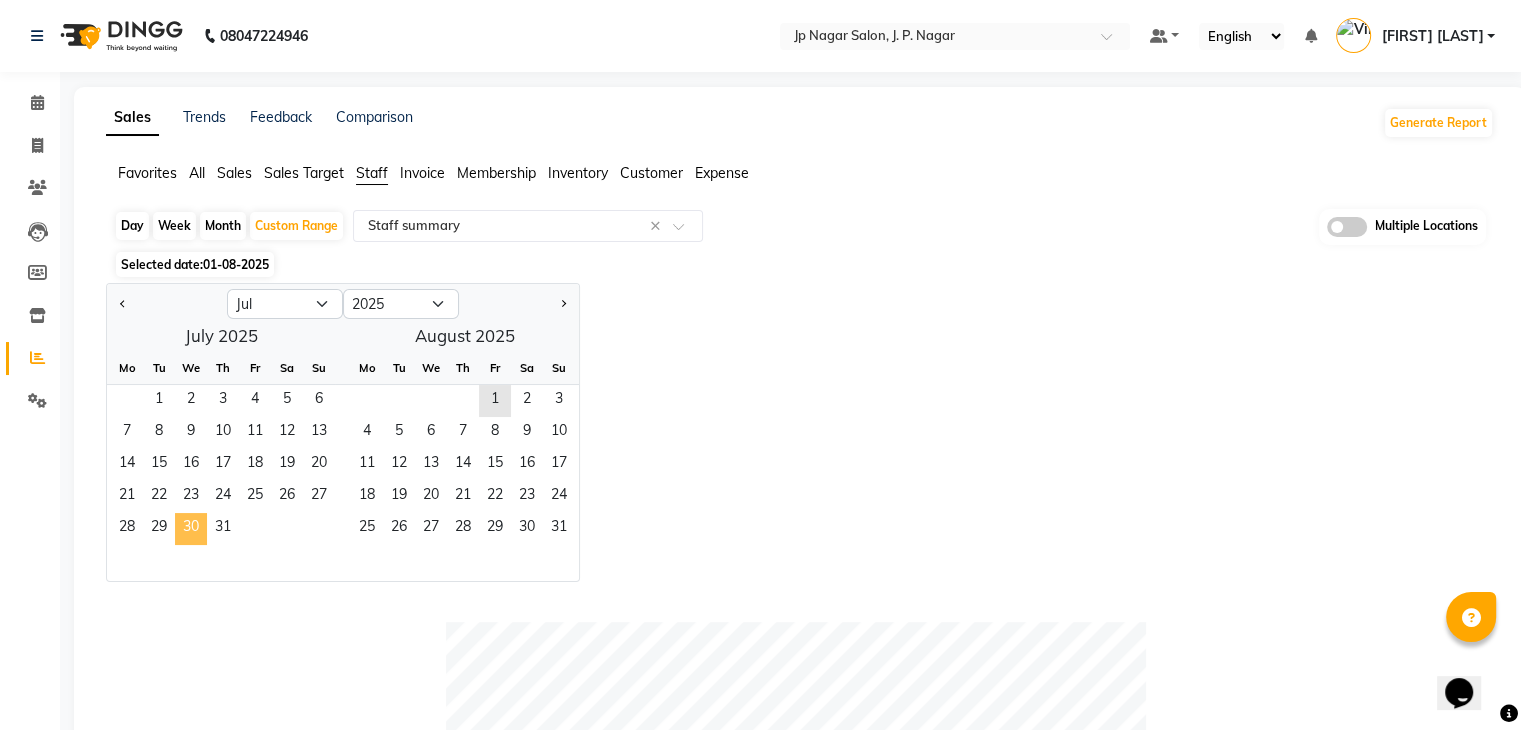 click on "30" 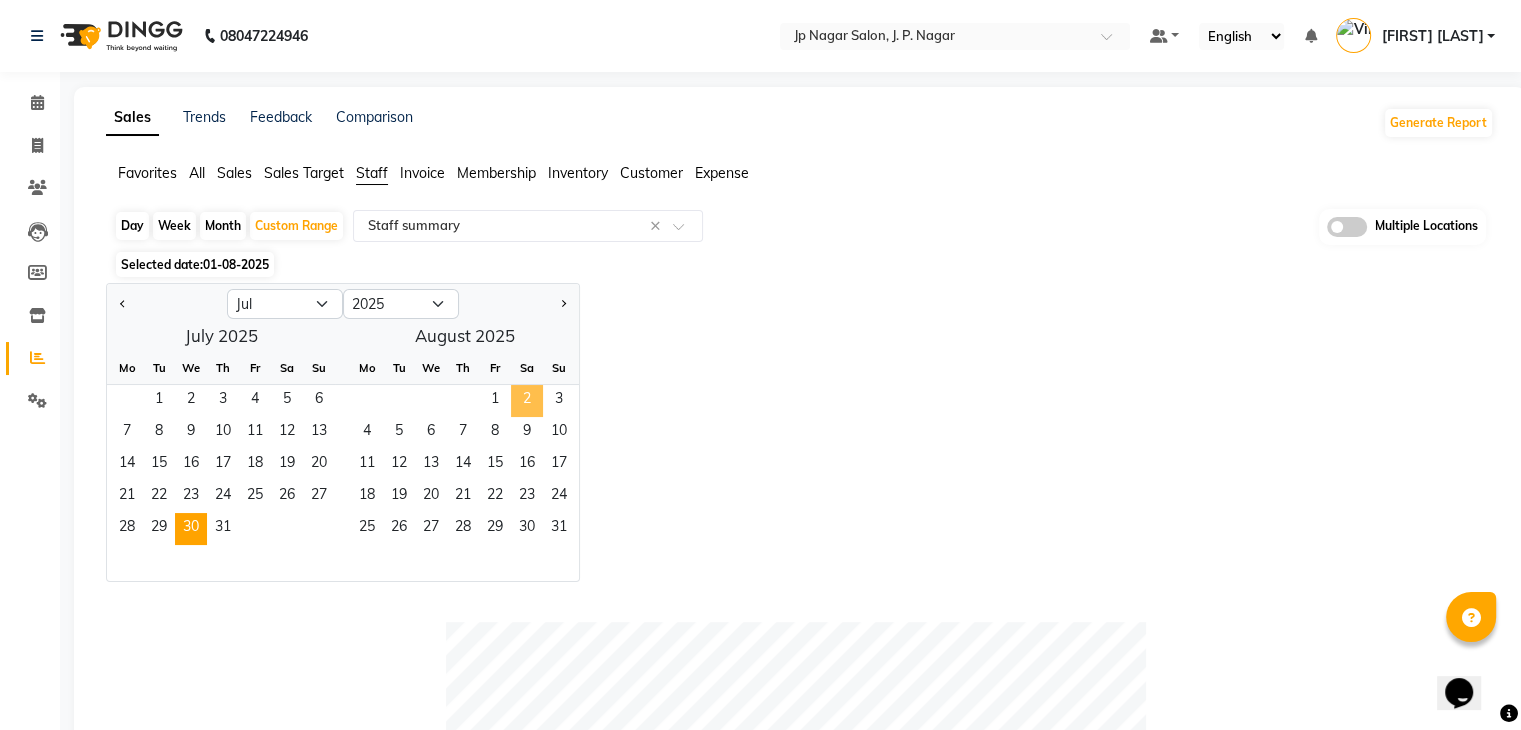 click on "2" 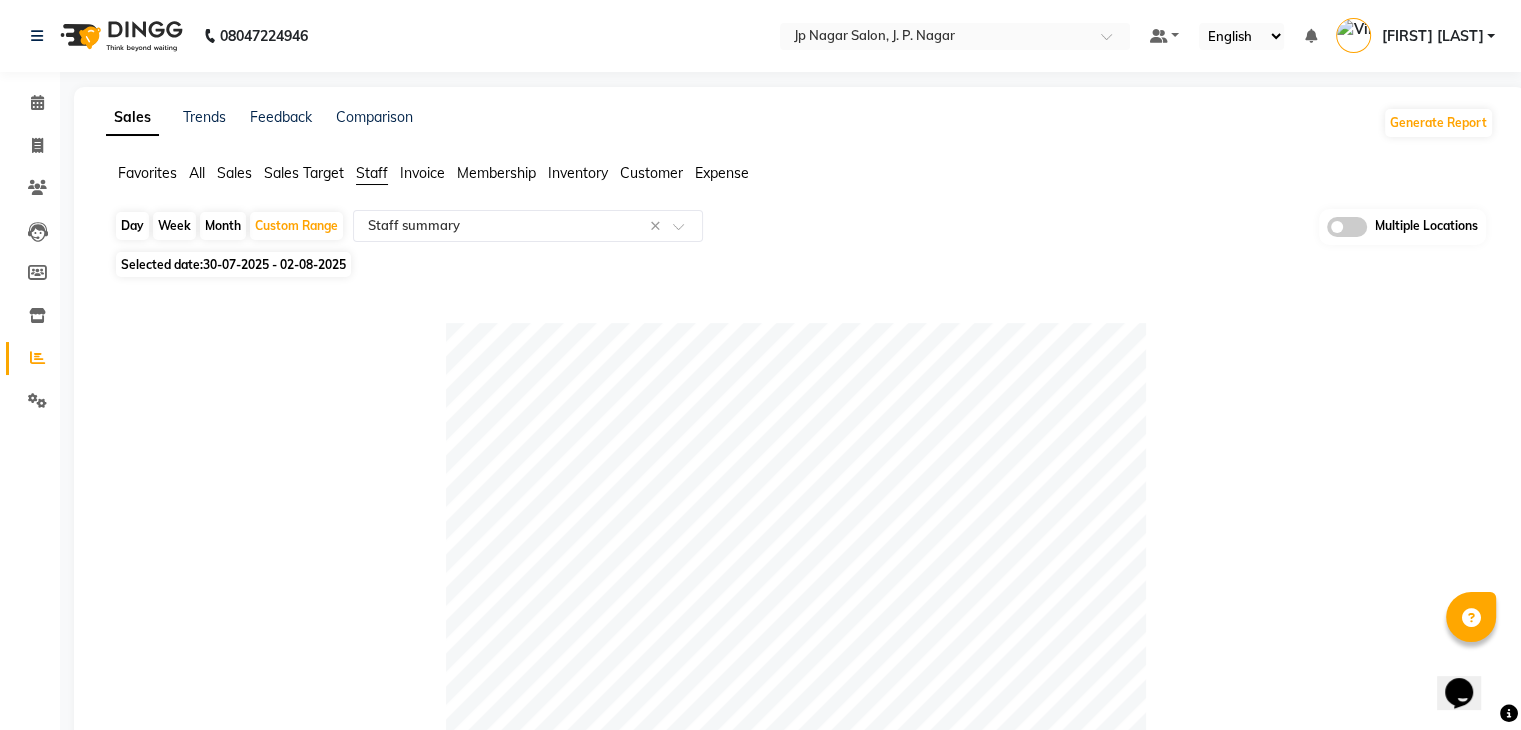 click on "Selected date:  30-07-2025 - 02-08-2025" 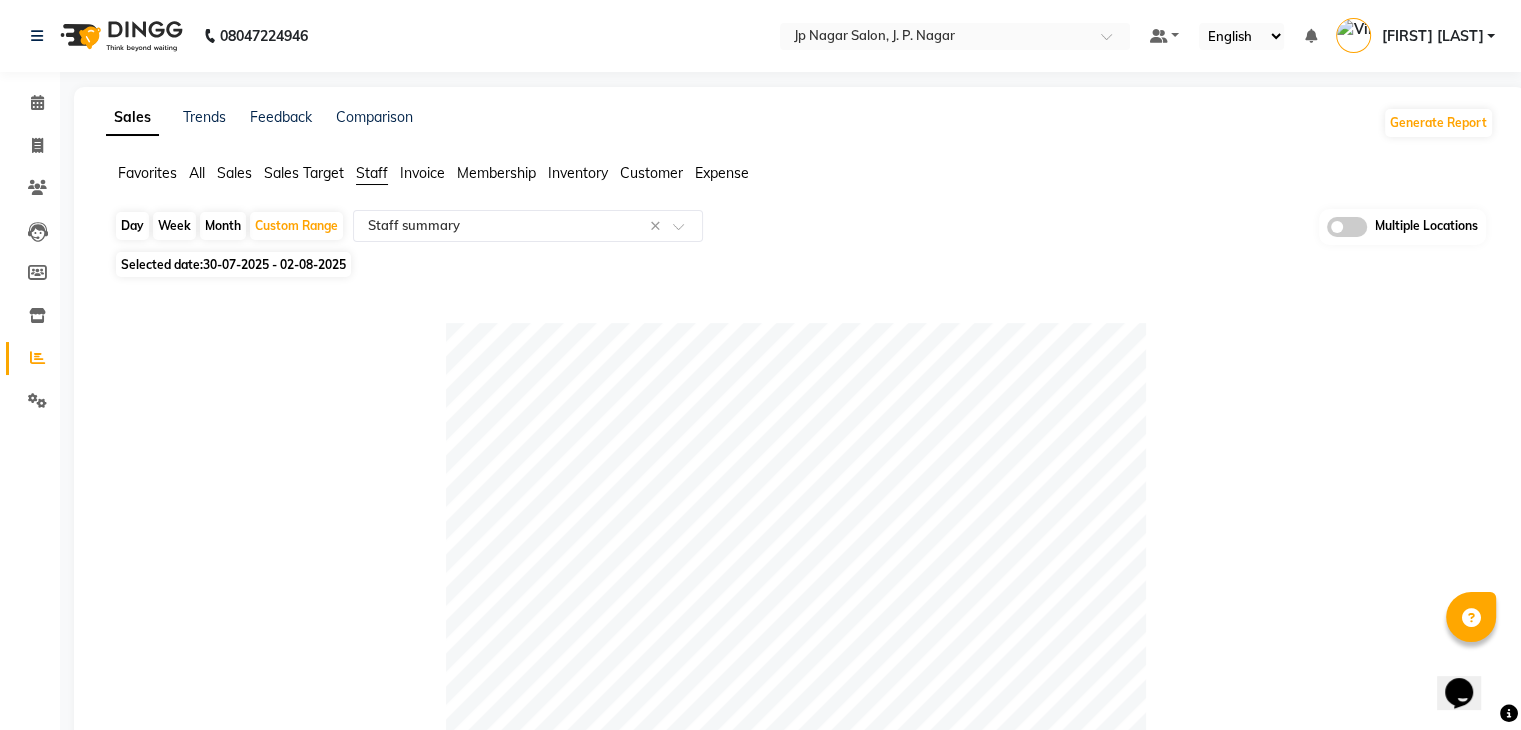 click 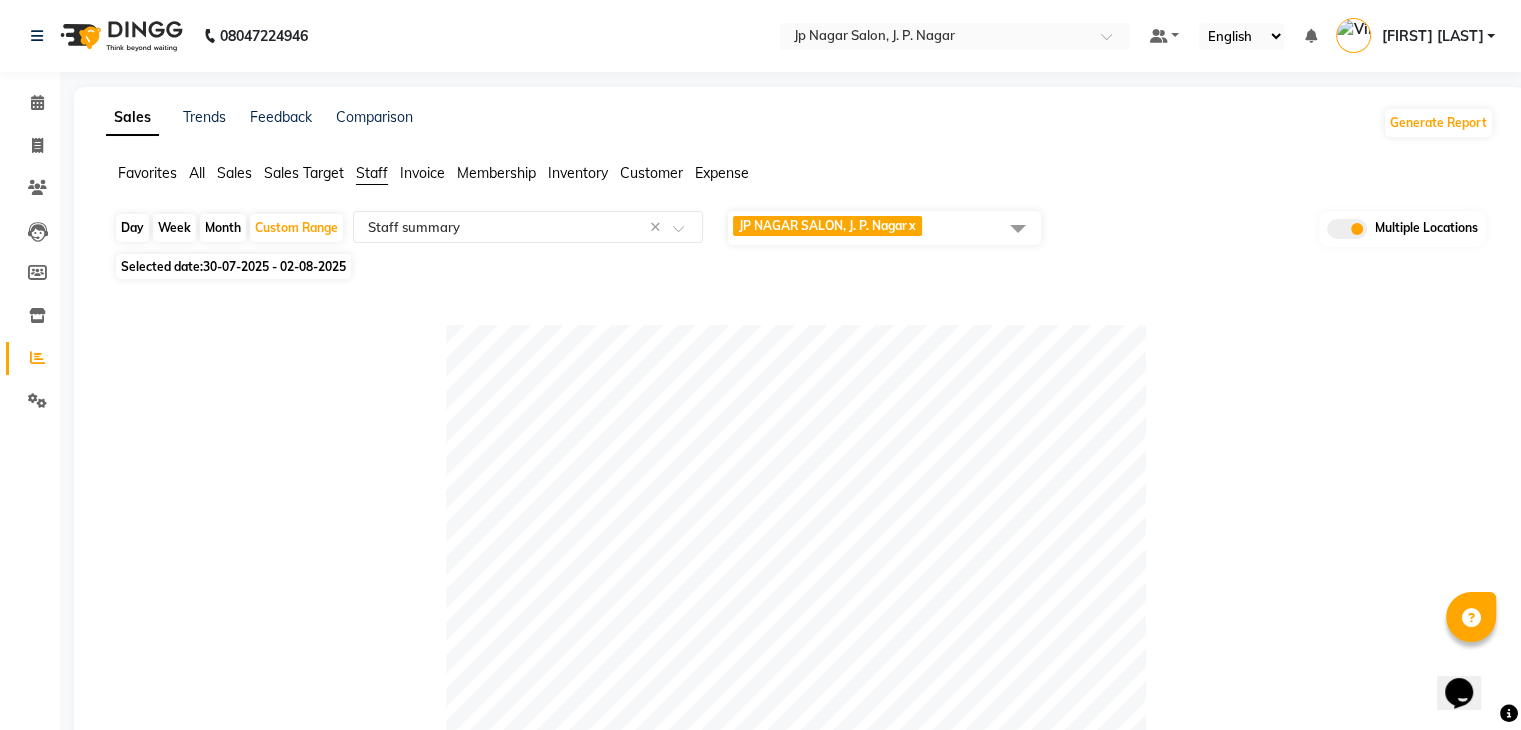 click 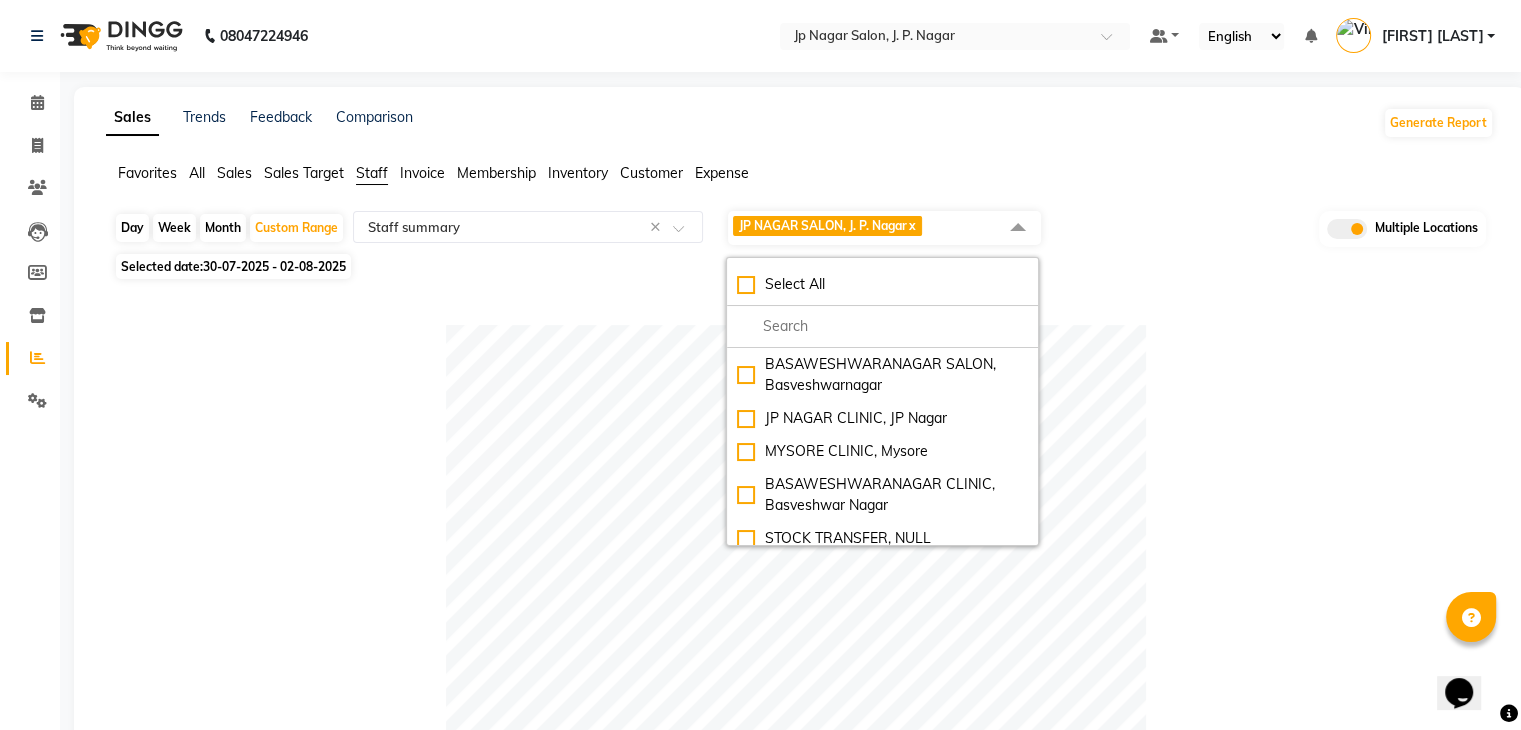 click on "Select All" 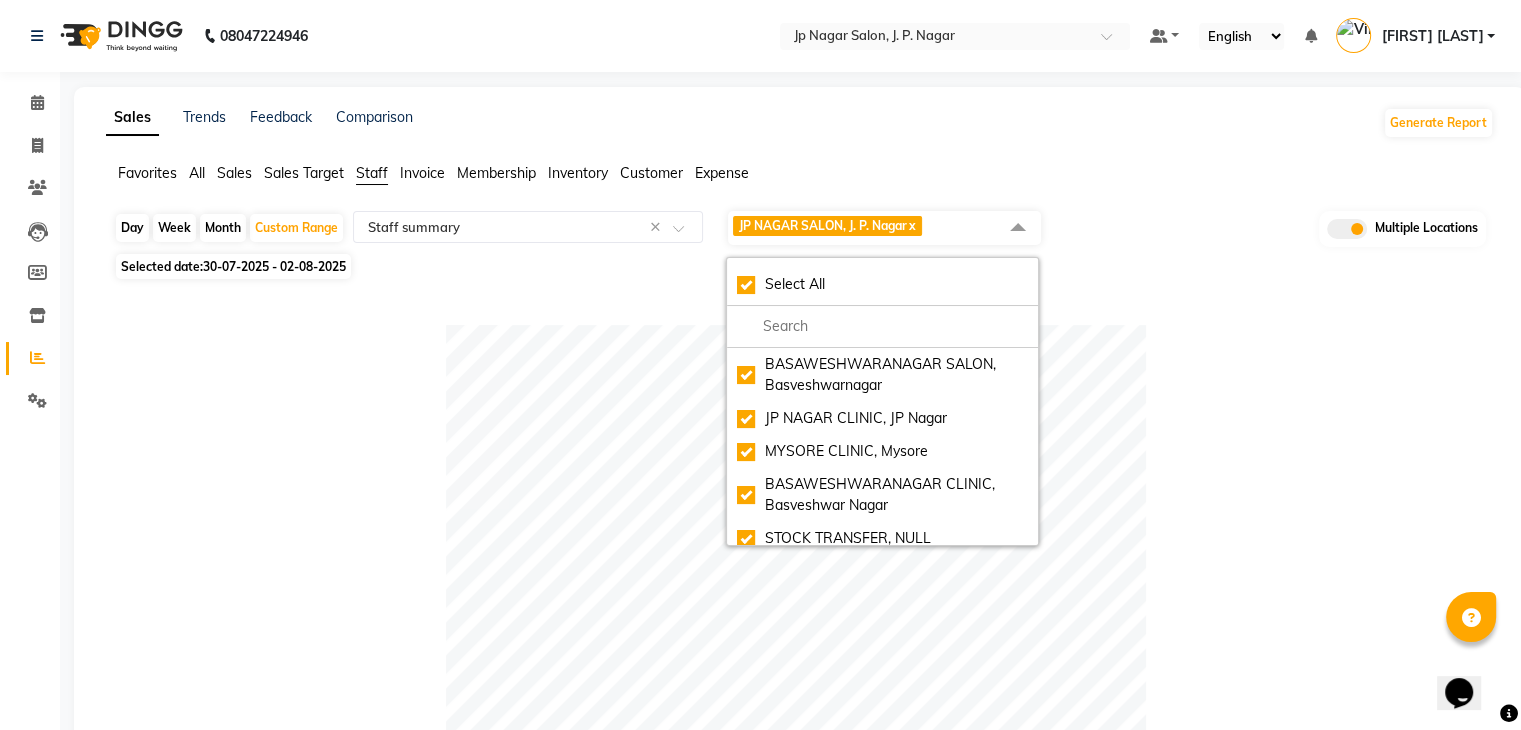 checkbox on "true" 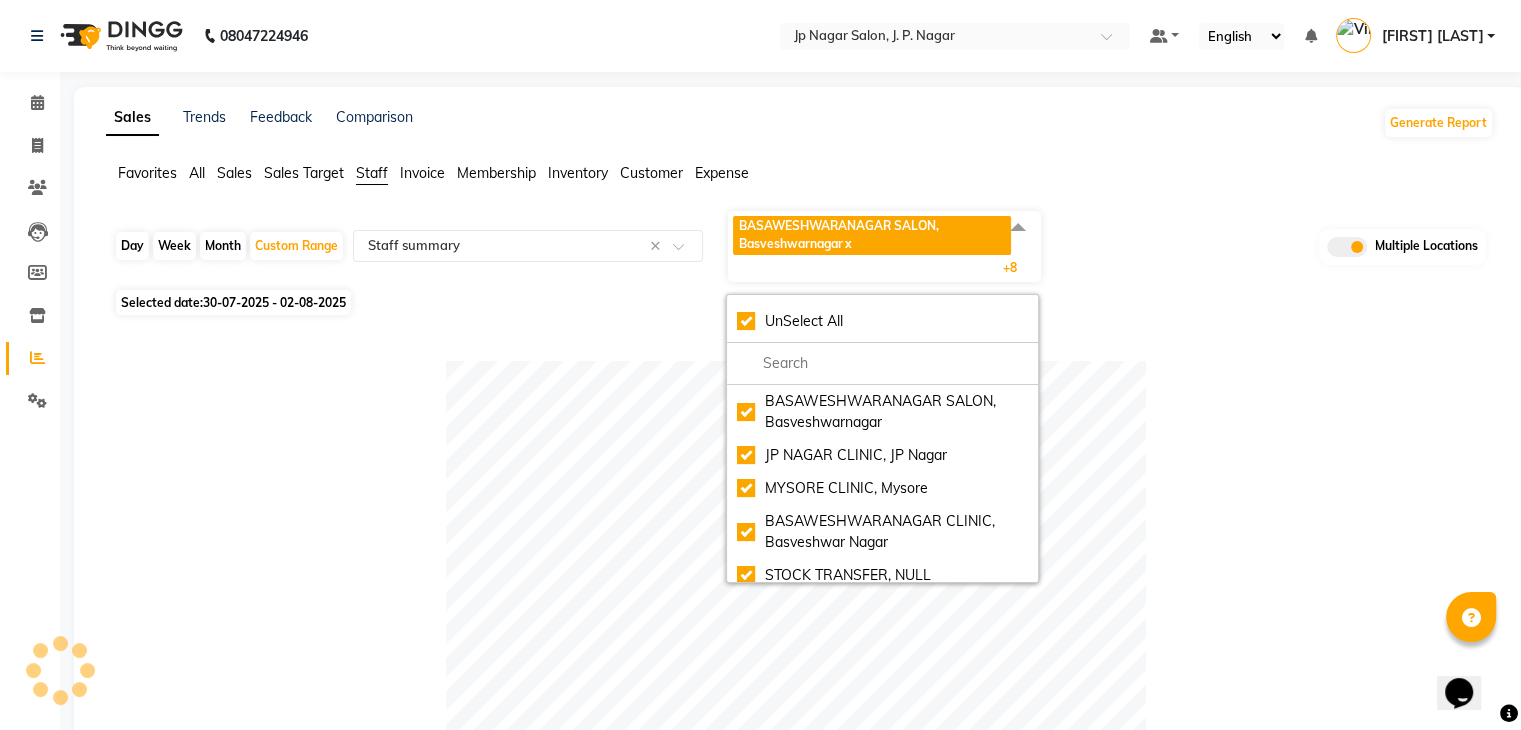 click on "Day   Week   Month   Custom Range  Select Report Type × Staff summary × BASAWESHWARANAGAR SALON, Basveshwarnagar   x JP NAGAR CLINIC, JP Nagar  x MYSORE CLINIC, Mysore  x BASAWESHWARANAGAR CLINIC, Basveshwar Nagar  x STOCK TRANSFER, NULL  x JP NAGAR SALON, J. P. Nagar  x MYSORE SALON, MYSORE  x The Glam Room Clinic, Hyderabad  x The Glam Room Salon, Hyderabad  x +8 UnSelect All BASAWESHWARANAGAR SALON, Basveshwarnagar  JP NAGAR CLINIC, JP Nagar MYSORE CLINIC, Mysore BASAWESHWARANAGAR CLINIC, Basveshwar Nagar STOCK TRANSFER, NULL JP NAGAR SALON, J. P. Nagar MYSORE SALON, MYSORE The Glam Room Clinic, Hyderabad The Glam Room Salon, Hyderabad Multiple Locations" 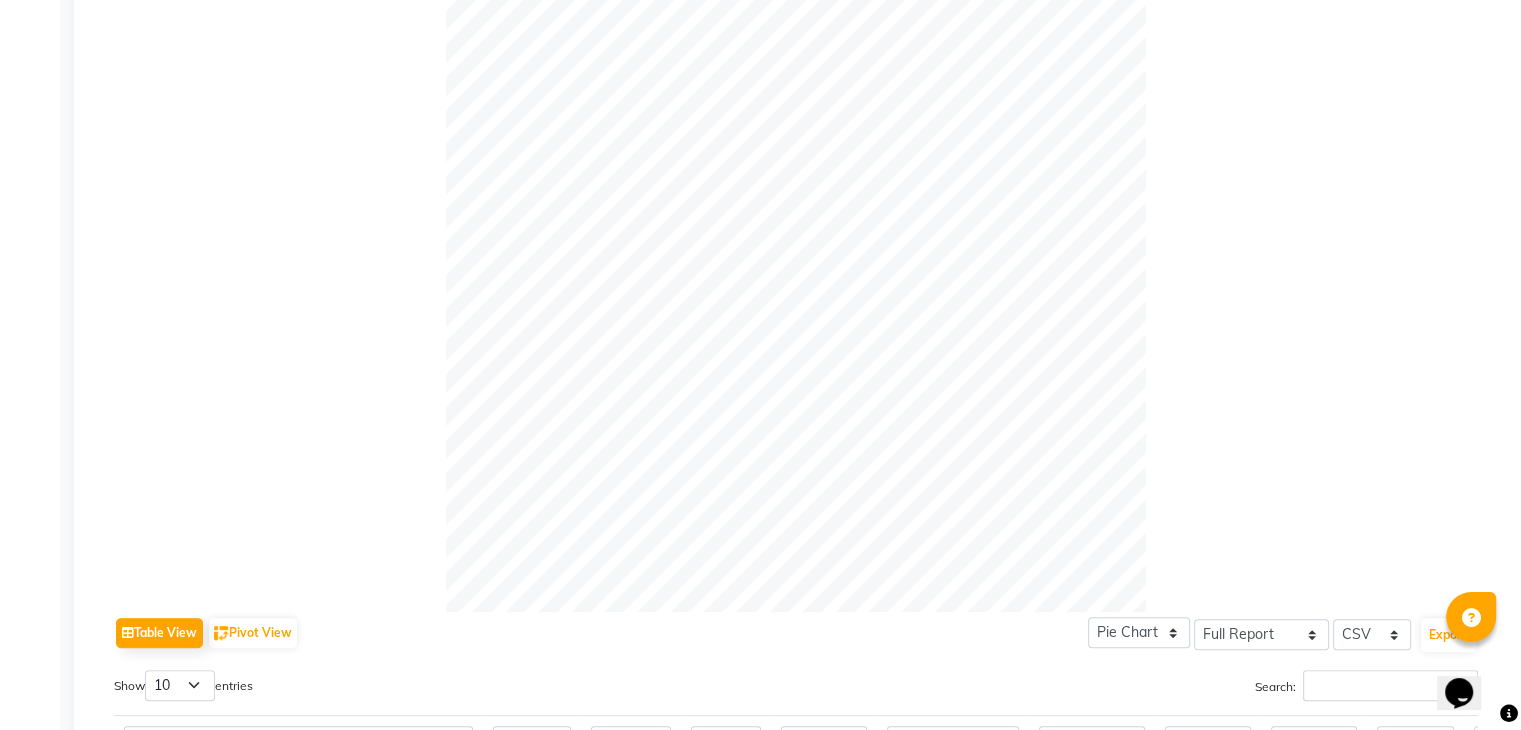 scroll, scrollTop: 0, scrollLeft: 0, axis: both 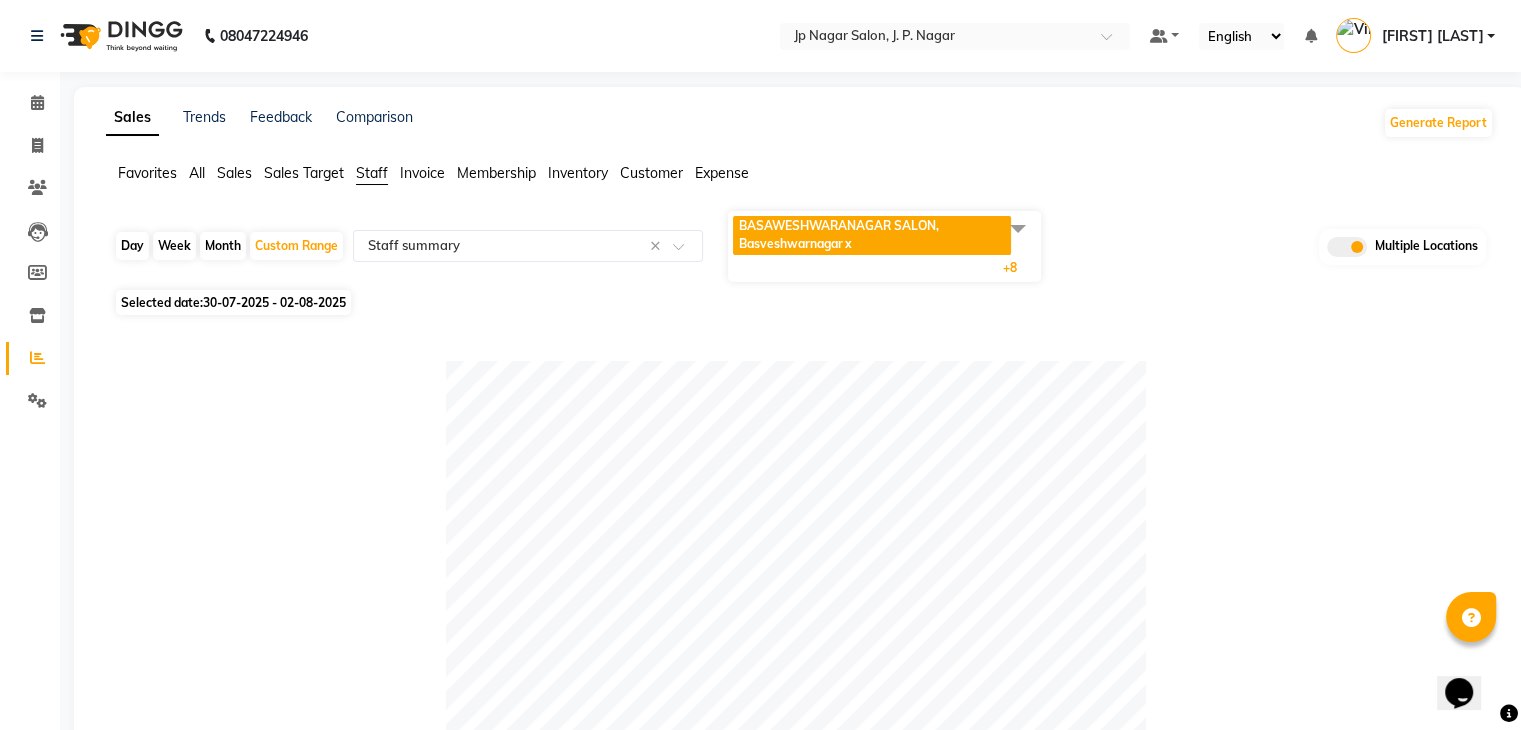 click on "All" 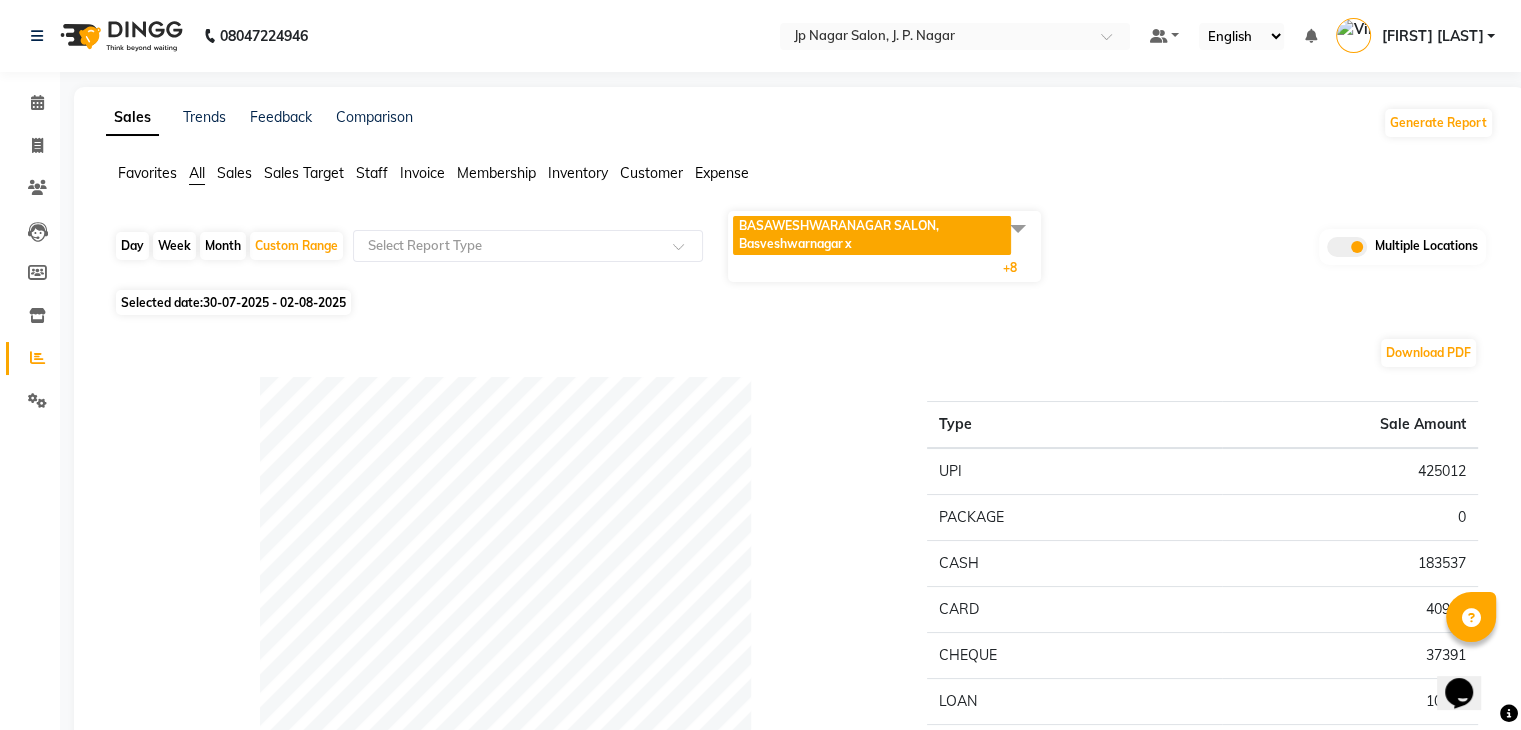 click on "Day   Week   Month   Custom Range  Select Report Type BASAWESHWARANAGAR SALON, Basveshwarnagar   x JP NAGAR CLINIC, JP Nagar  x MYSORE CLINIC, Mysore  x BASAWESHWARANAGAR CLINIC, Basveshwar Nagar  x STOCK TRANSFER, NULL  x JP NAGAR SALON, J. P. Nagar  x MYSORE SALON, MYSORE  x The Glam Room Clinic, Hyderabad  x The Glam Room Salon, Hyderabad  x +8 UnSelect All BASAWESHWARANAGAR SALON, Basveshwarnagar  JP NAGAR CLINIC, JP Nagar MYSORE CLINIC, Mysore BASAWESHWARANAGAR CLINIC, Basveshwar Nagar STOCK TRANSFER, NULL JP NAGAR SALON, J. P. Nagar MYSORE SALON, MYSORE The Glam Room Clinic, Hyderabad The Glam Room Salon, Hyderabad Multiple Locations Selected date:  30-07-2025 - 02-08-2025  Download PDF Payment mode Type Sale Amount UPI 425012 PACKAGE 0 CASH 183537 CARD 40978 CHEQUE 37391 LOAN 10459 BAJAJ FINSERV 68043 NEARBUY 1500 LUZO 590 Total 767510 Staff summary Type Sale Amount Dr Mehjabin 201843 Smrithi 11600 Navya 15902 Sanskruthi 7650 Manager 2500 Jassi 49490 Theja 46130 Sanskruthi 8110 Navya 6344 0 0" 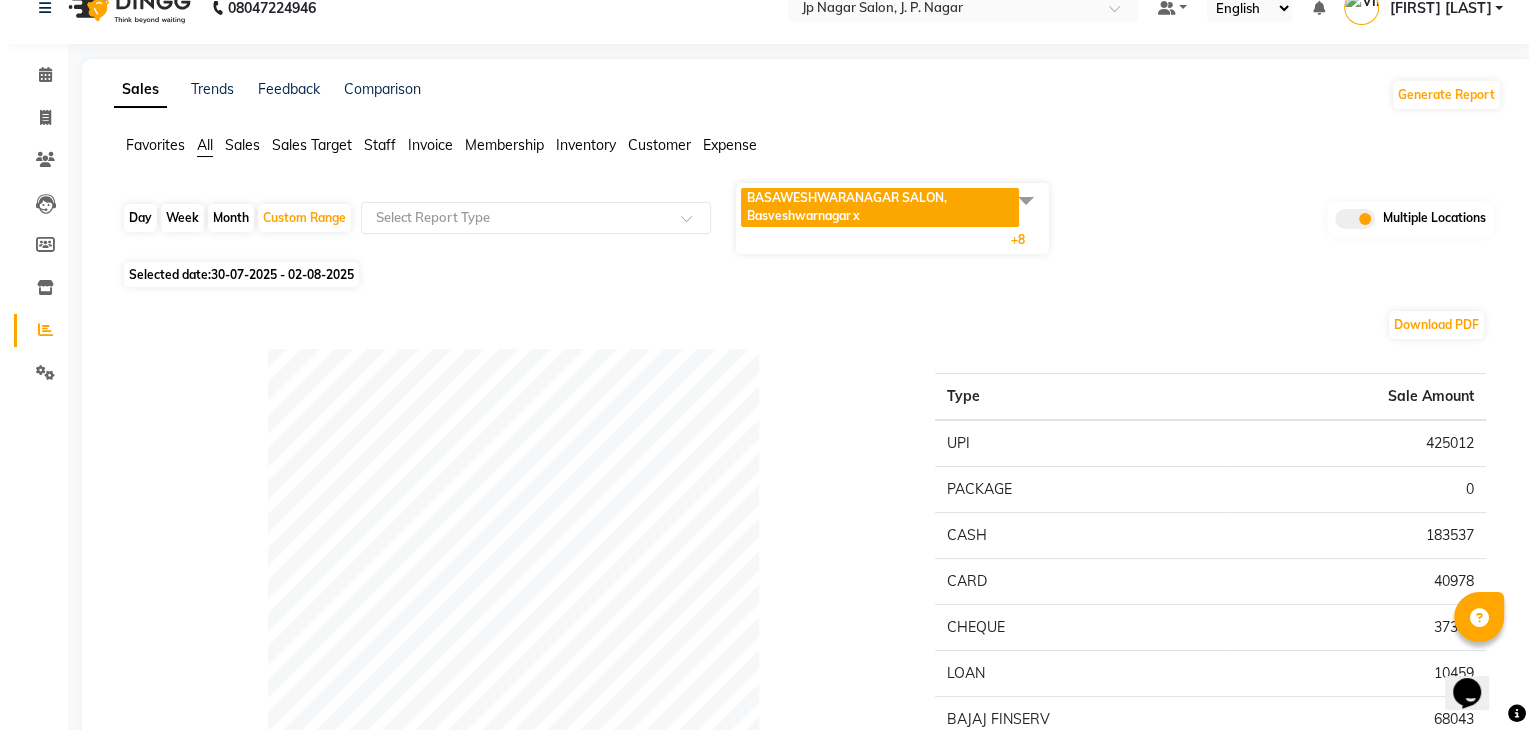 scroll, scrollTop: 0, scrollLeft: 0, axis: both 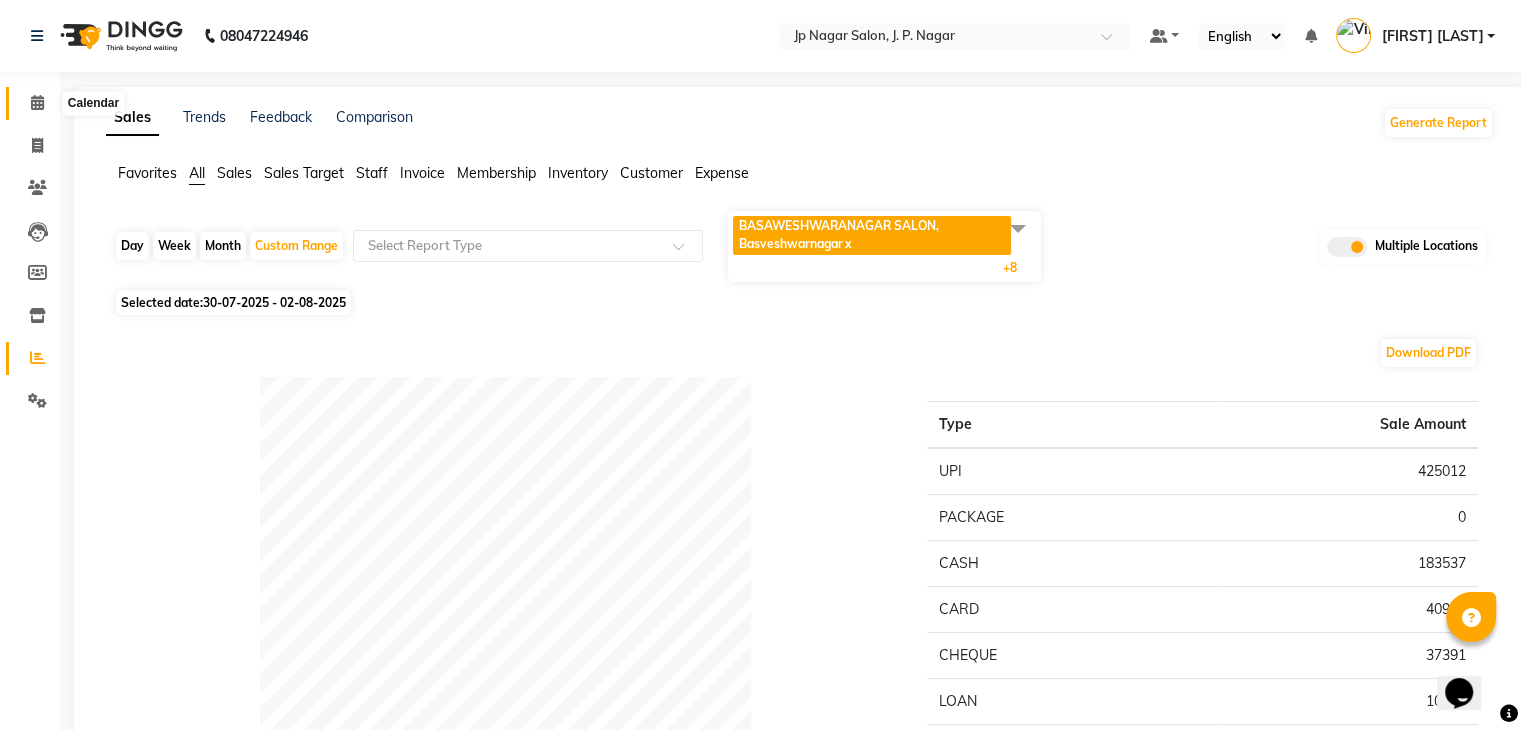 click 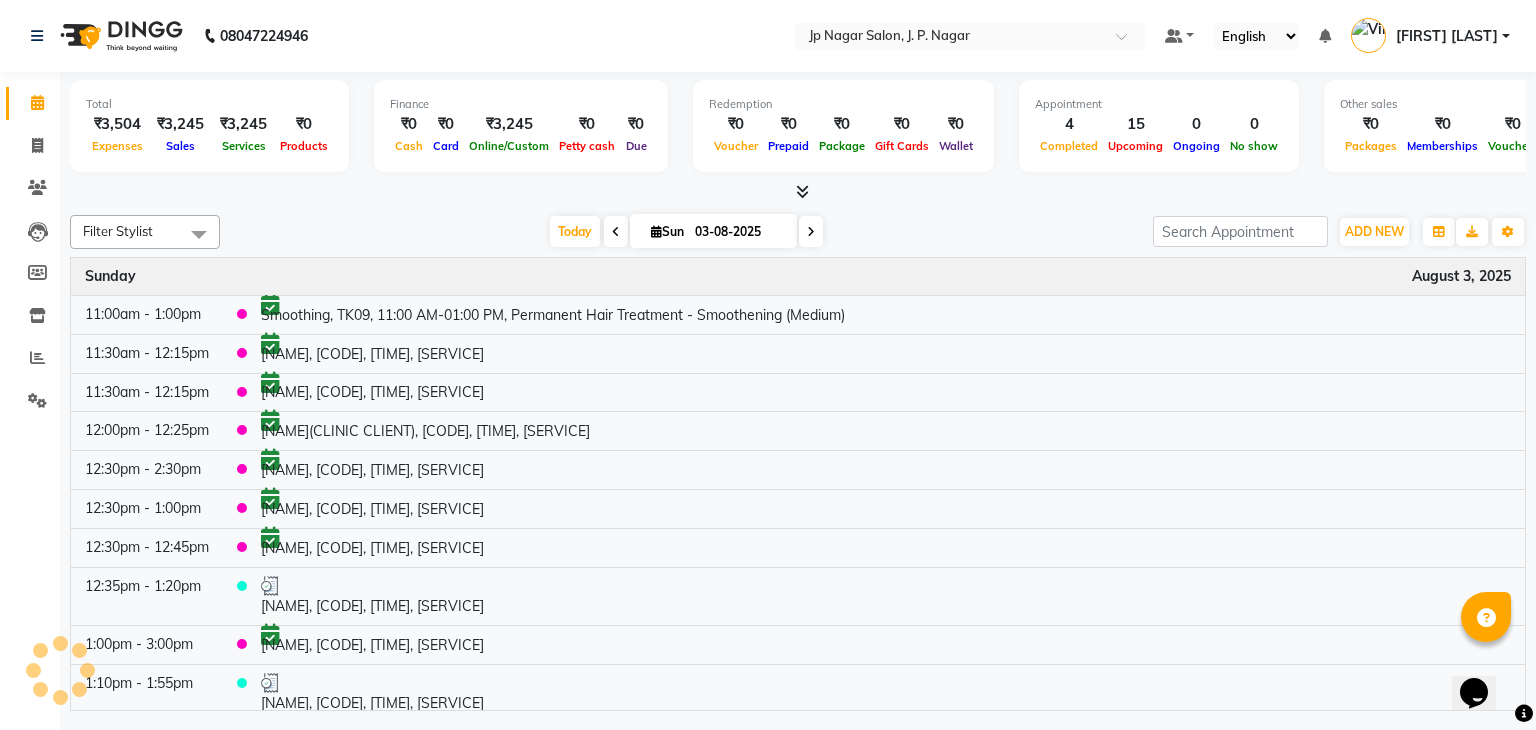 click on "08047224946 Select Location × Jp Nagar Salon, J. P. Nagar Default Panel My Panel English ENGLISH Español العربية मराठी हिंदी ગુજરાતી தமிழ் 中文 Notifications nothing to show Vimarsh k Manage Profile Change Password Sign out  Version:3.15.11" 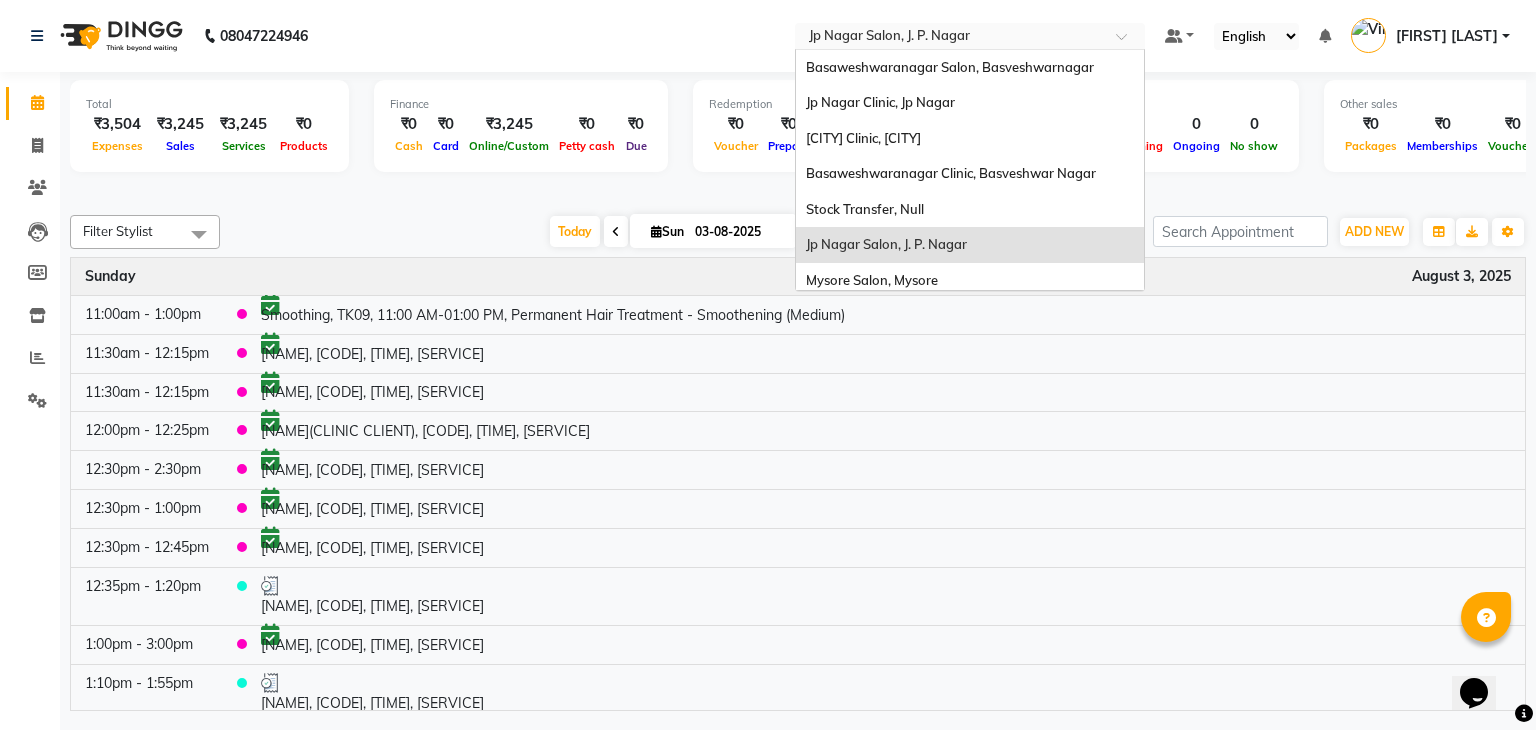 click at bounding box center [950, 38] 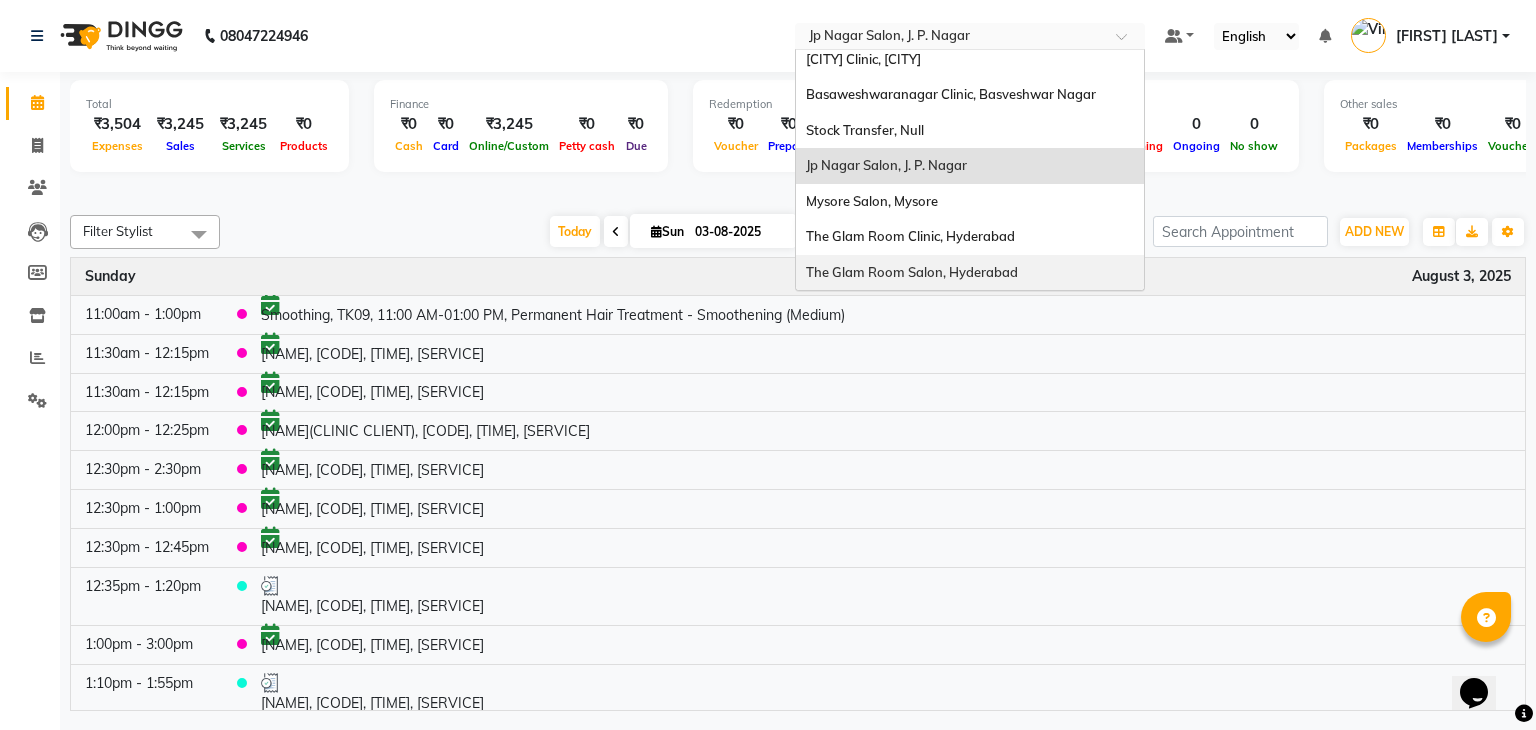 click on "The Glam Room Salon, Hyderabad" at bounding box center [912, 272] 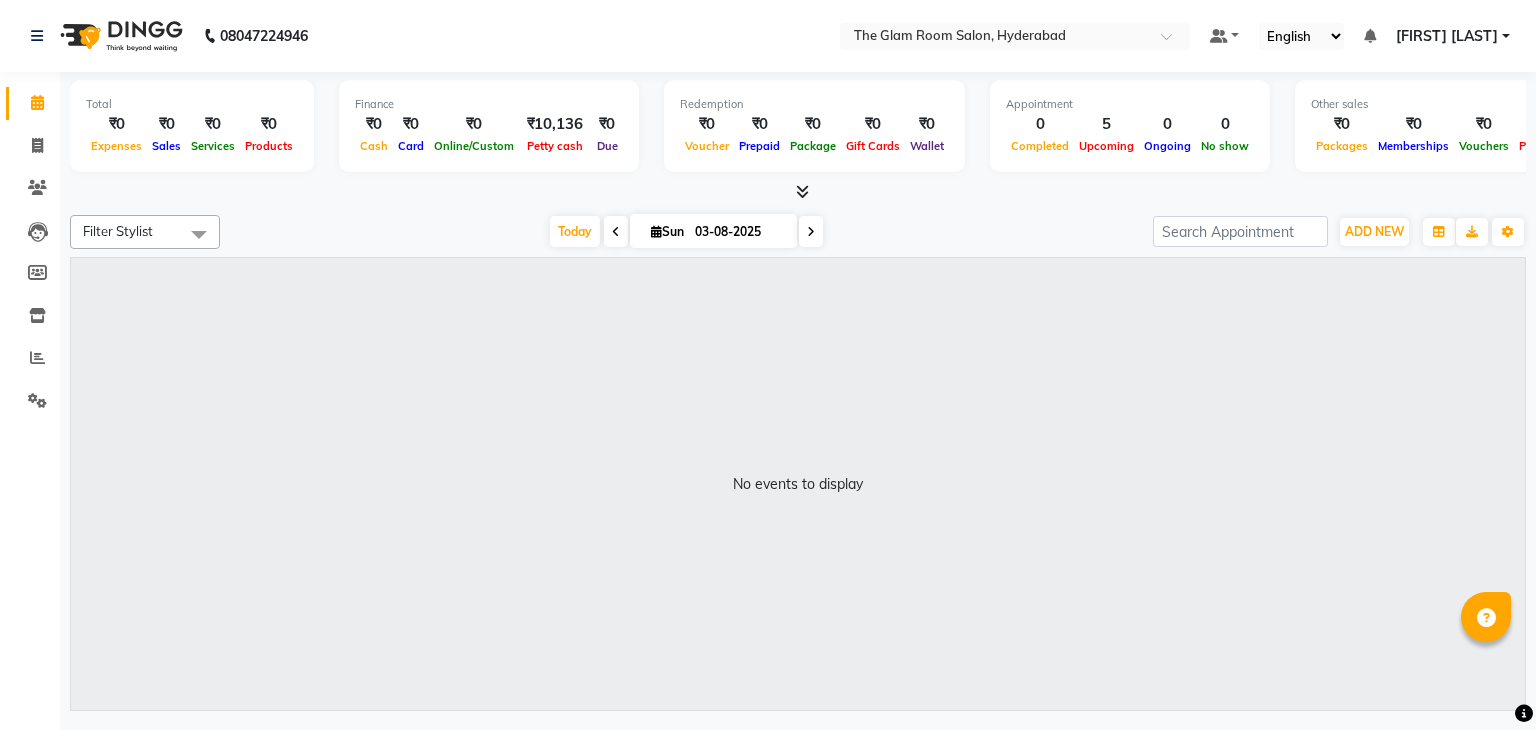 scroll, scrollTop: 0, scrollLeft: 0, axis: both 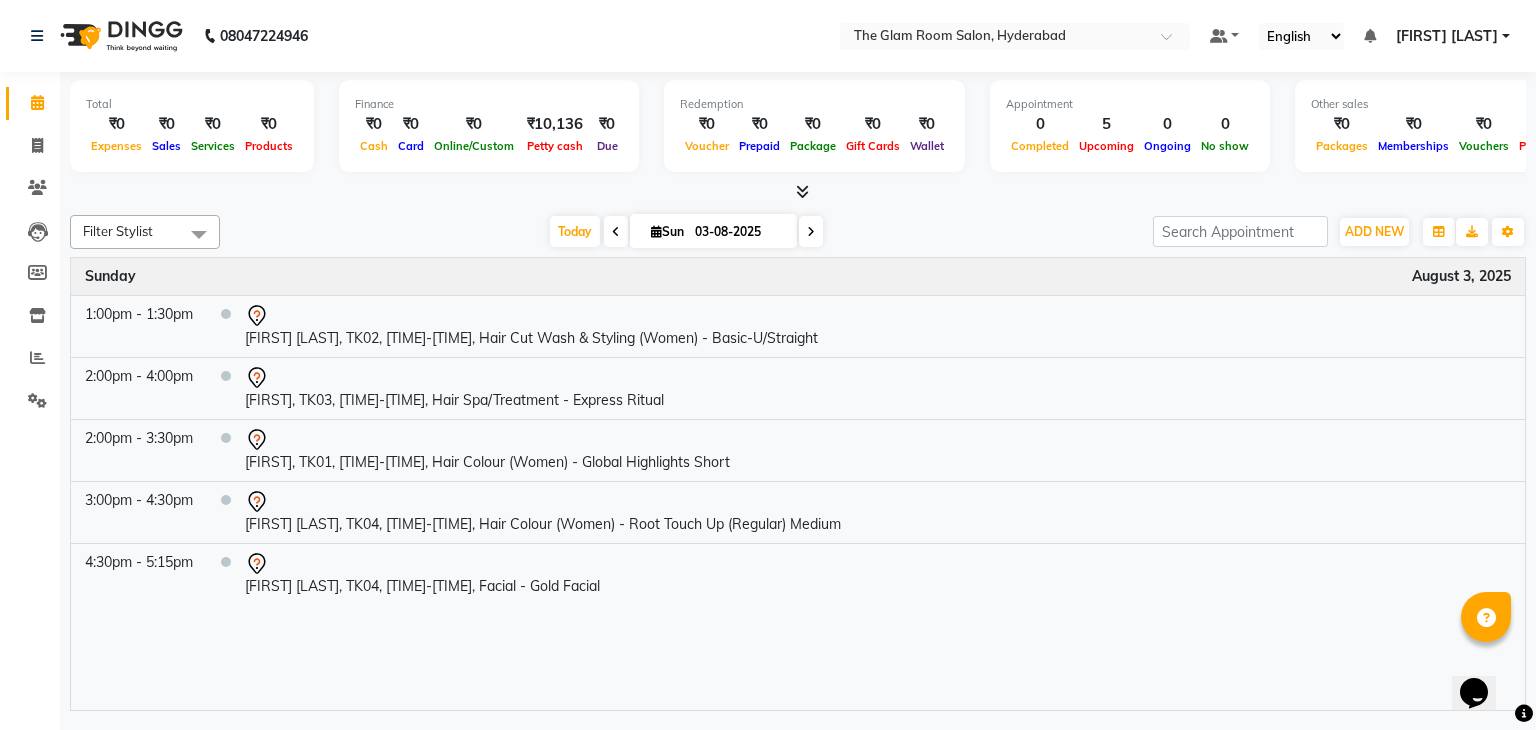 click on "[PHONE] Select Location × The Glam Room Salon, [CITY] Default Panel My Panel English ENGLISH Español العربية मराठी हिंदी ગુજરાતી தமிழ் 中文 Notifications nothing to show [FIRST] [LAST] Manage Profile Change Password Sign out Version:3.15.11" 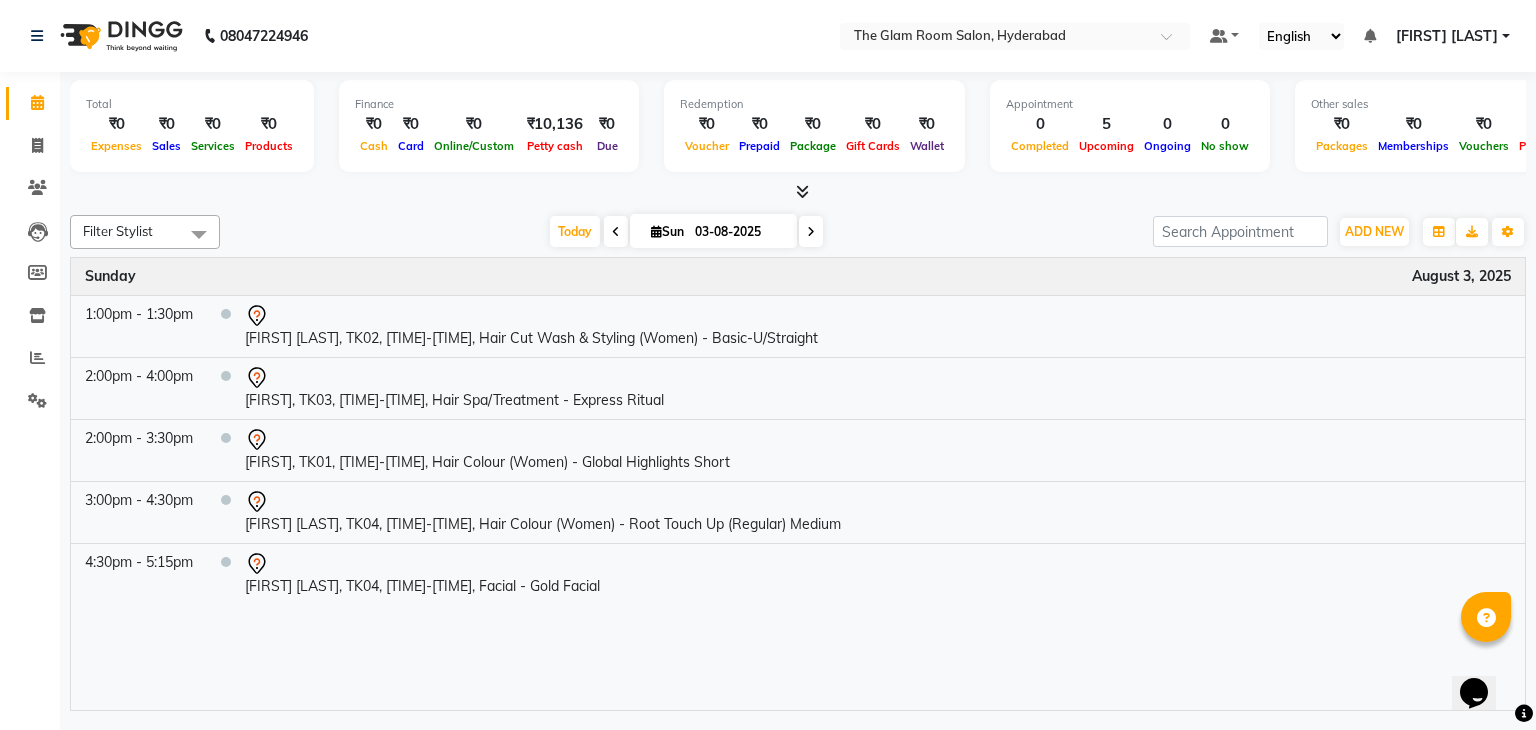 scroll, scrollTop: 0, scrollLeft: 0, axis: both 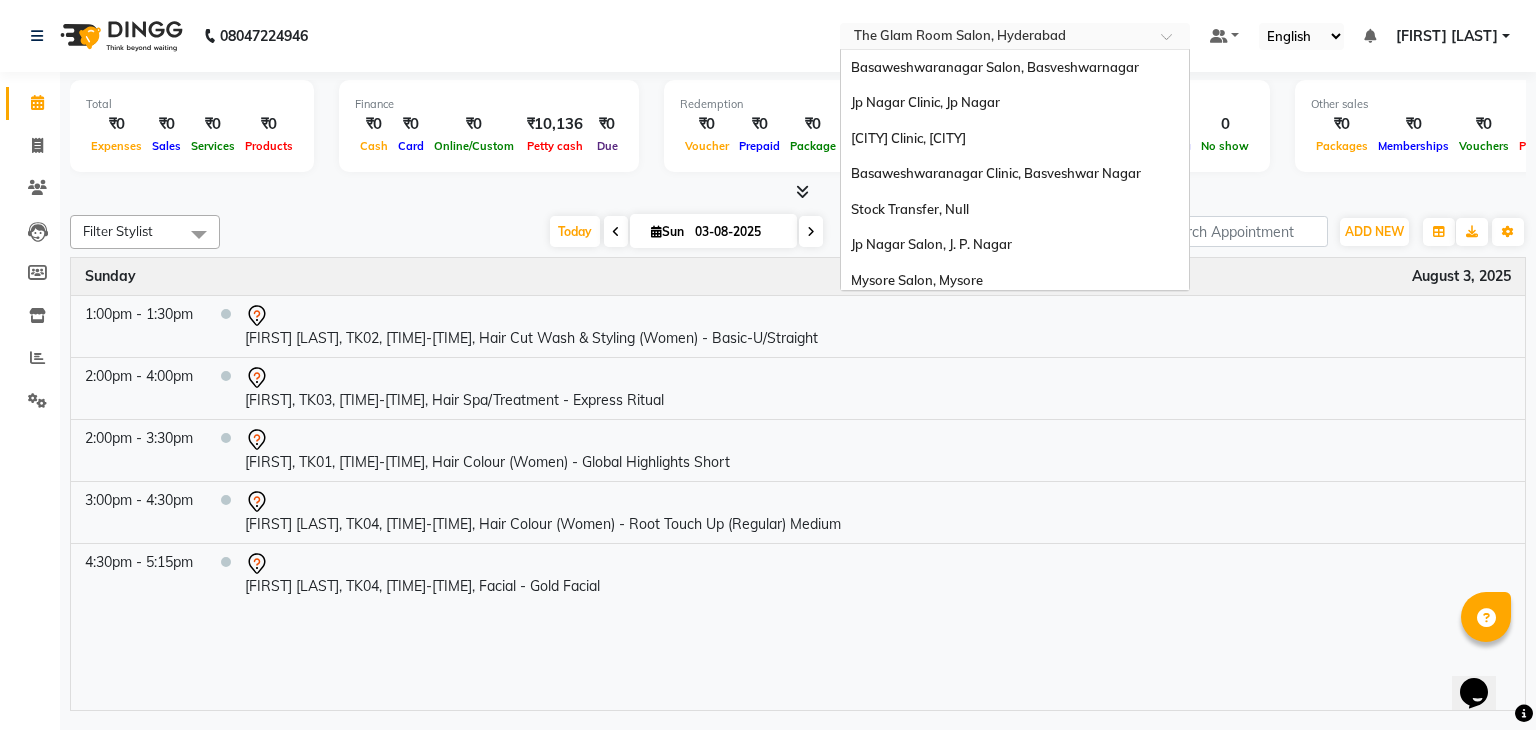 click at bounding box center (995, 38) 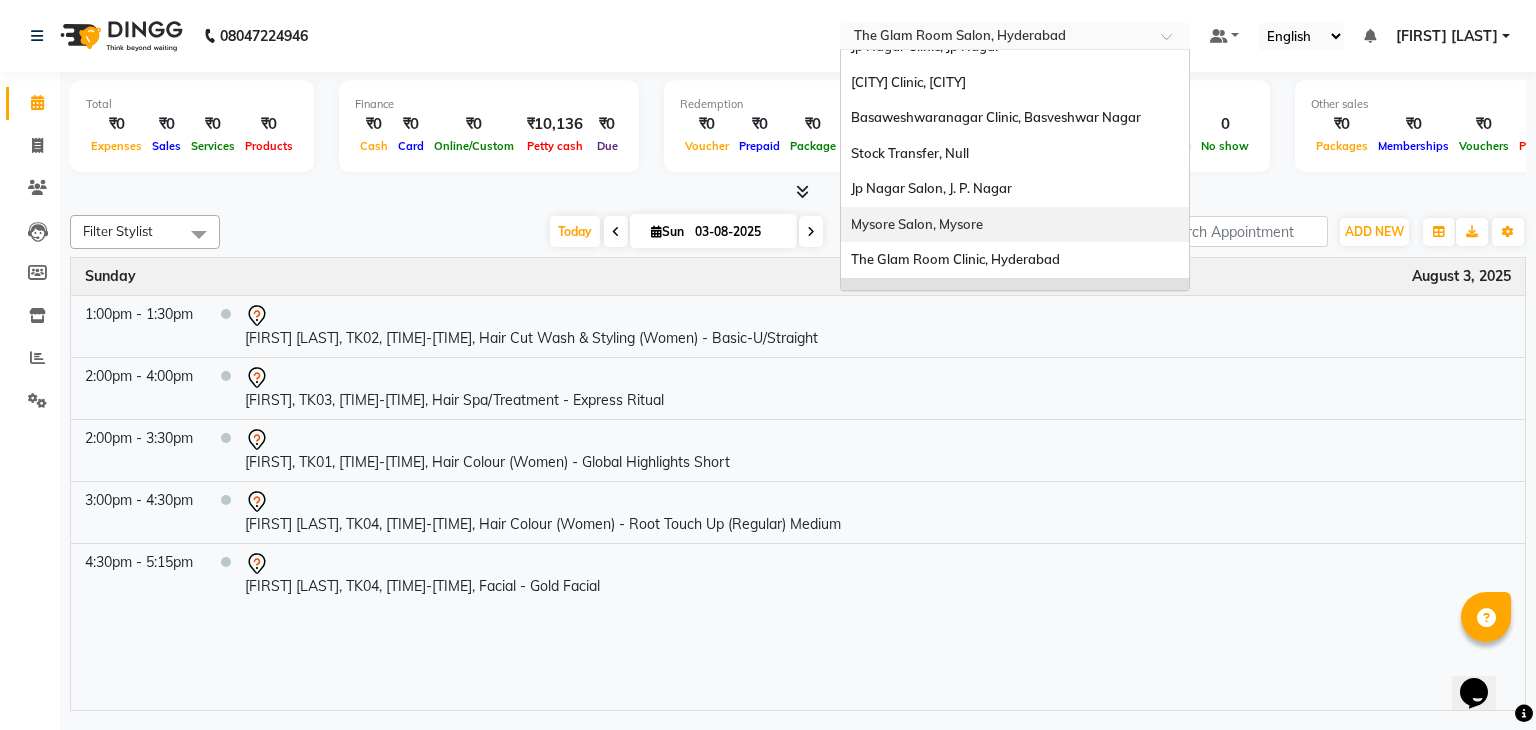 scroll, scrollTop: 79, scrollLeft: 0, axis: vertical 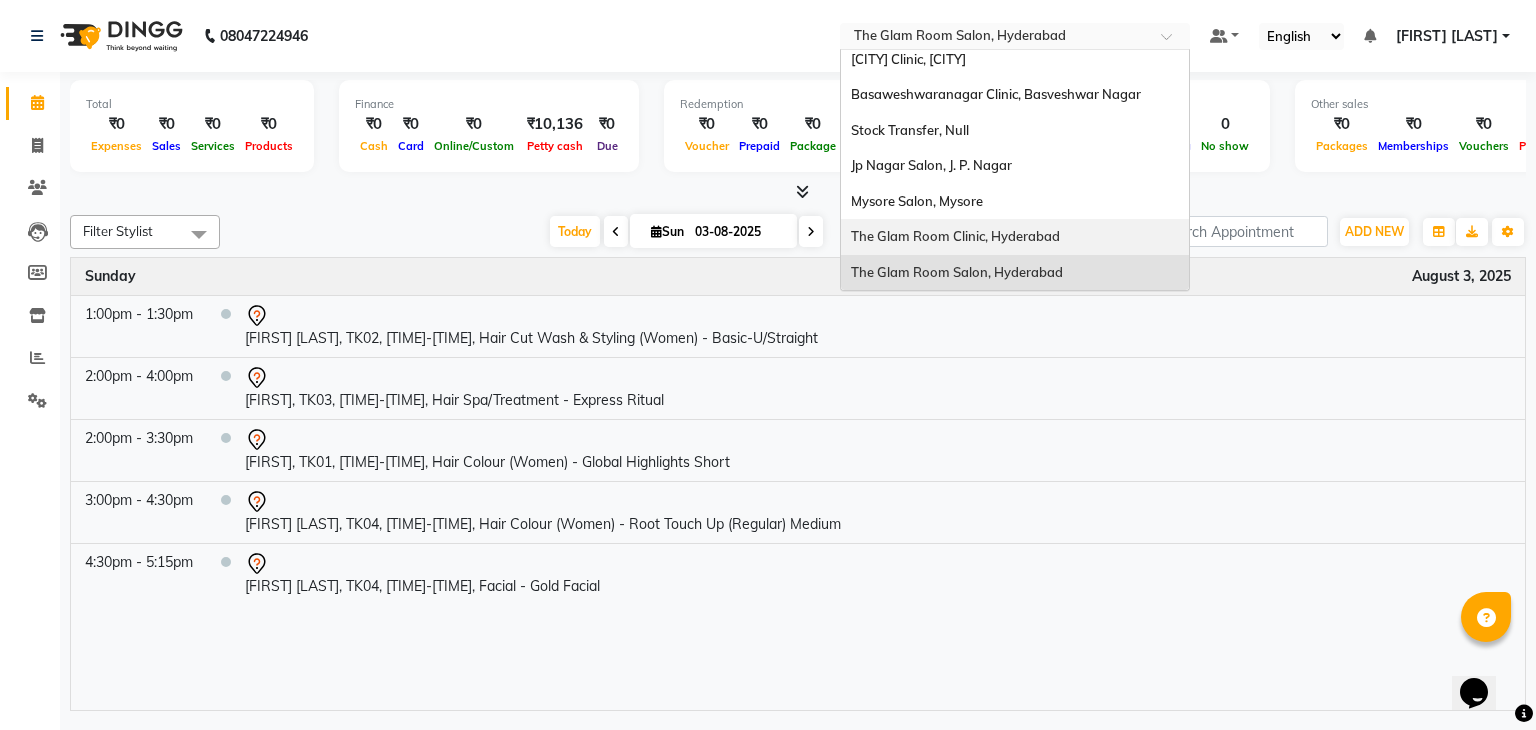 click on "The Glam Room Clinic, Hyderabad" at bounding box center [955, 236] 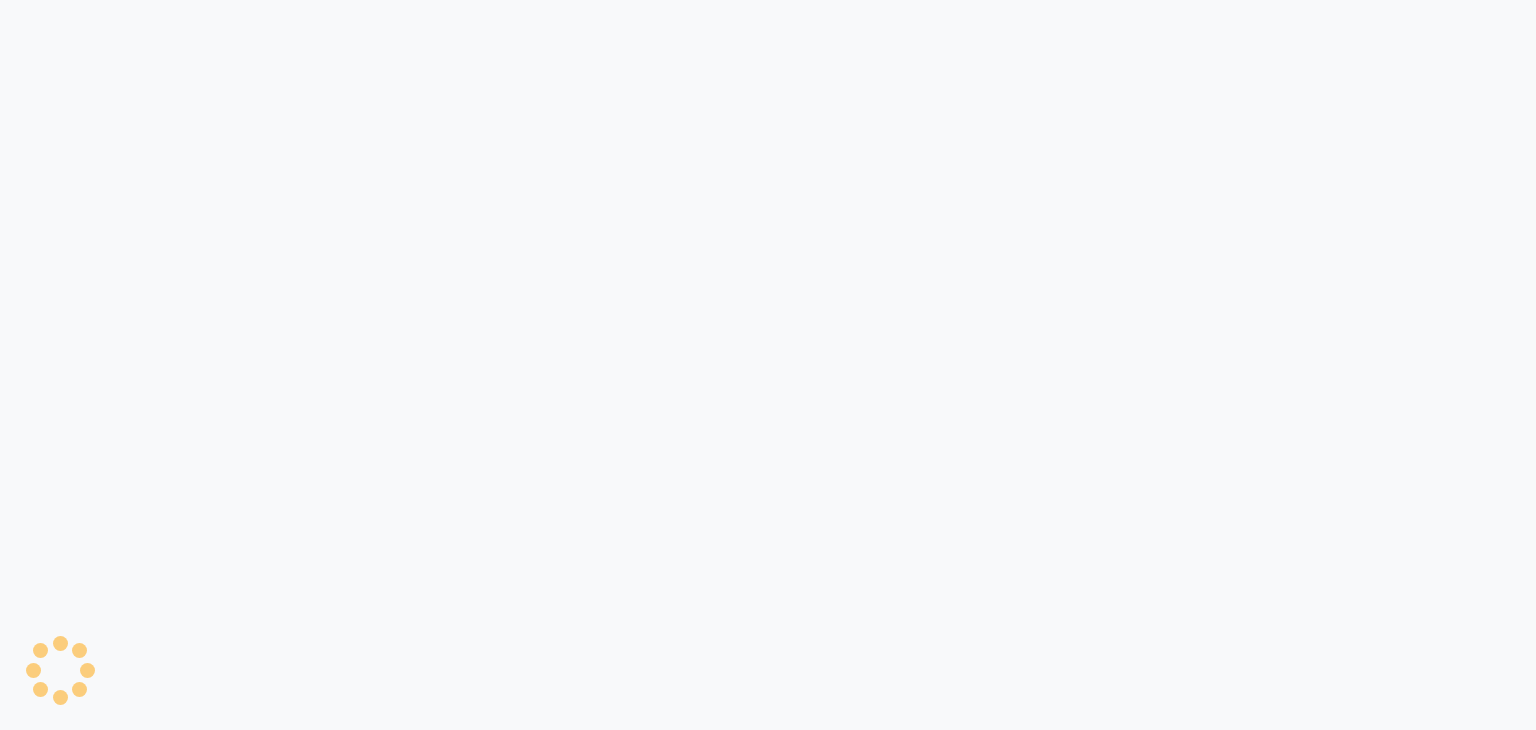 scroll, scrollTop: 0, scrollLeft: 0, axis: both 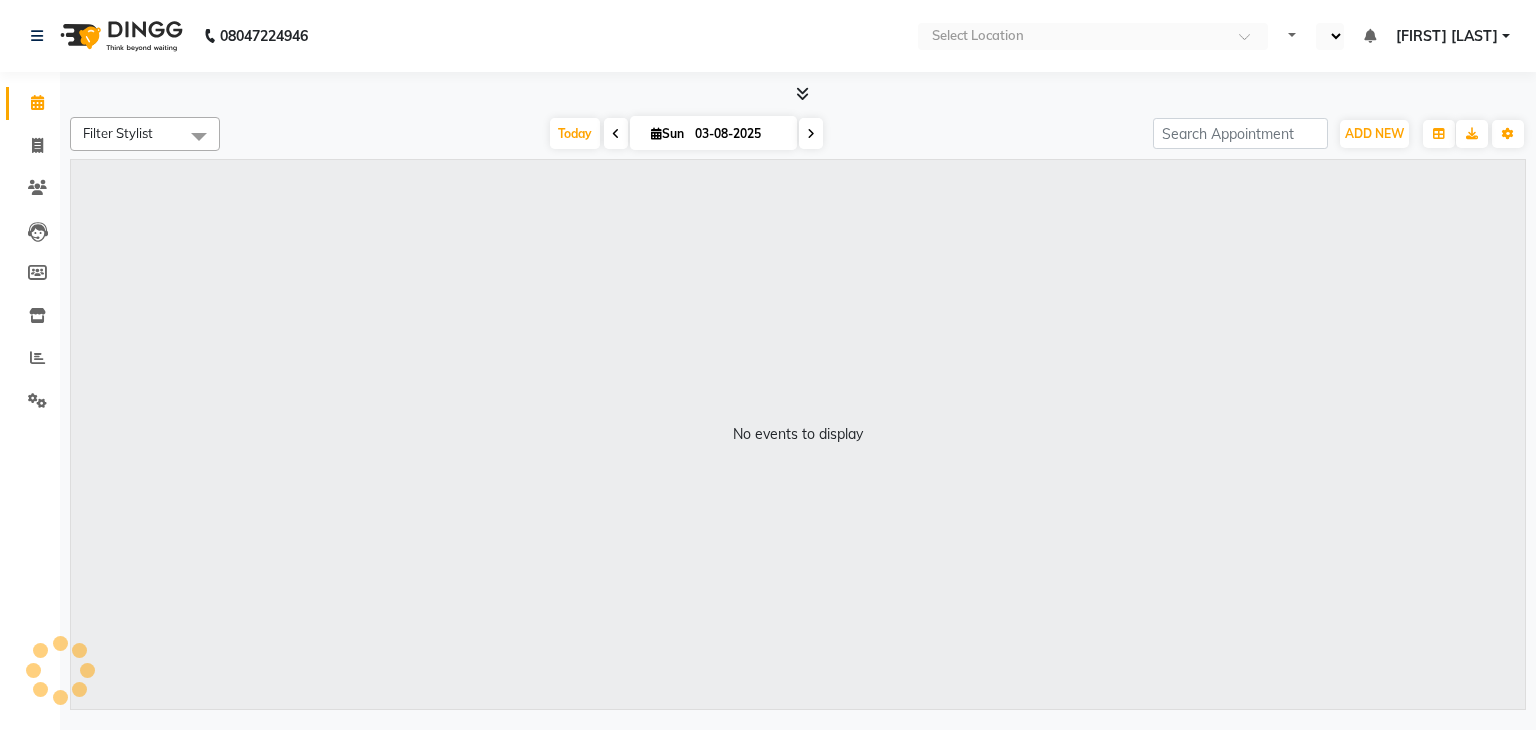 select on "en" 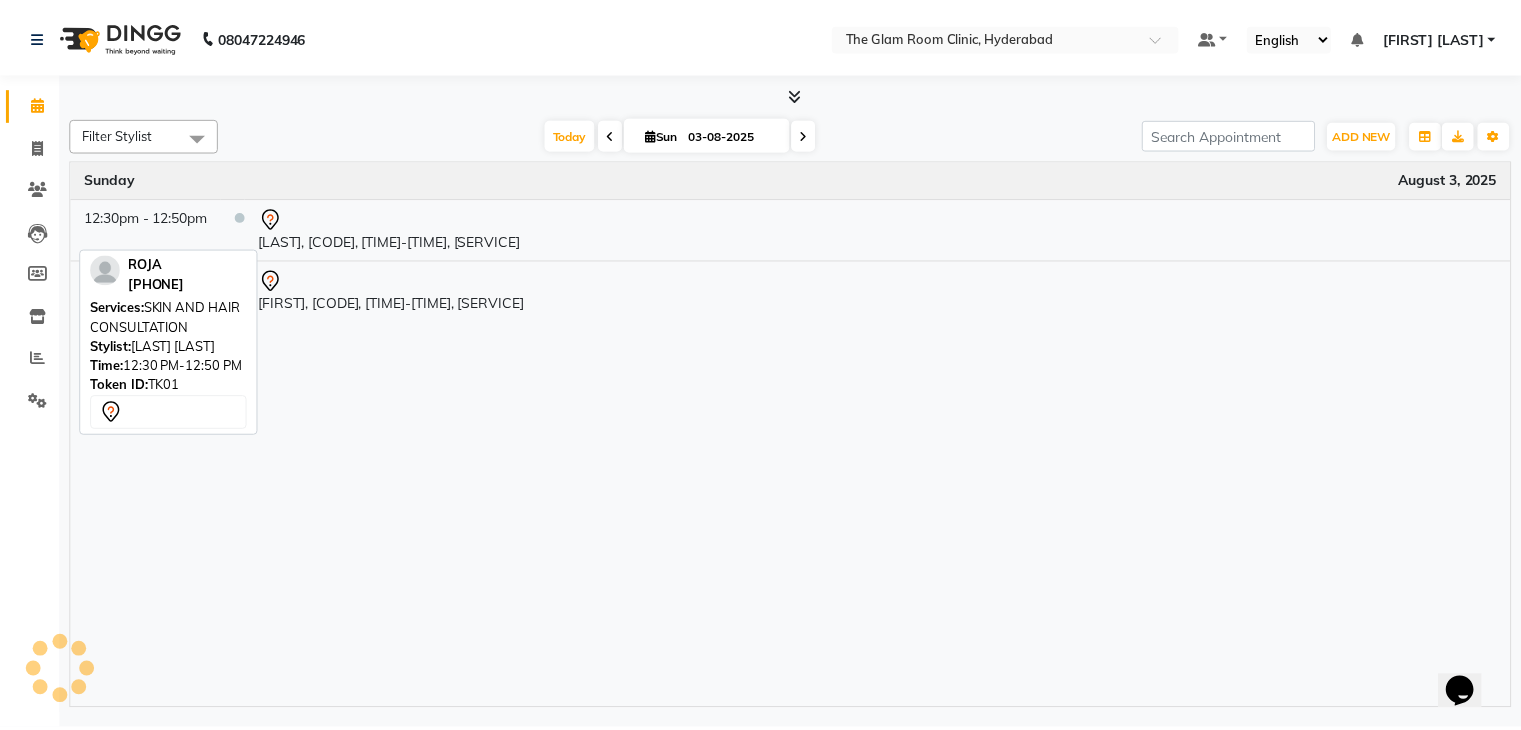 scroll, scrollTop: 0, scrollLeft: 0, axis: both 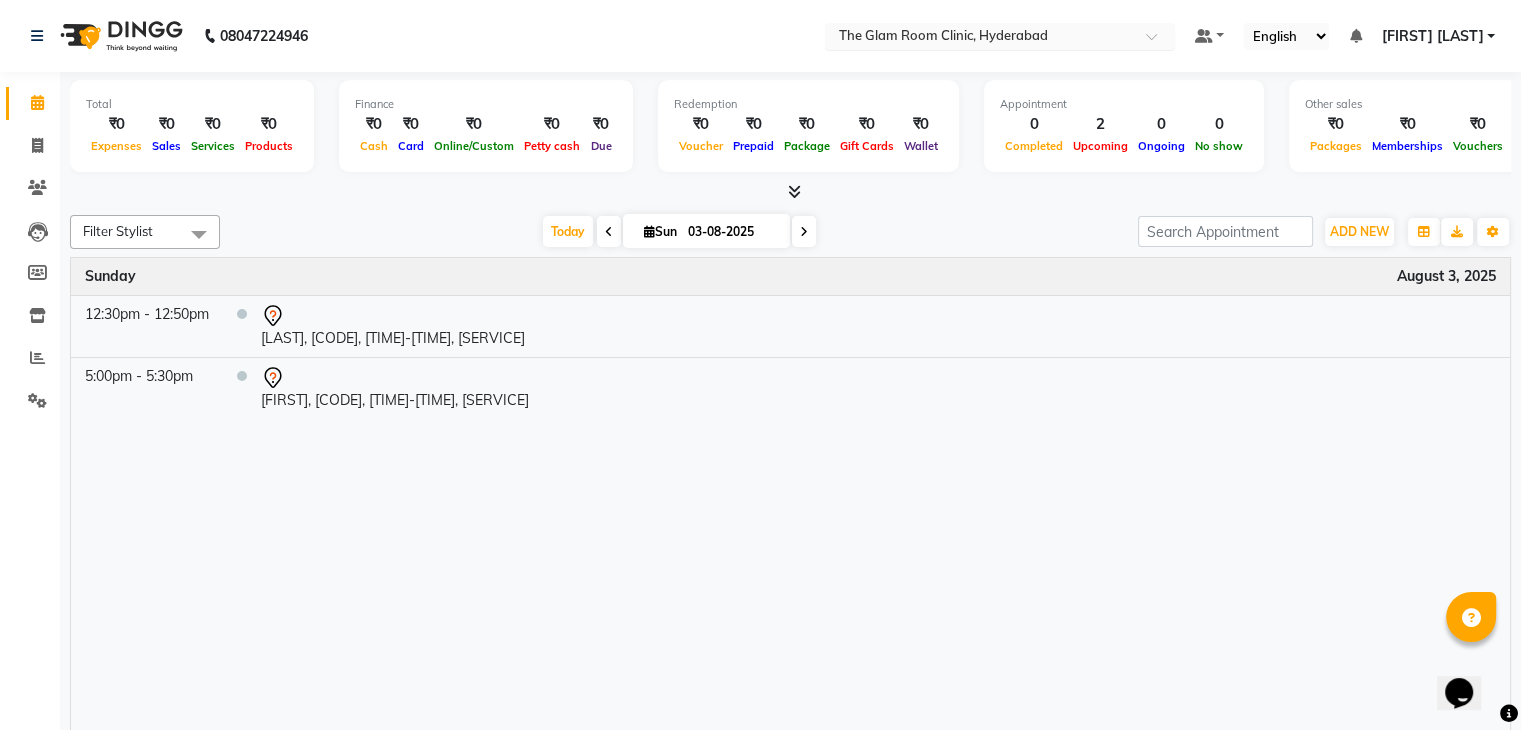 click at bounding box center [980, 38] 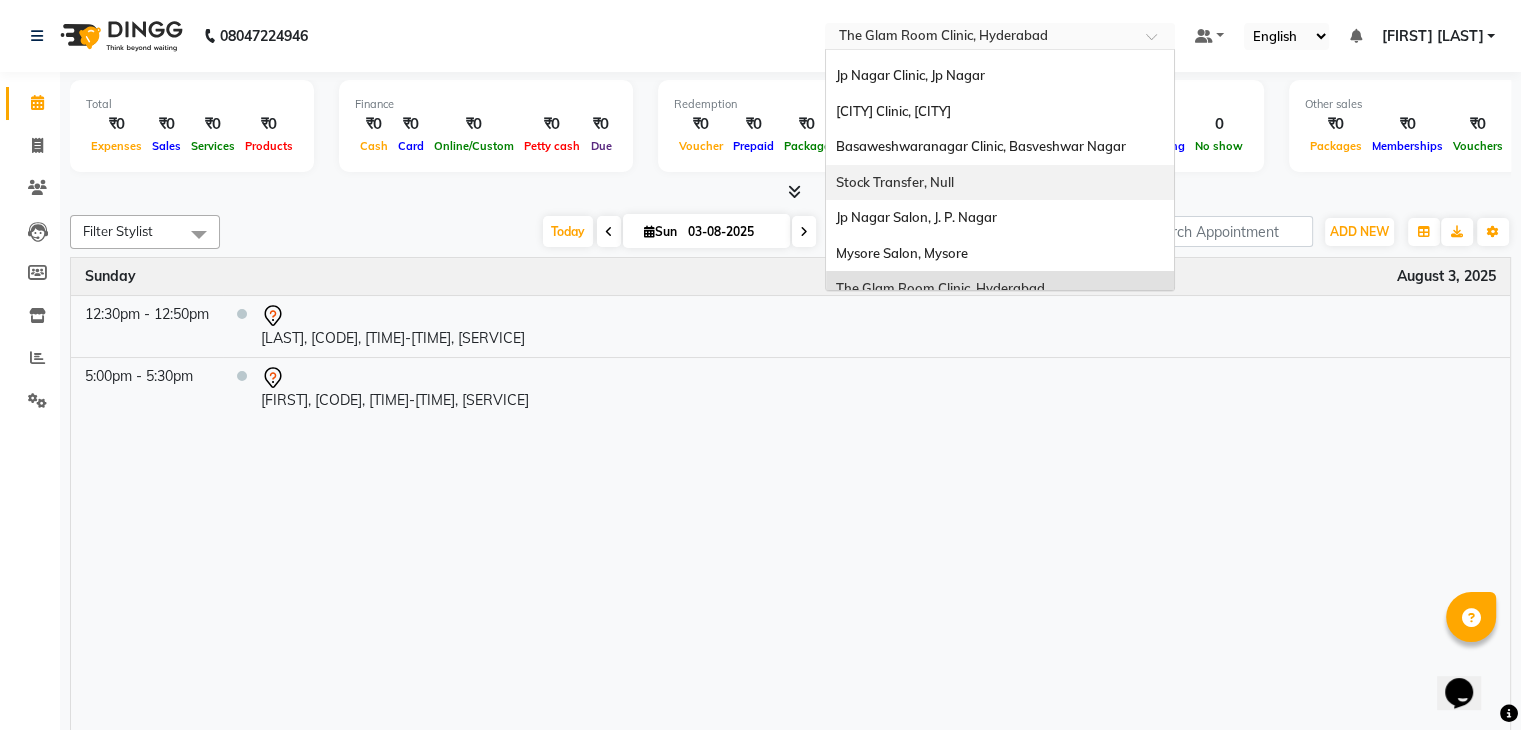 scroll, scrollTop: 0, scrollLeft: 0, axis: both 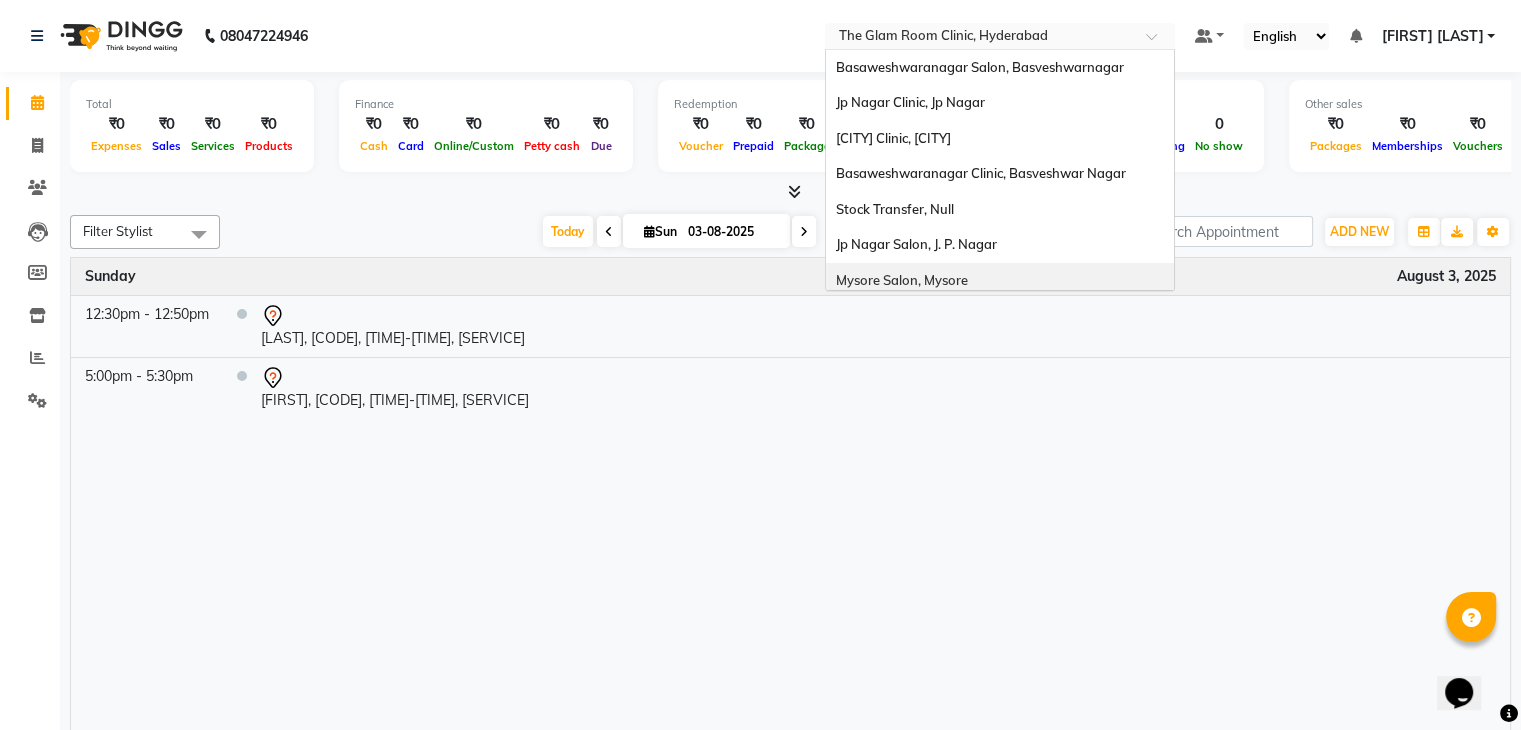 click on "Mysore Salon, Mysore" at bounding box center [1000, 281] 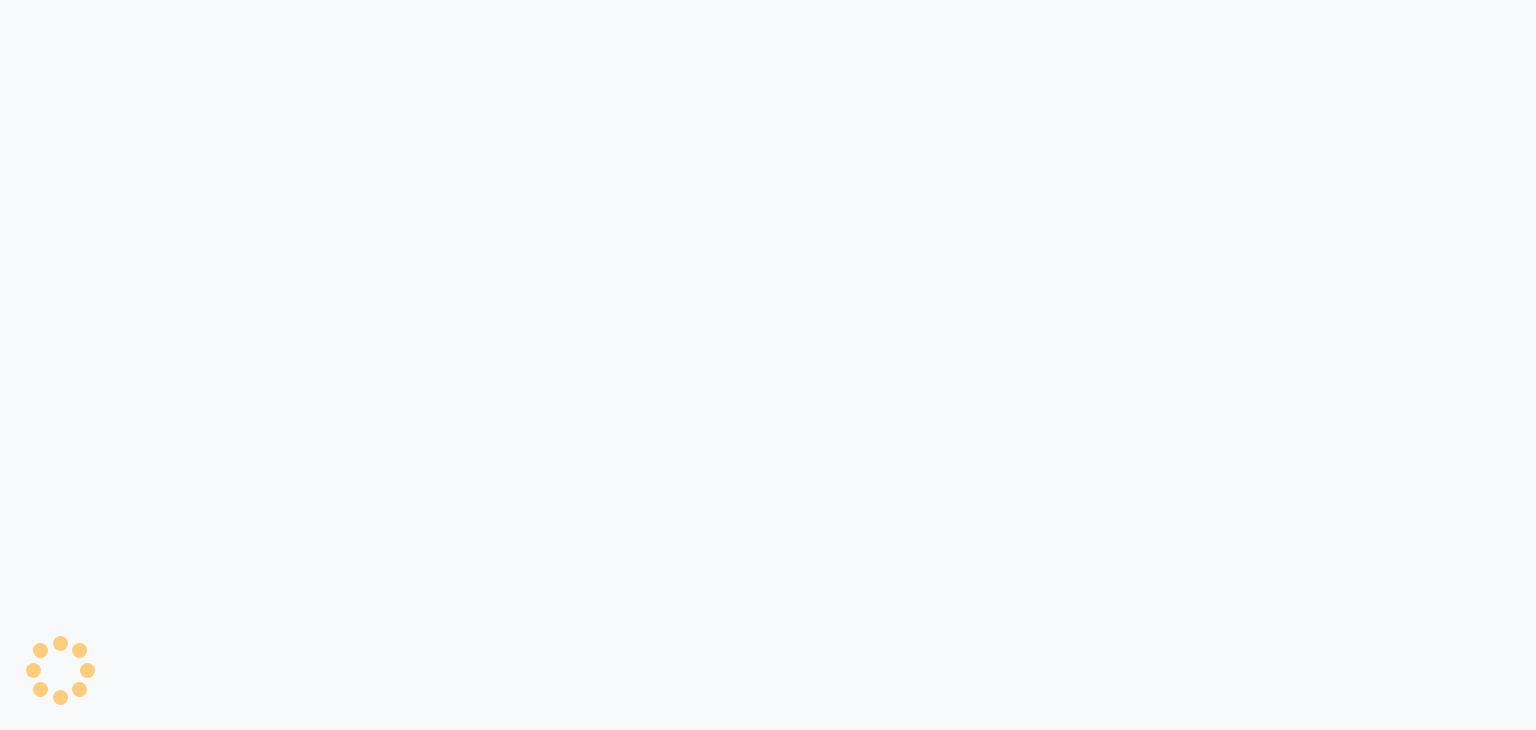 scroll, scrollTop: 0, scrollLeft: 0, axis: both 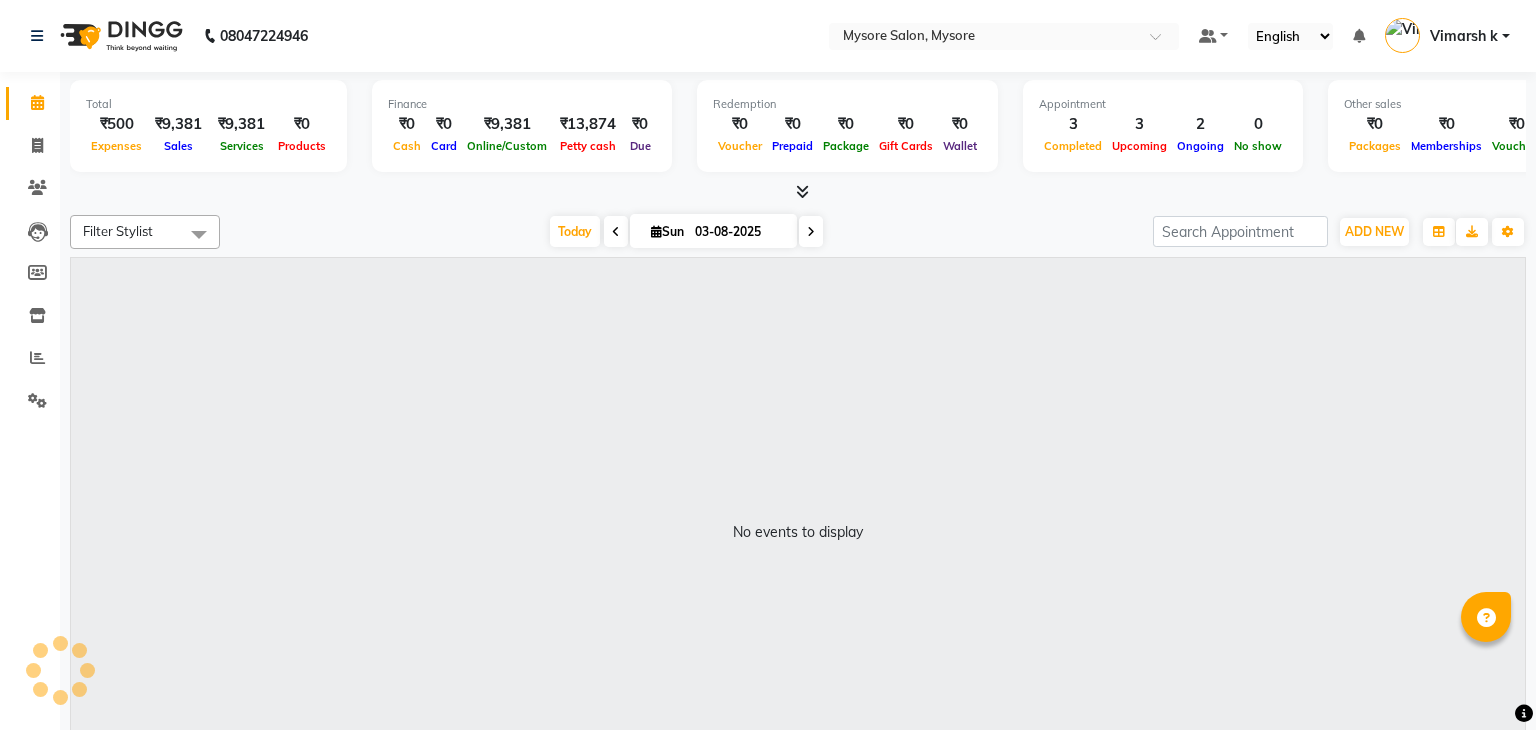 select on "en" 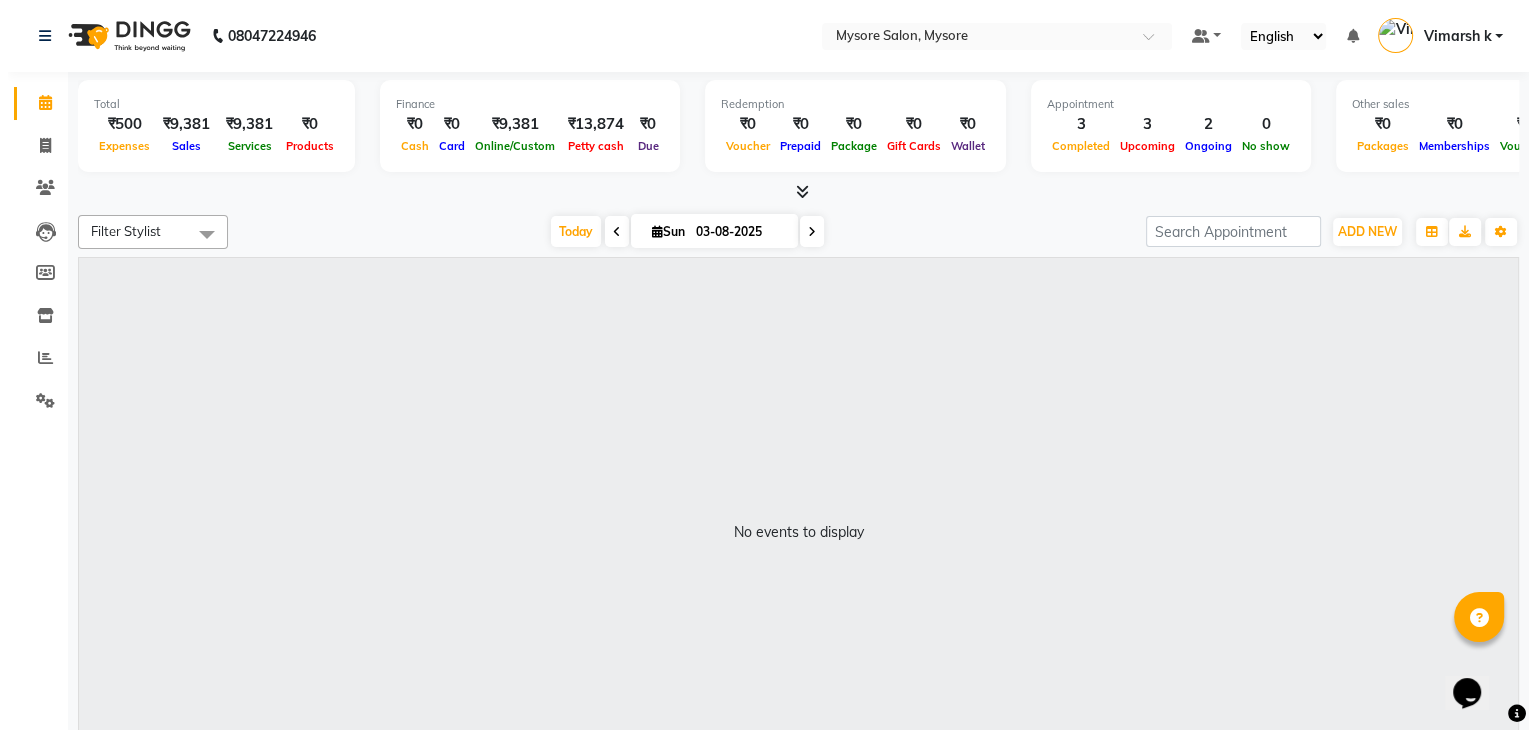 scroll, scrollTop: 0, scrollLeft: 0, axis: both 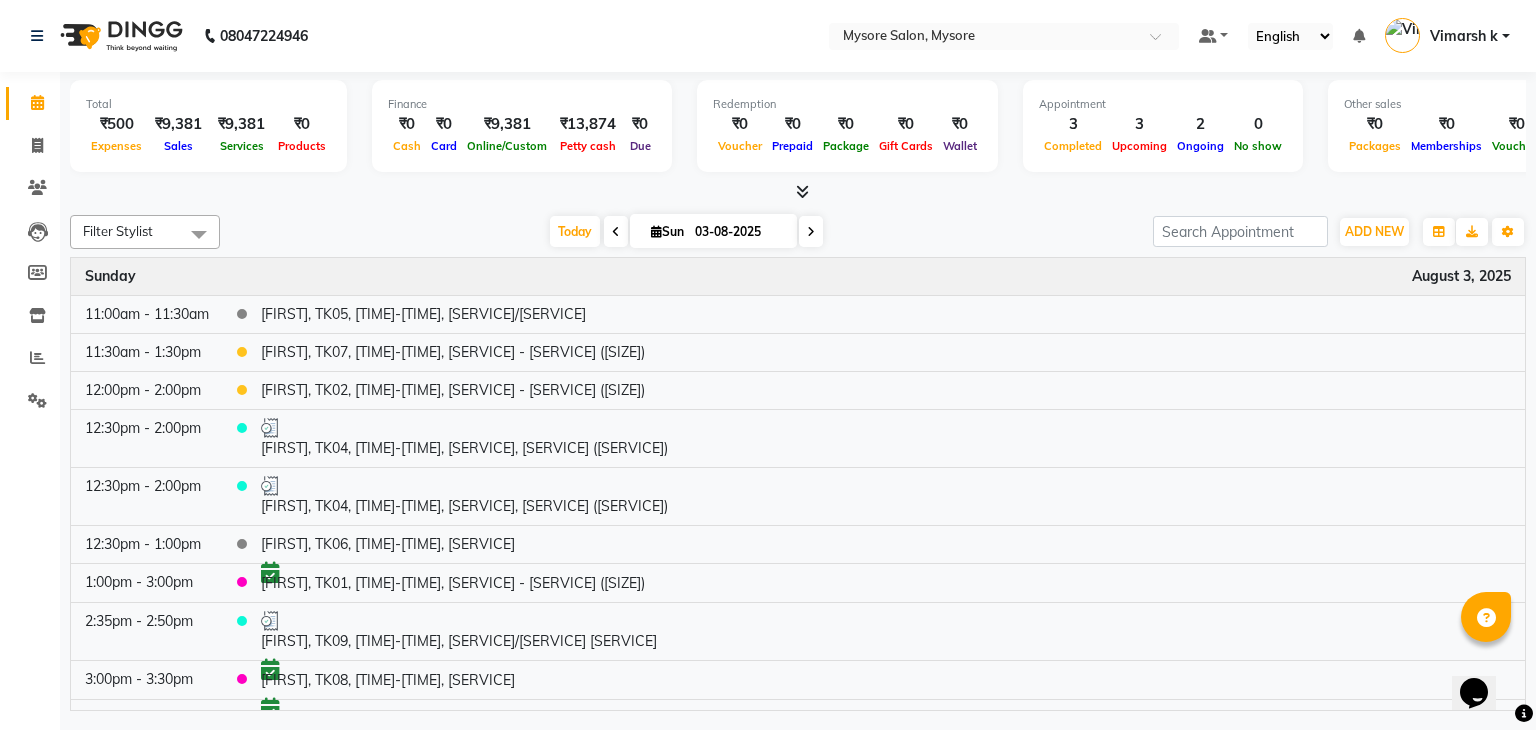 click on "[PHONE] Select Location × Mysore Salon, Mysore Default Panel My Panel English ENGLISH Español العربية मराठी हिंदी ગુજરાતી தமிழ் 中文 Notifications nothing to show Vimarsh k Manage Profile Change Password Sign out  Version:3.15.11" 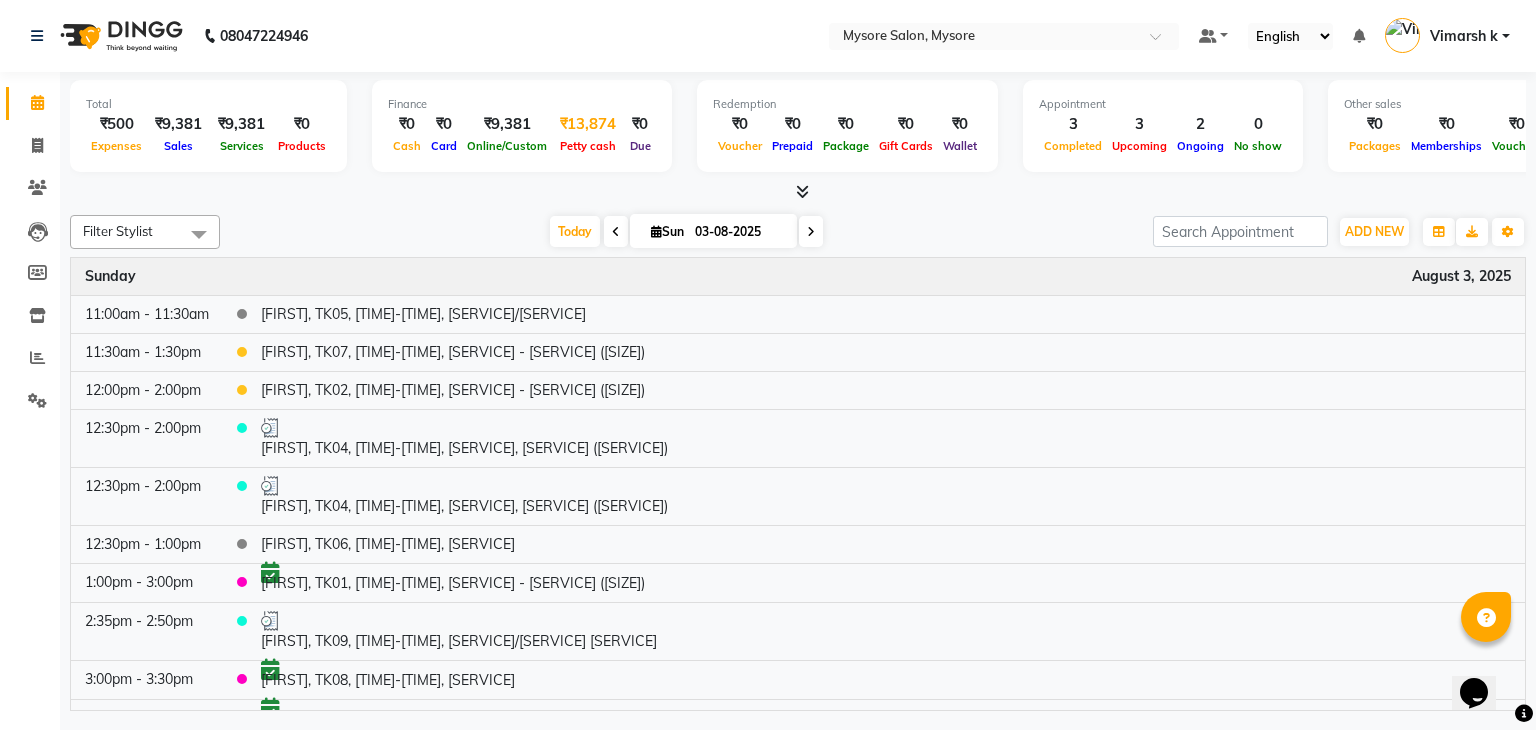 click on "₹13,874" at bounding box center (588, 124) 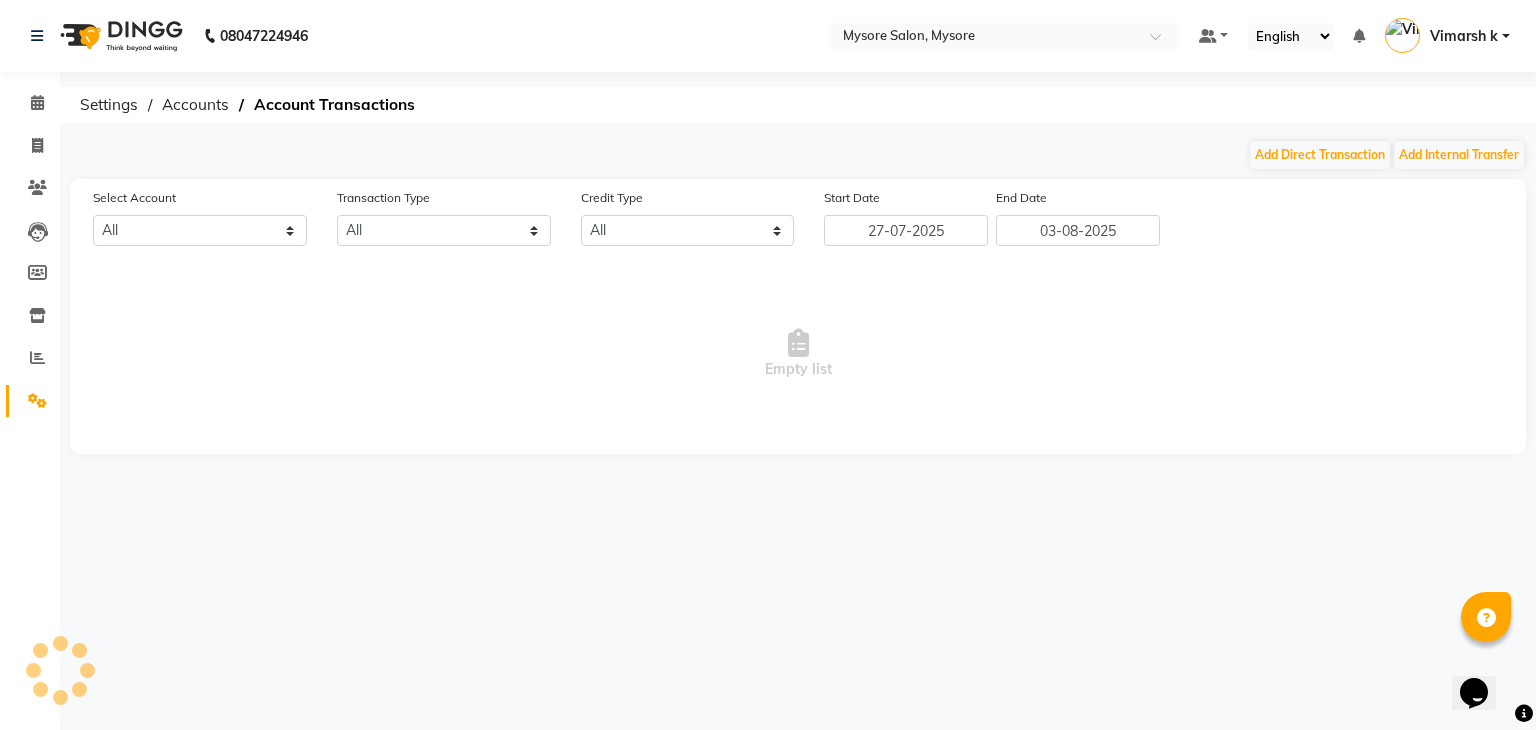 select on "3066" 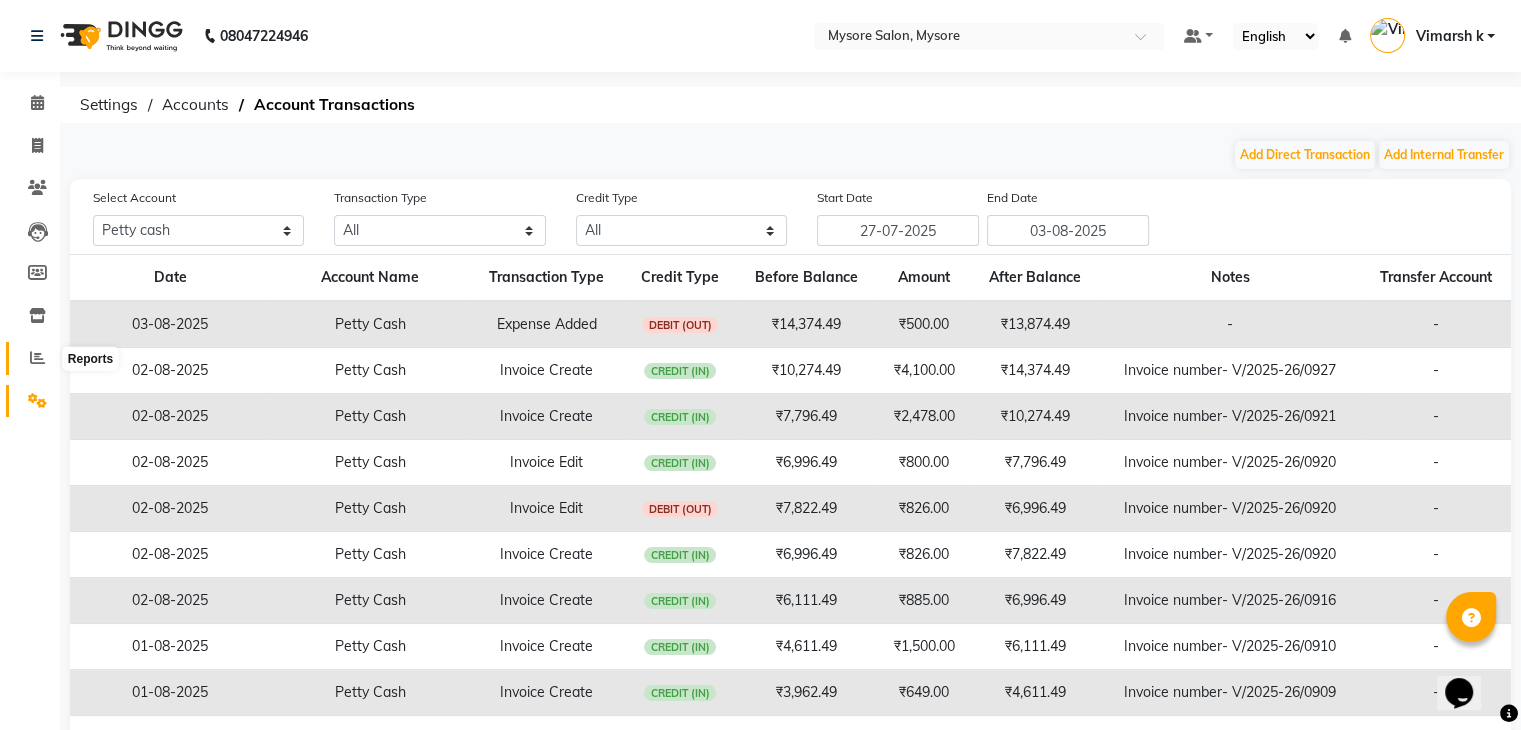 click 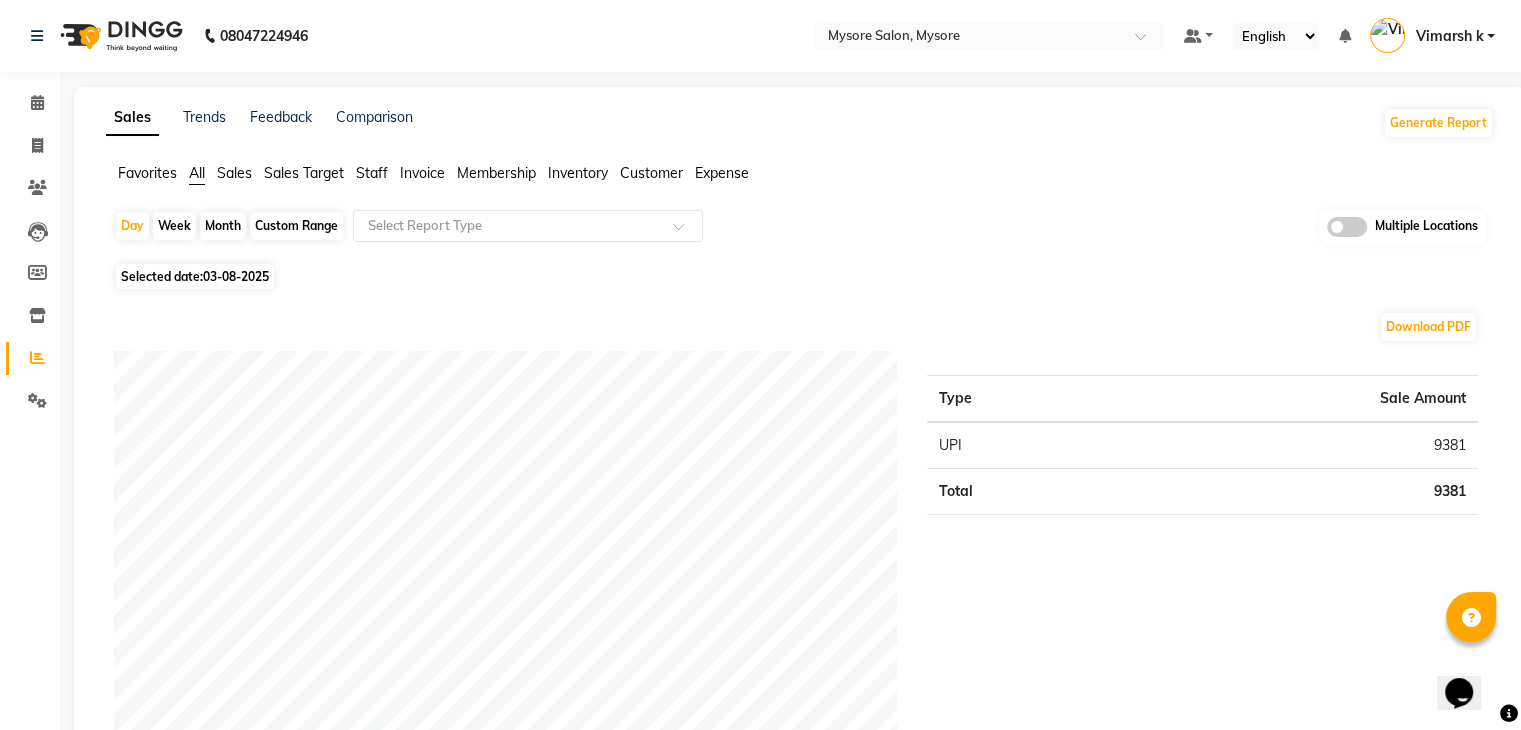 click on "Expense" 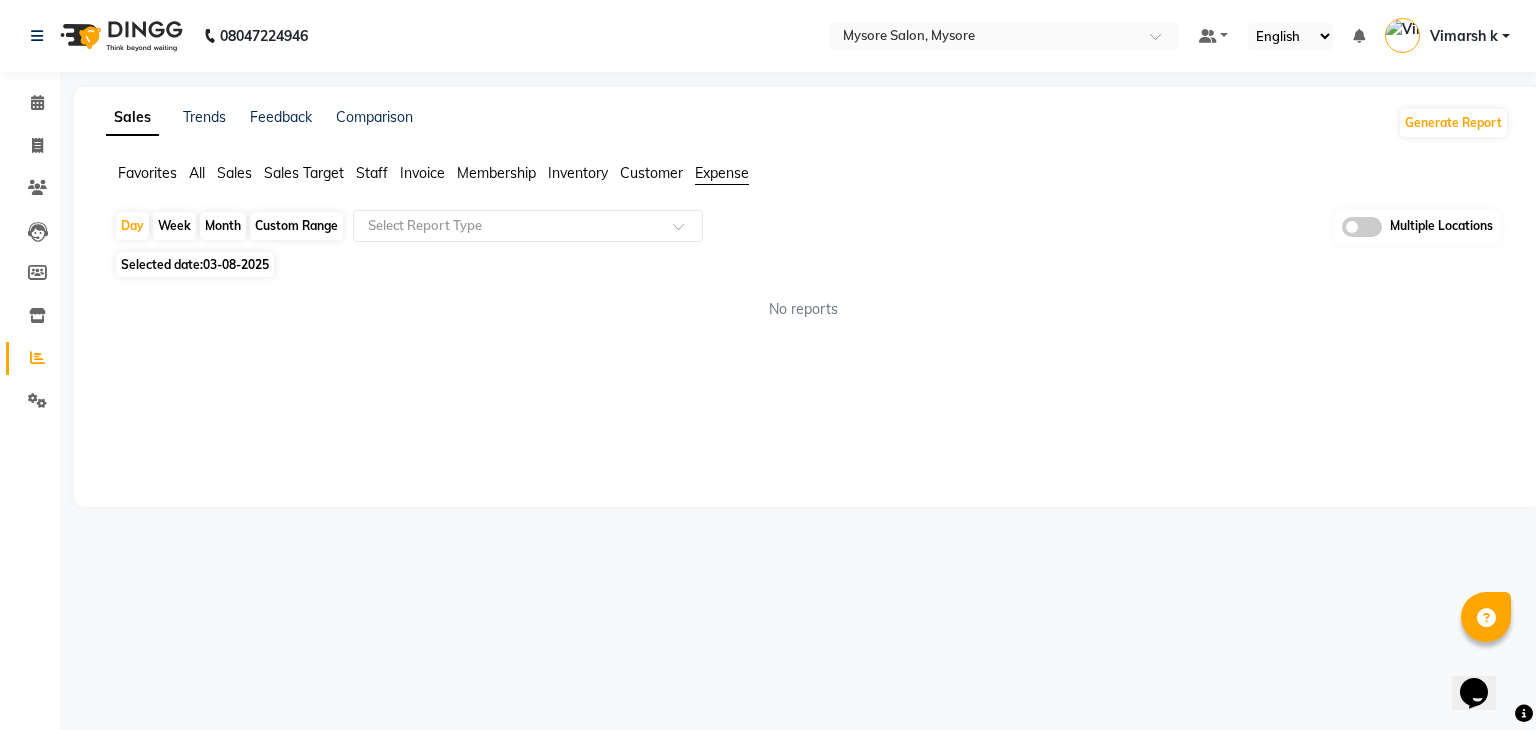 click on "Favorites All Sales Sales Target Staff Invoice Membership Inventory Customer Expense  Day   Week   Month   Custom Range  Select Report Type Multiple Locations Selected date:  03-08-2025  No reports ★ Mark as Favorite  Choose how you'd like to save "" report to favorites  Save to Personal Favorites:   Only you can see this report in your favorites tab. Share with Organization:   Everyone in your organization can see this report in their favorites tab.  Save to Favorites" 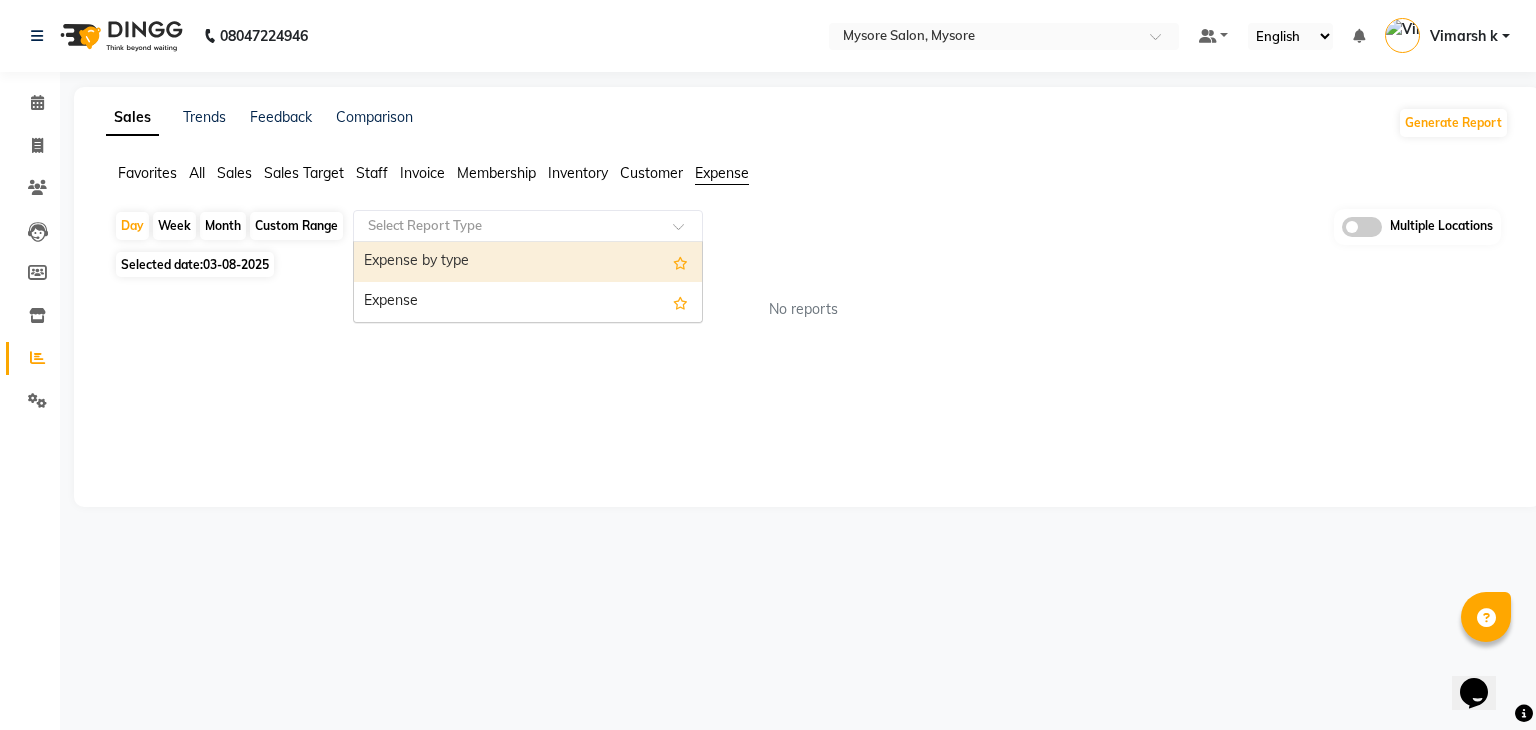 click 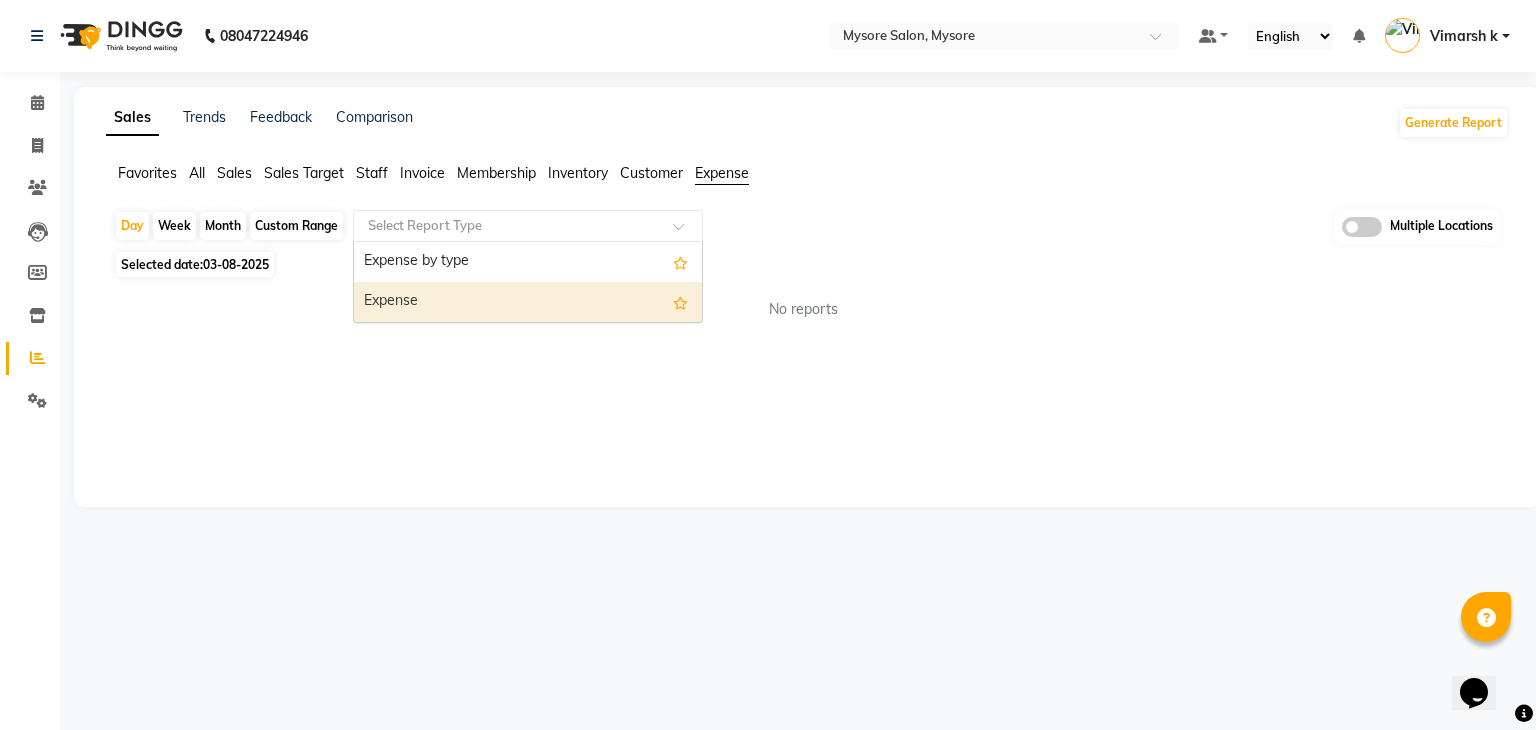 click on "Expense" at bounding box center (528, 302) 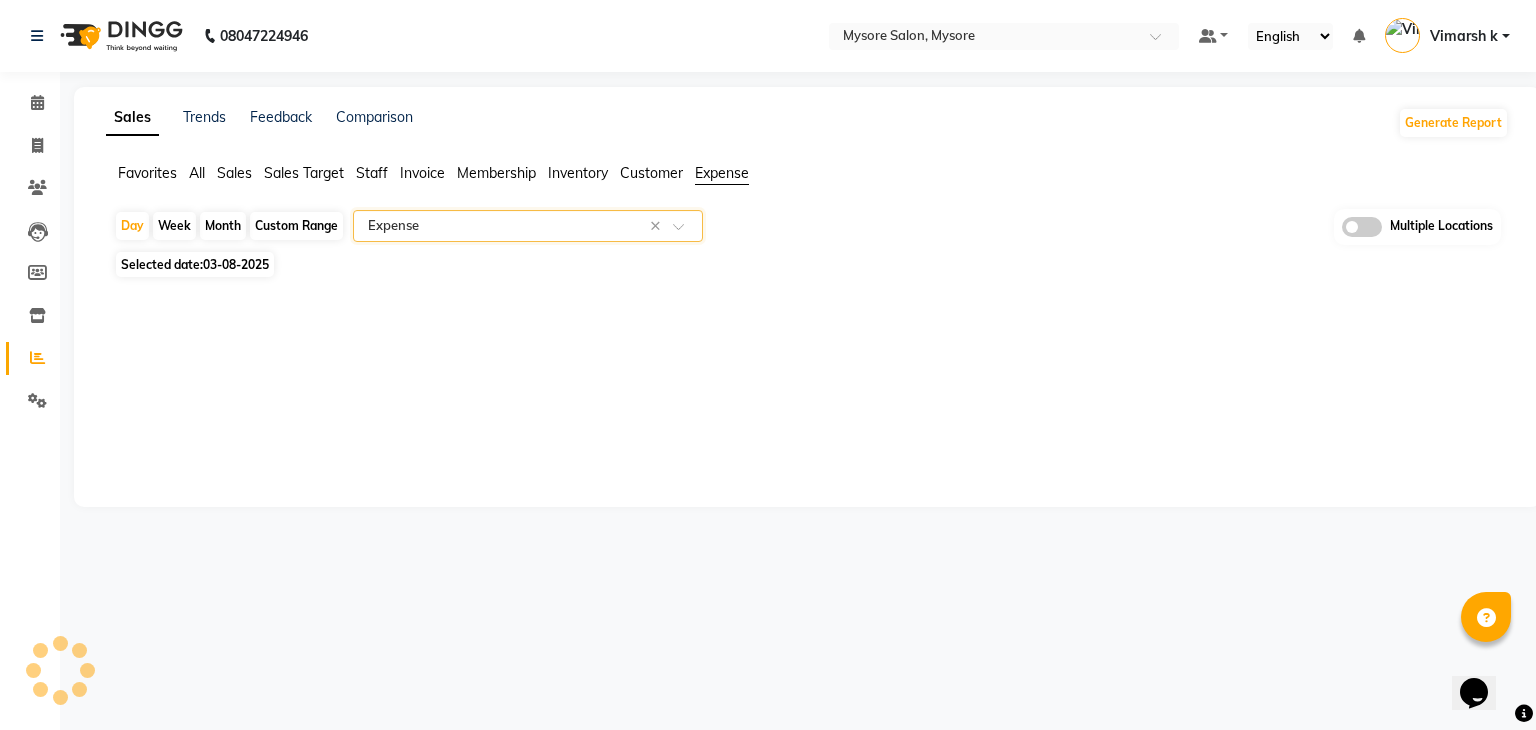 select on "full_report" 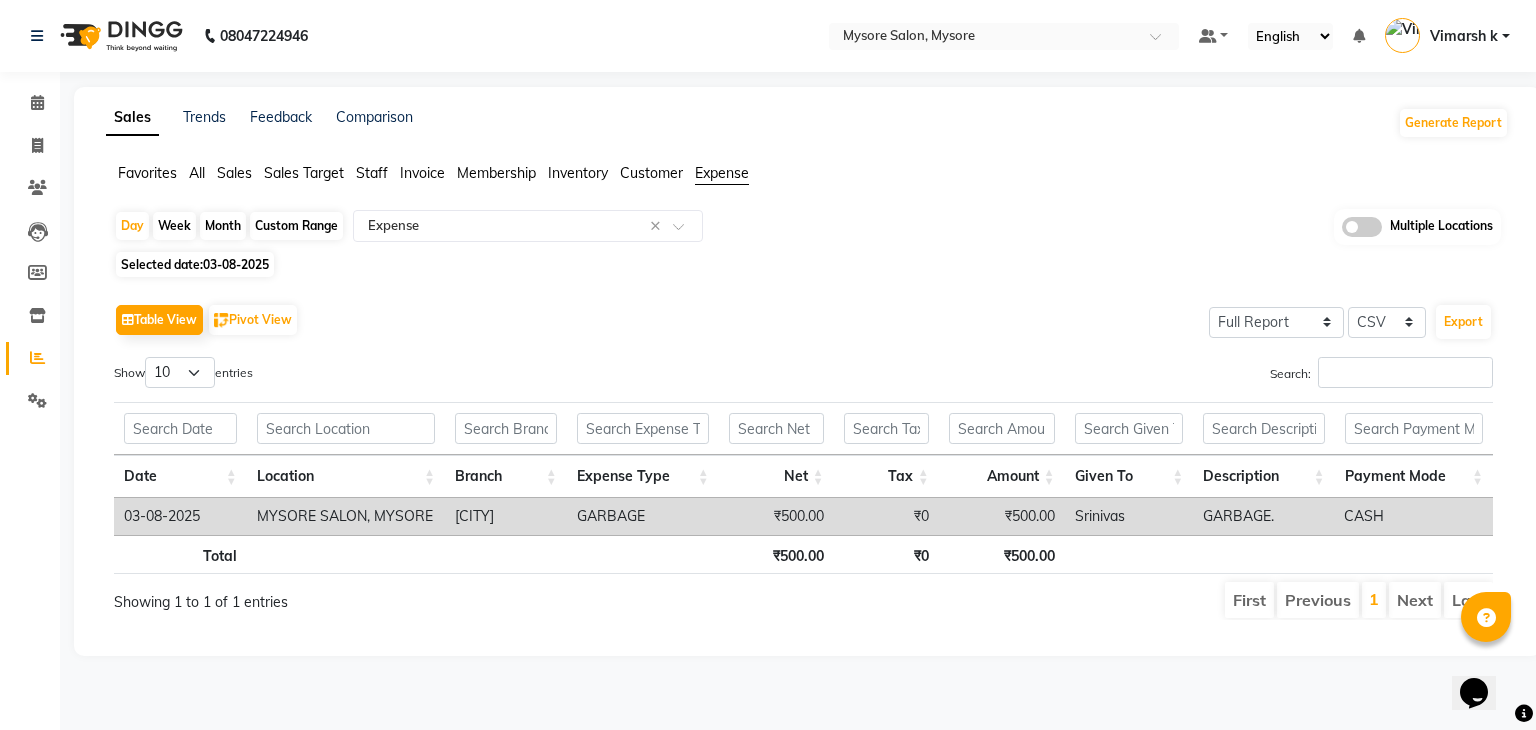 click on "Selected date:  03-08-2025" 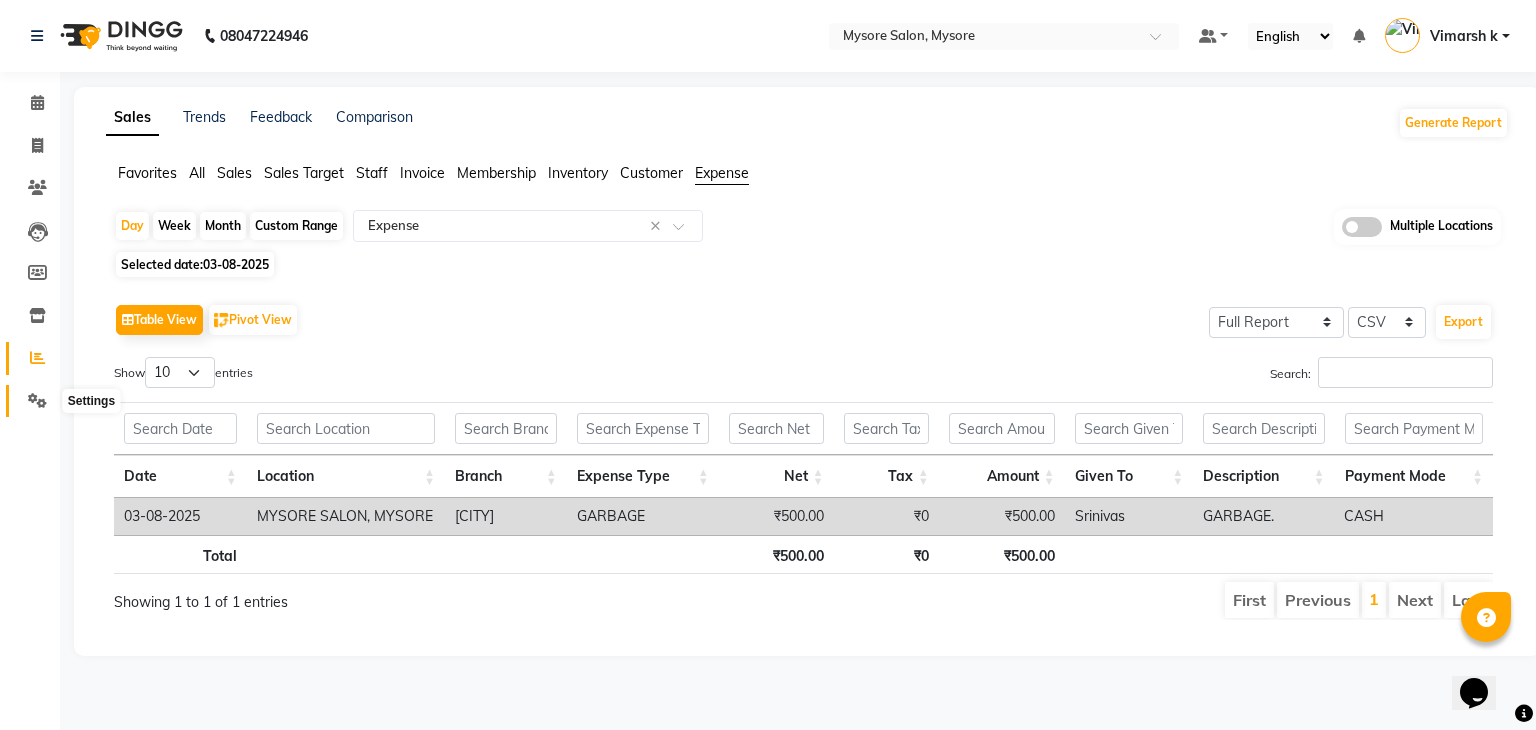 drag, startPoint x: 33, startPoint y: 393, endPoint x: 24, endPoint y: 370, distance: 24.698177 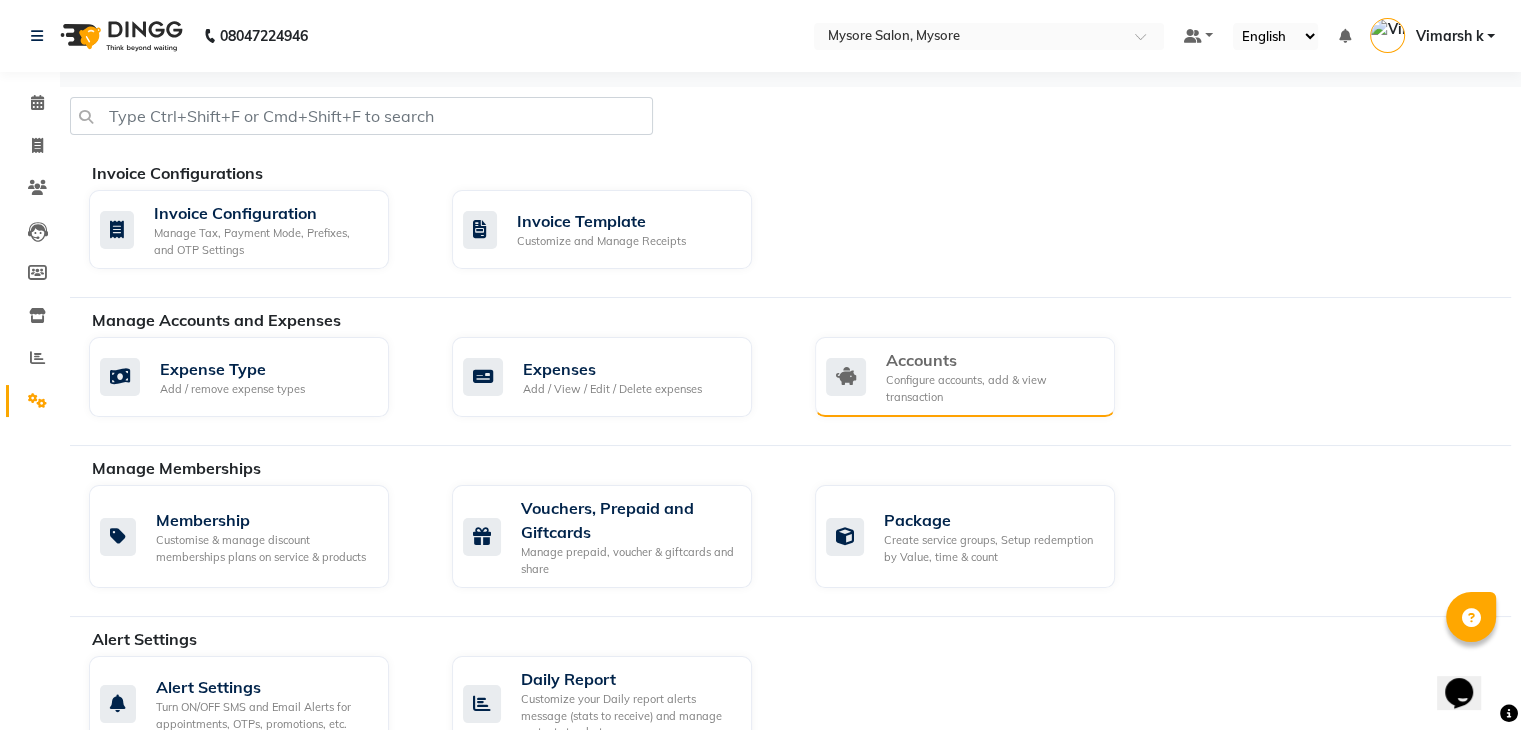 click on "Accounts" 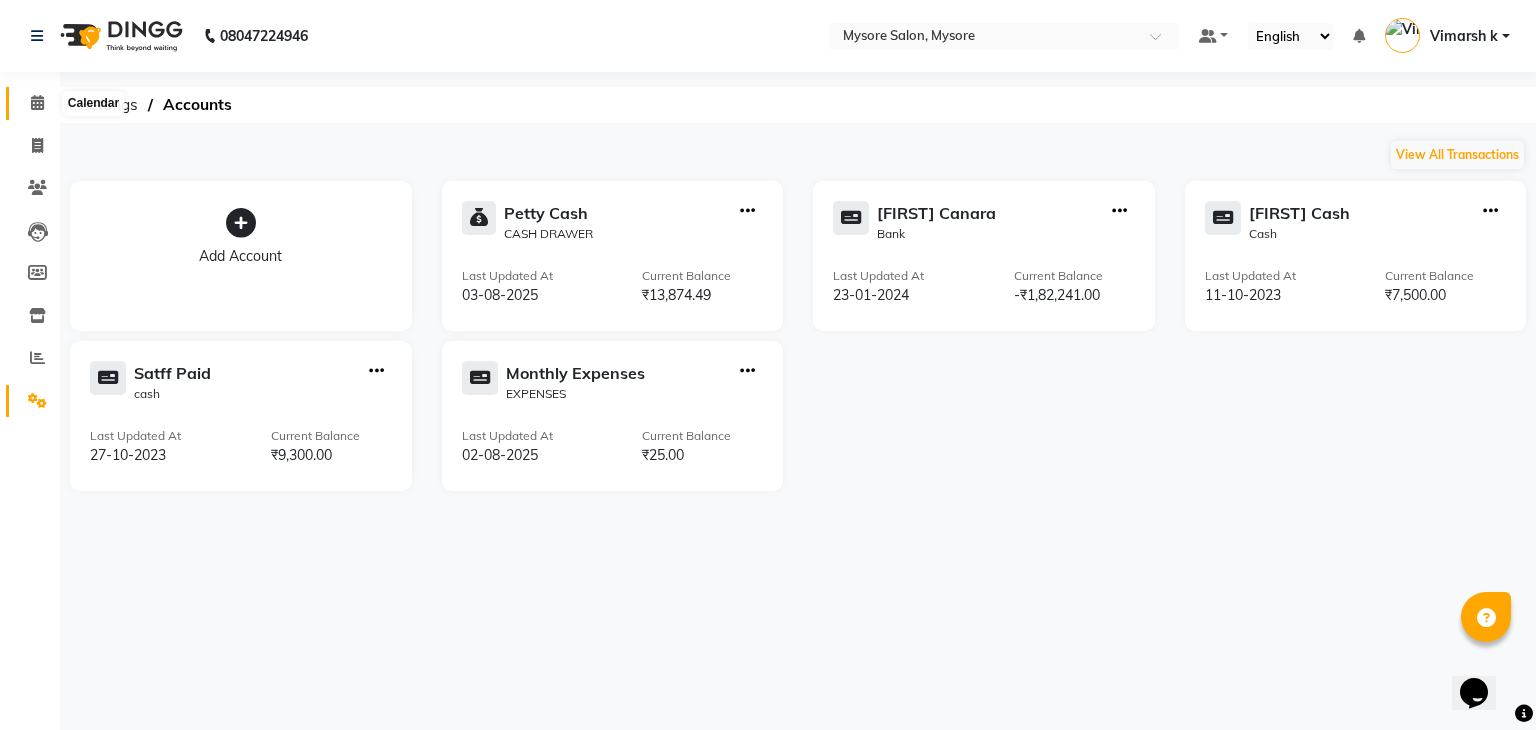 click 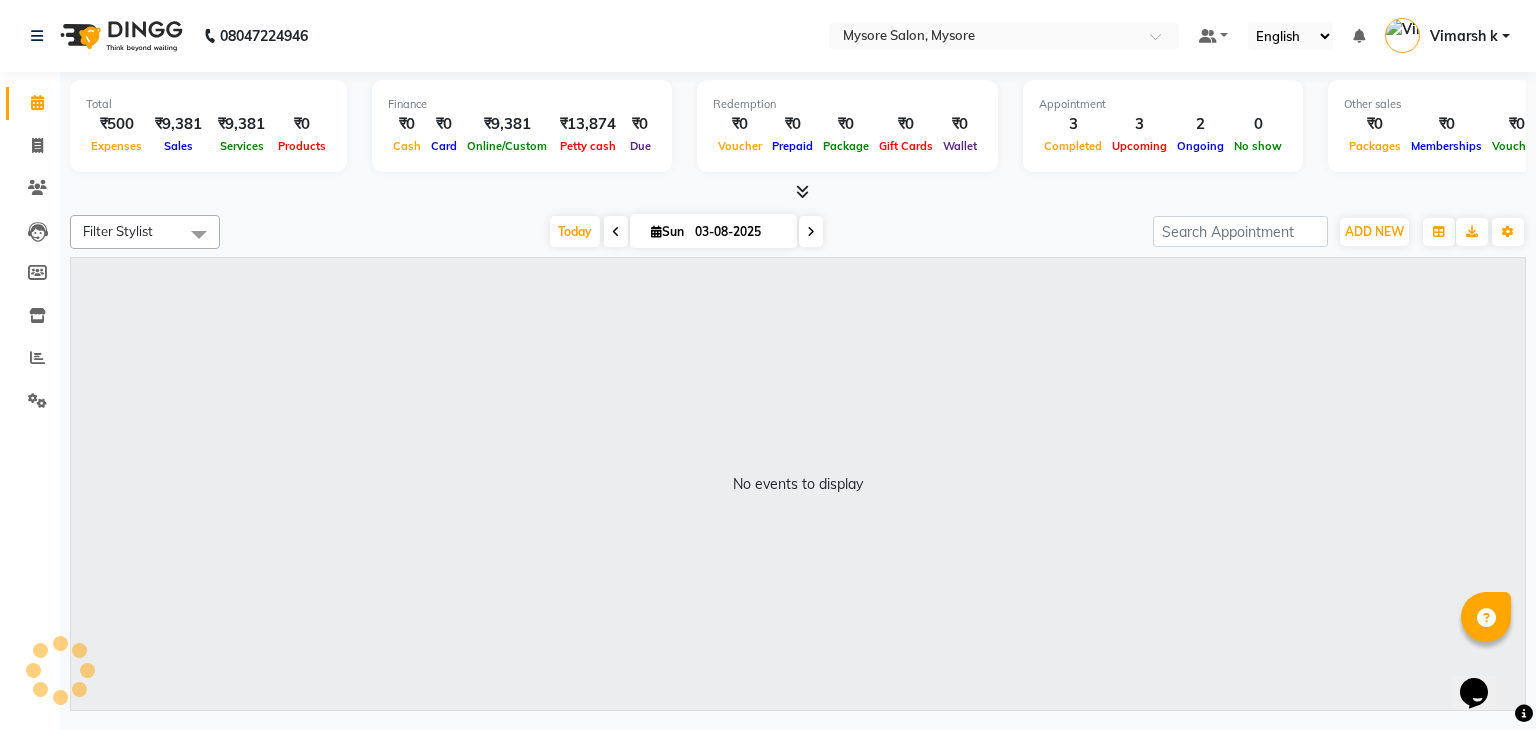 click on "[PHONE] Select Location × Mysore Salon, Mysore Default Panel My Panel English ENGLISH Español العربية मराठी हिंदी ગુજરાતી தமிழ் 中文 Notifications nothing to show Vimarsh k Manage Profile Change Password Sign out  Version:3.15.11" 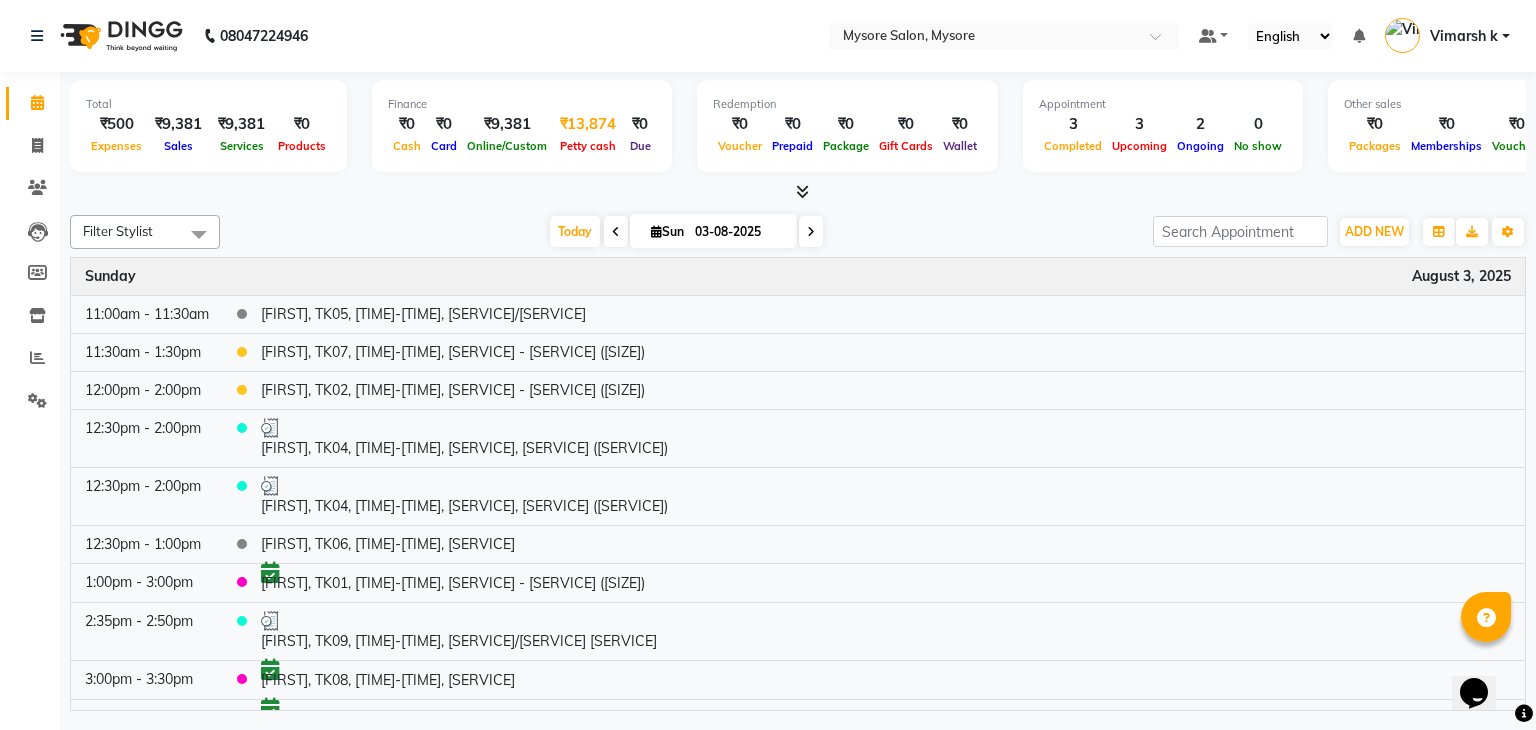 click on "₹13,874" at bounding box center (588, 124) 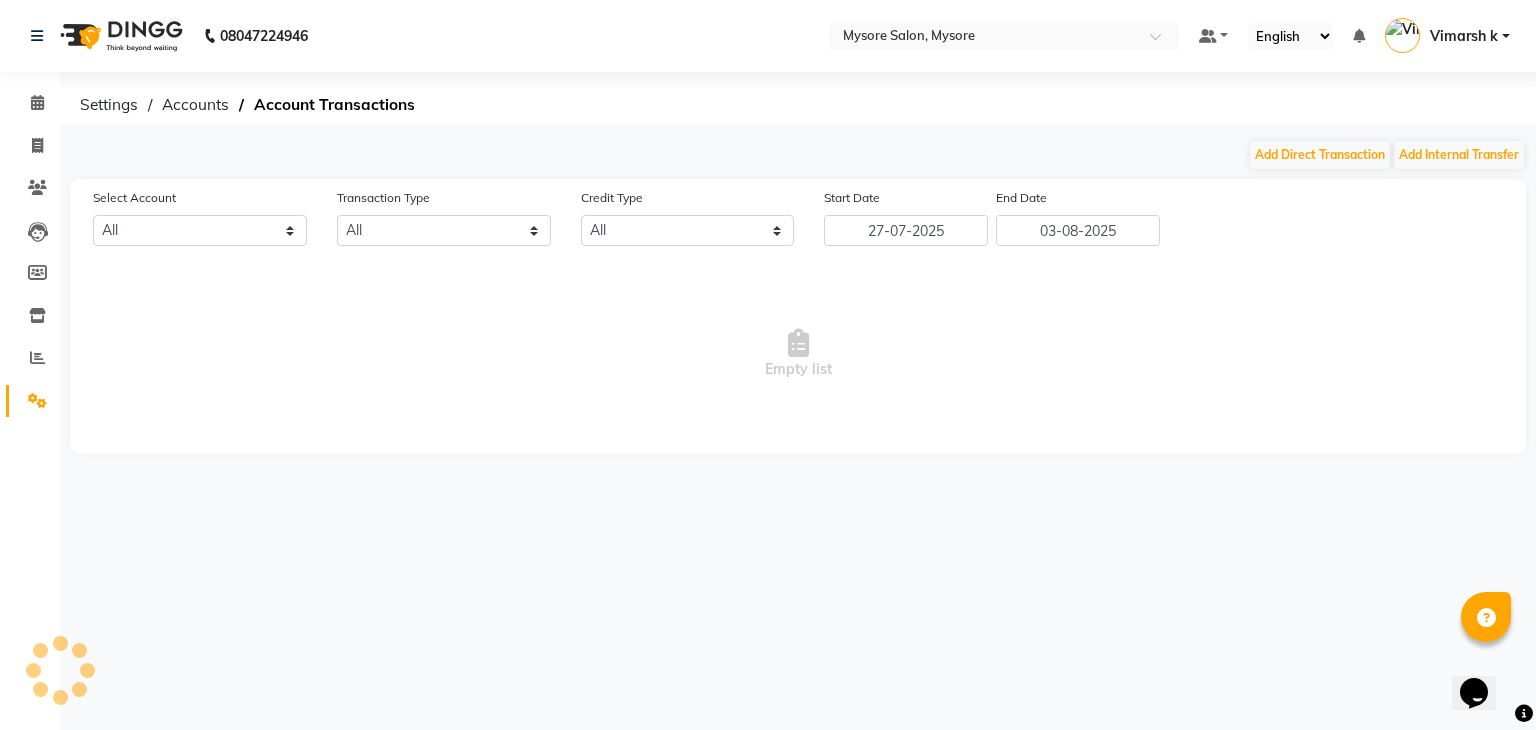 select on "3066" 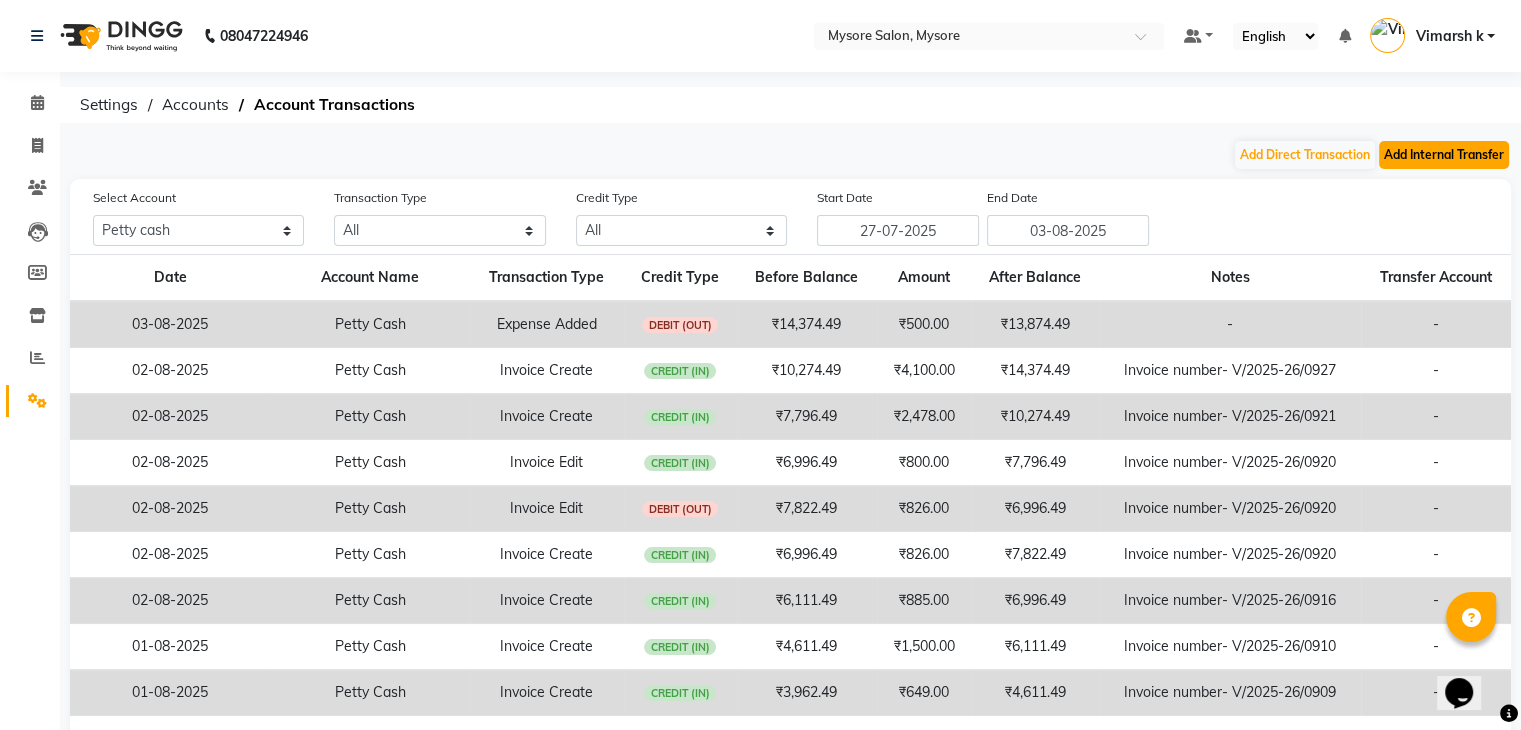 click on "Add Internal Transfer" 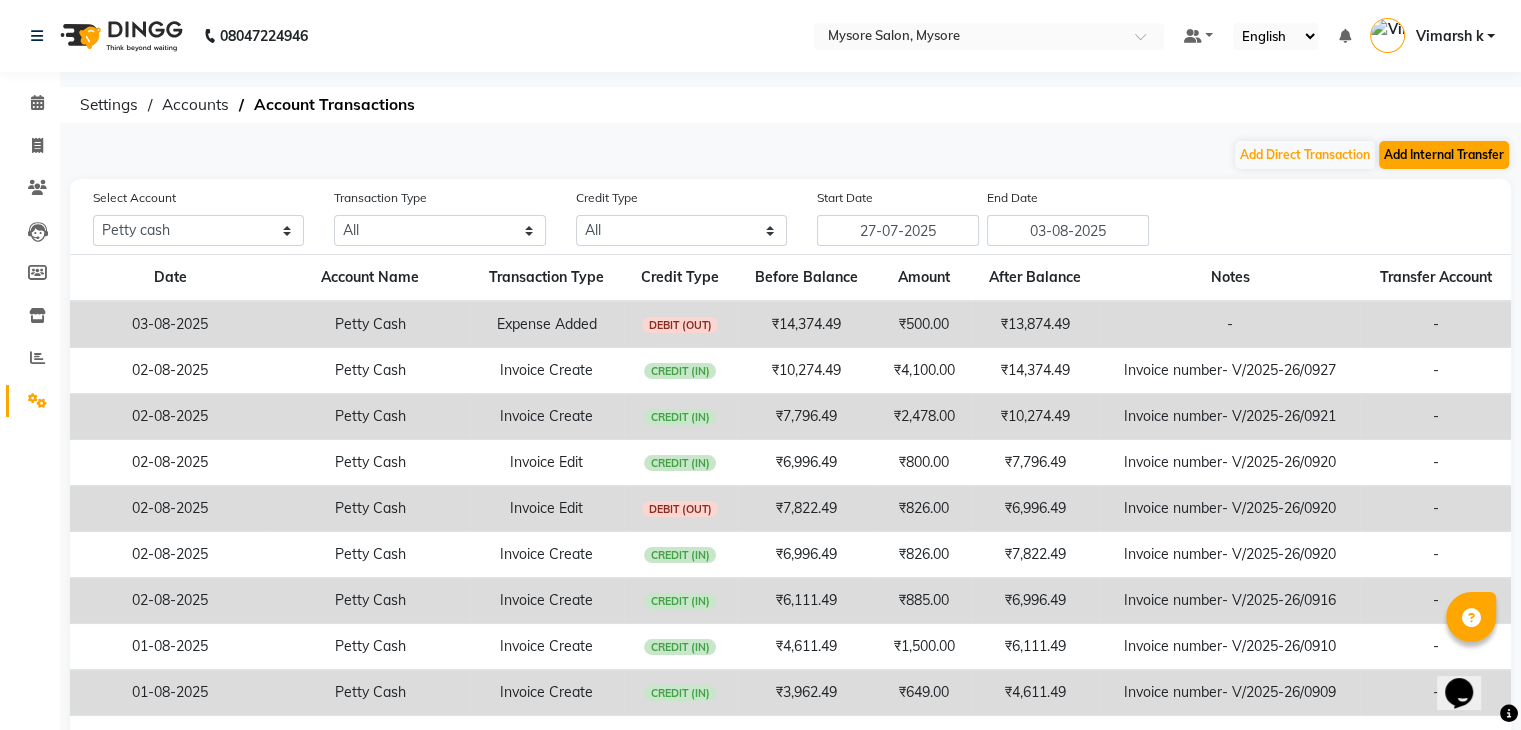 select on "internal transfer" 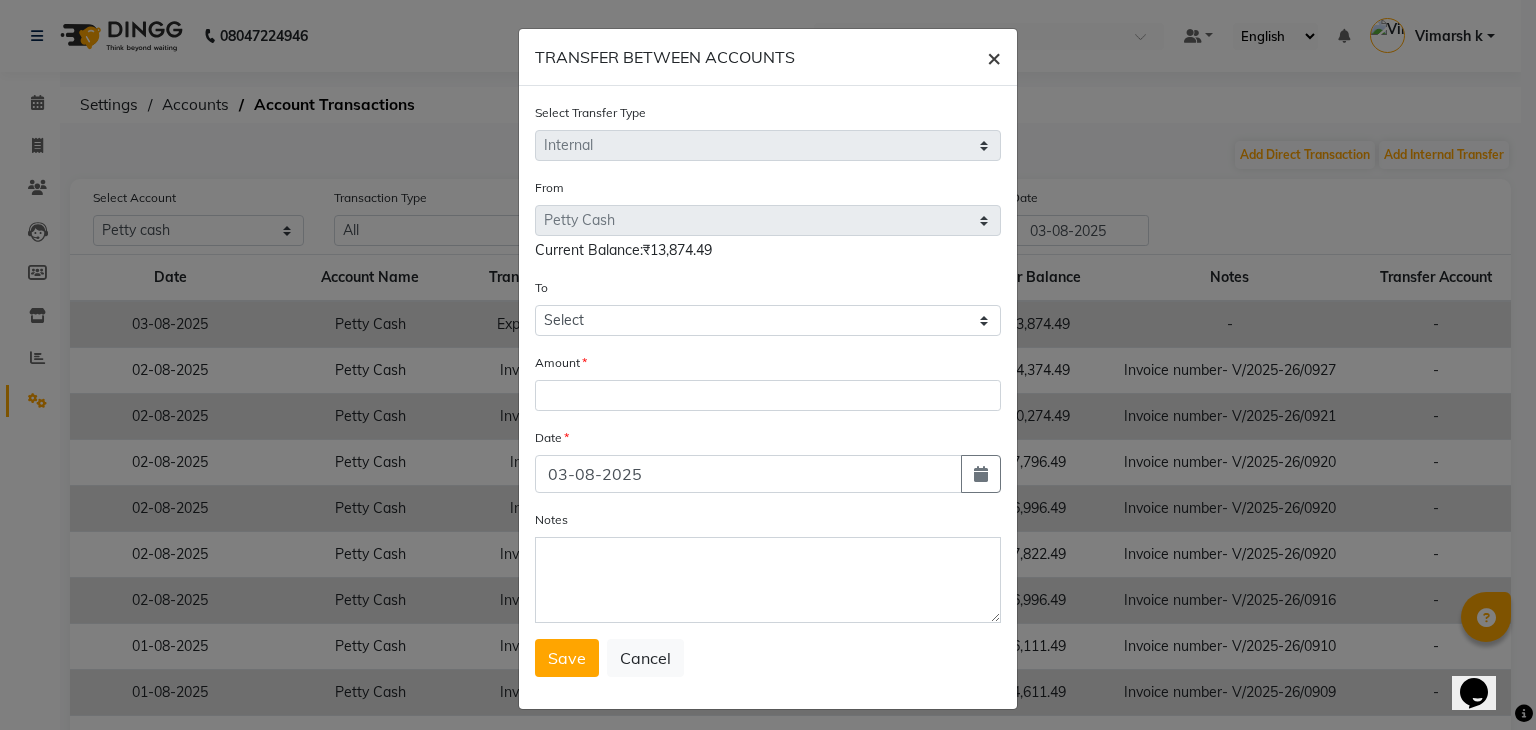 click on "×" 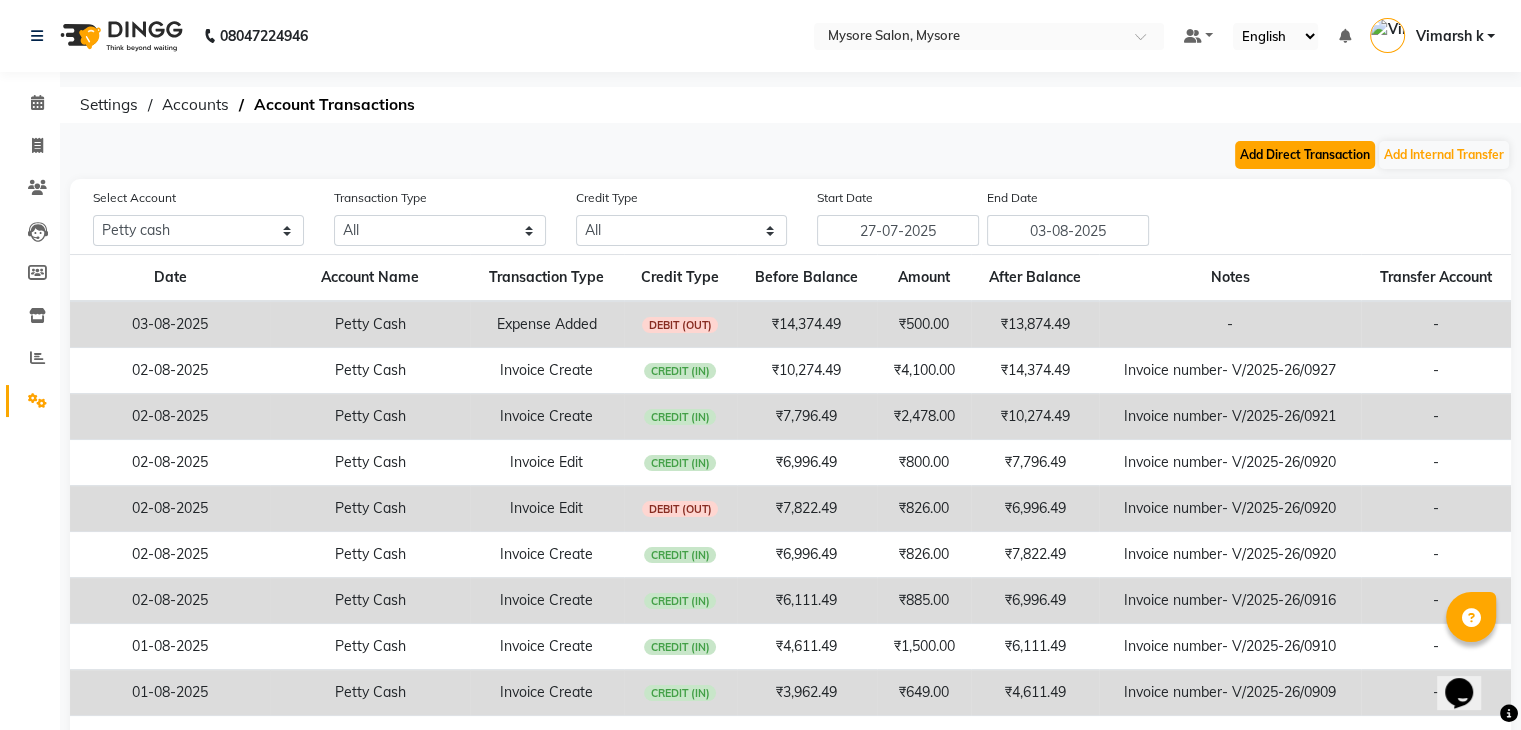 click on "Add Direct Transaction" 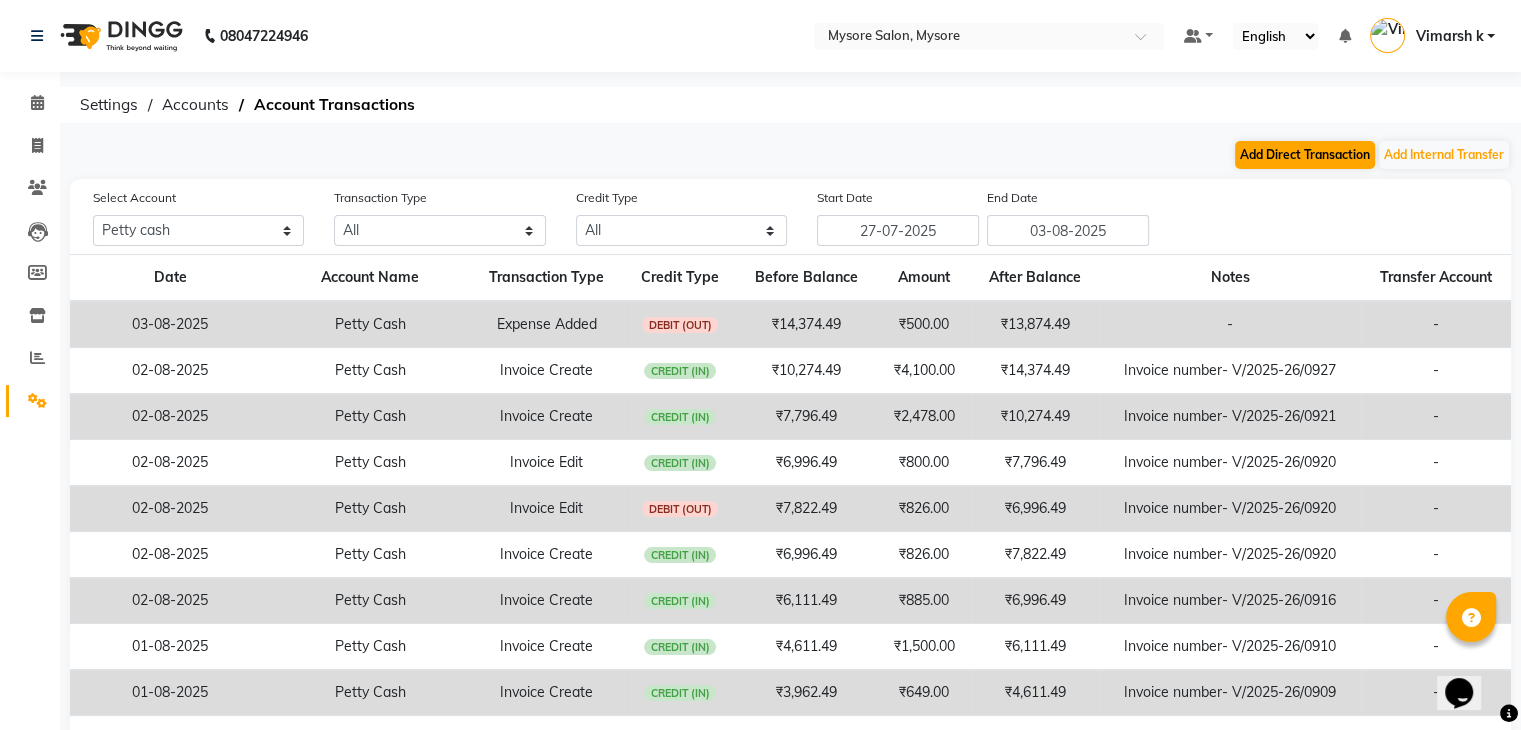 select on "direct" 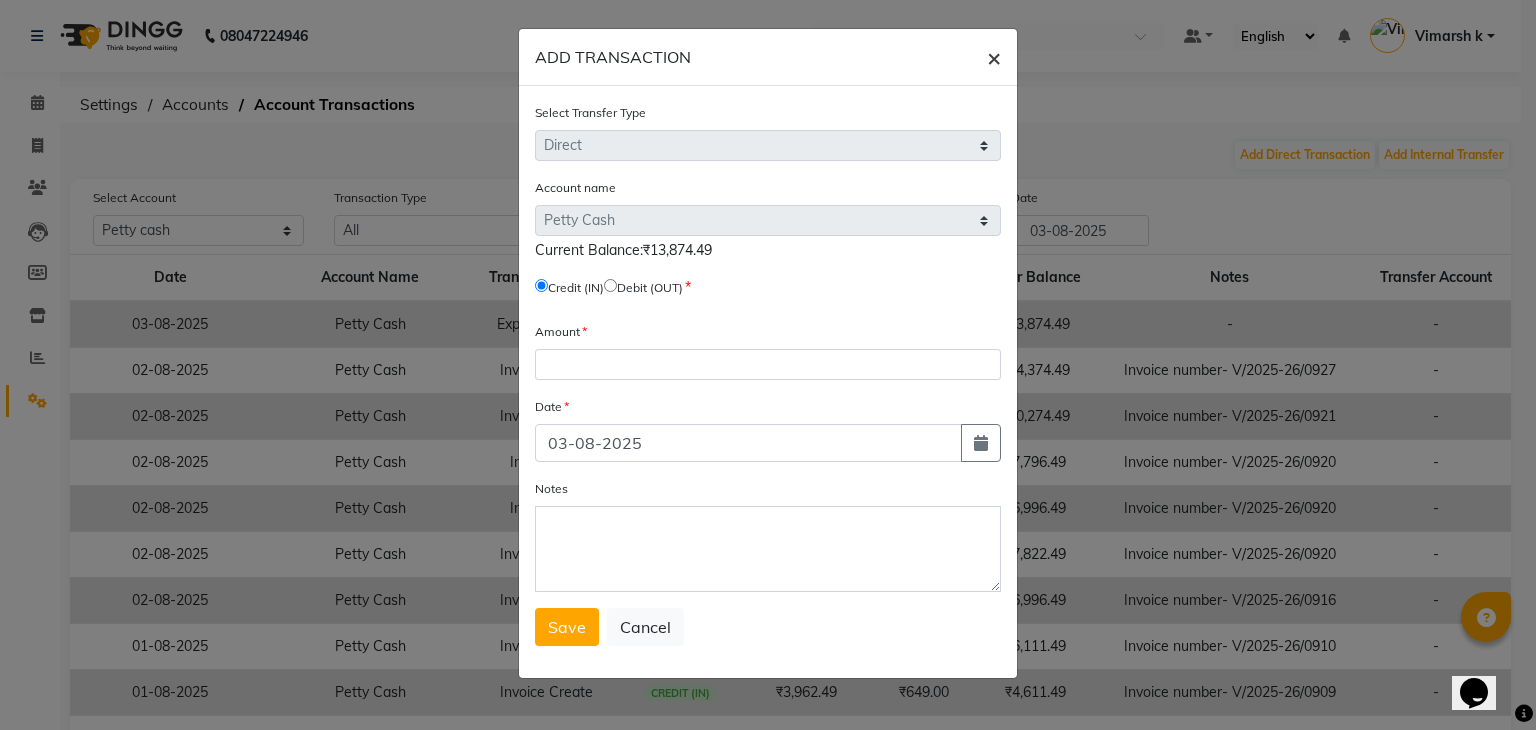 click on "×" 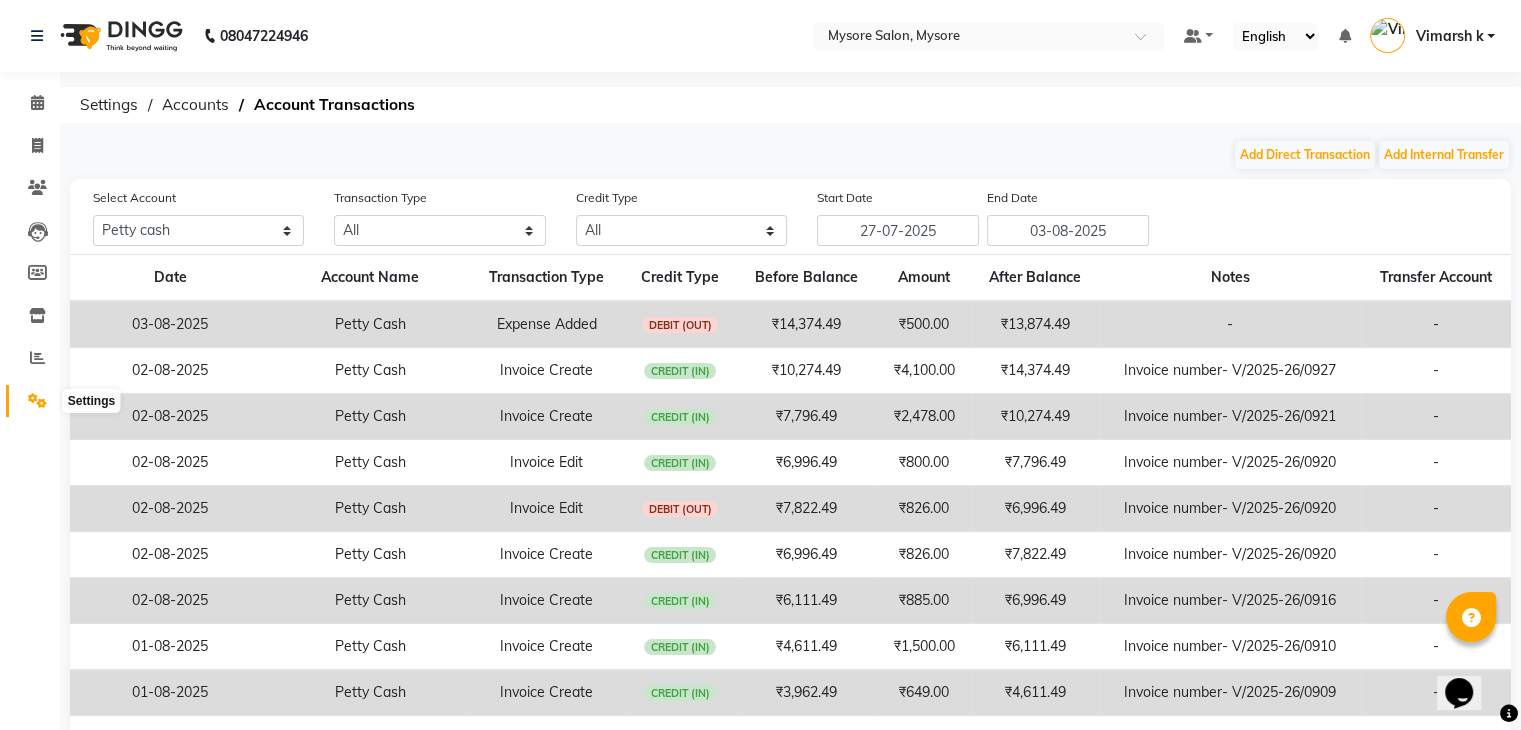click 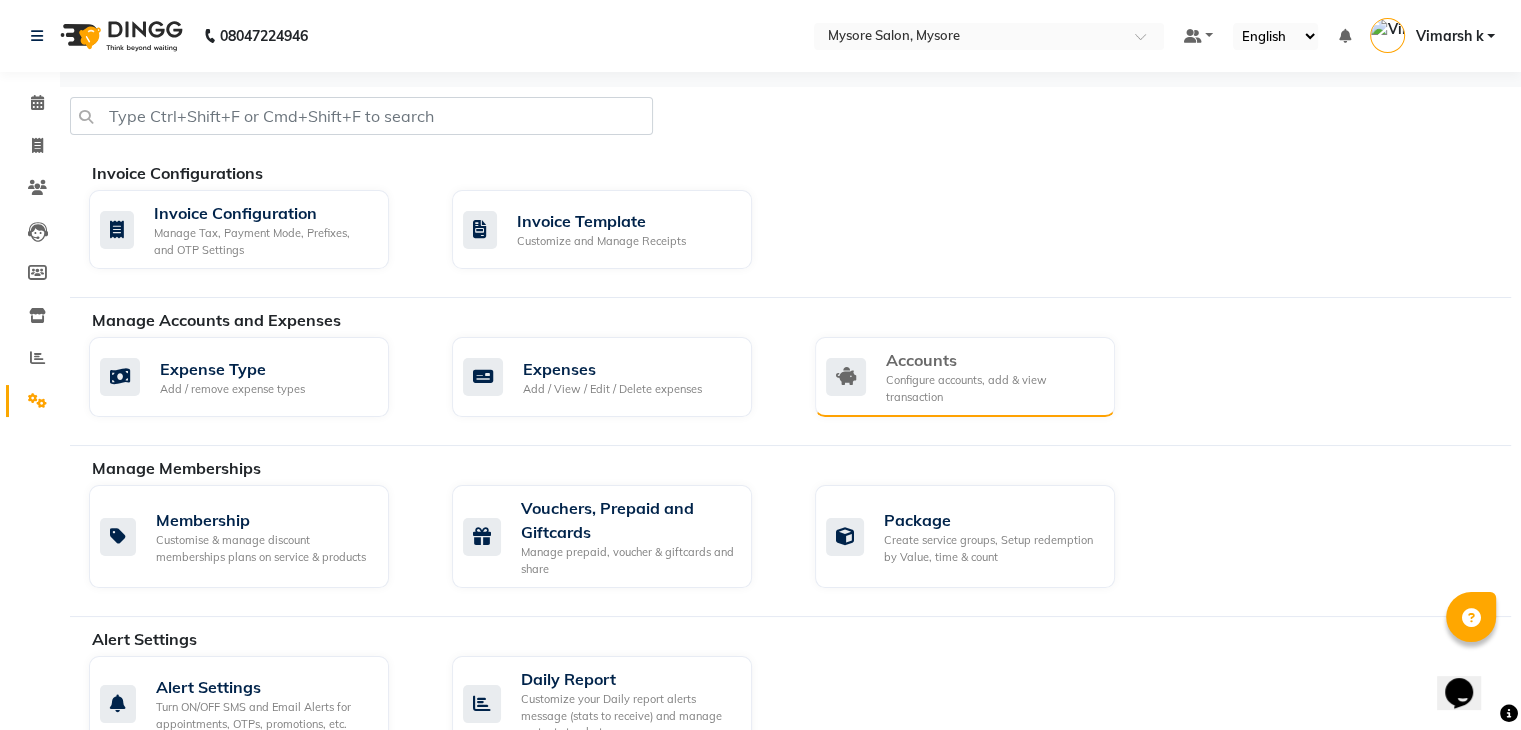 click on "Accounts" 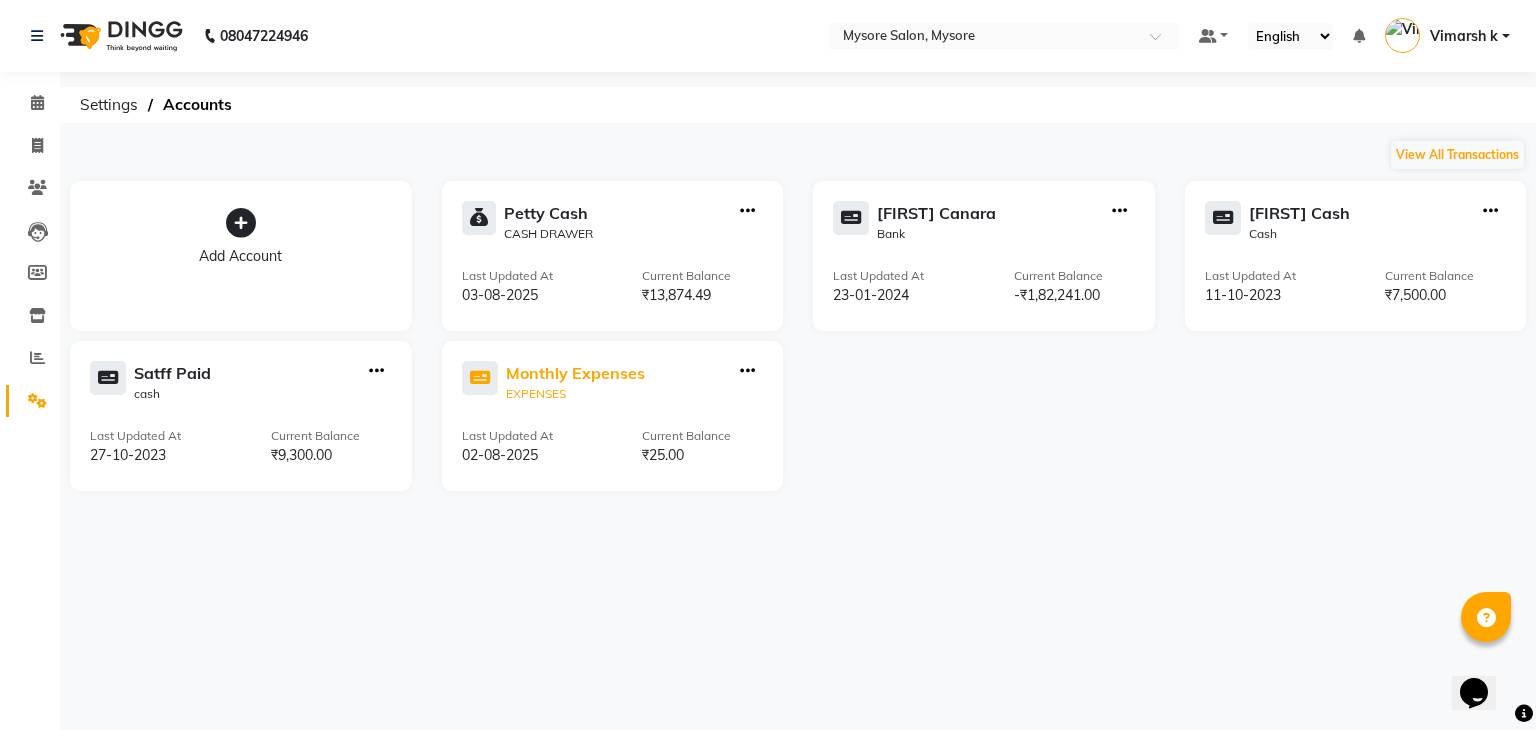 click on "Monthly Expenses" 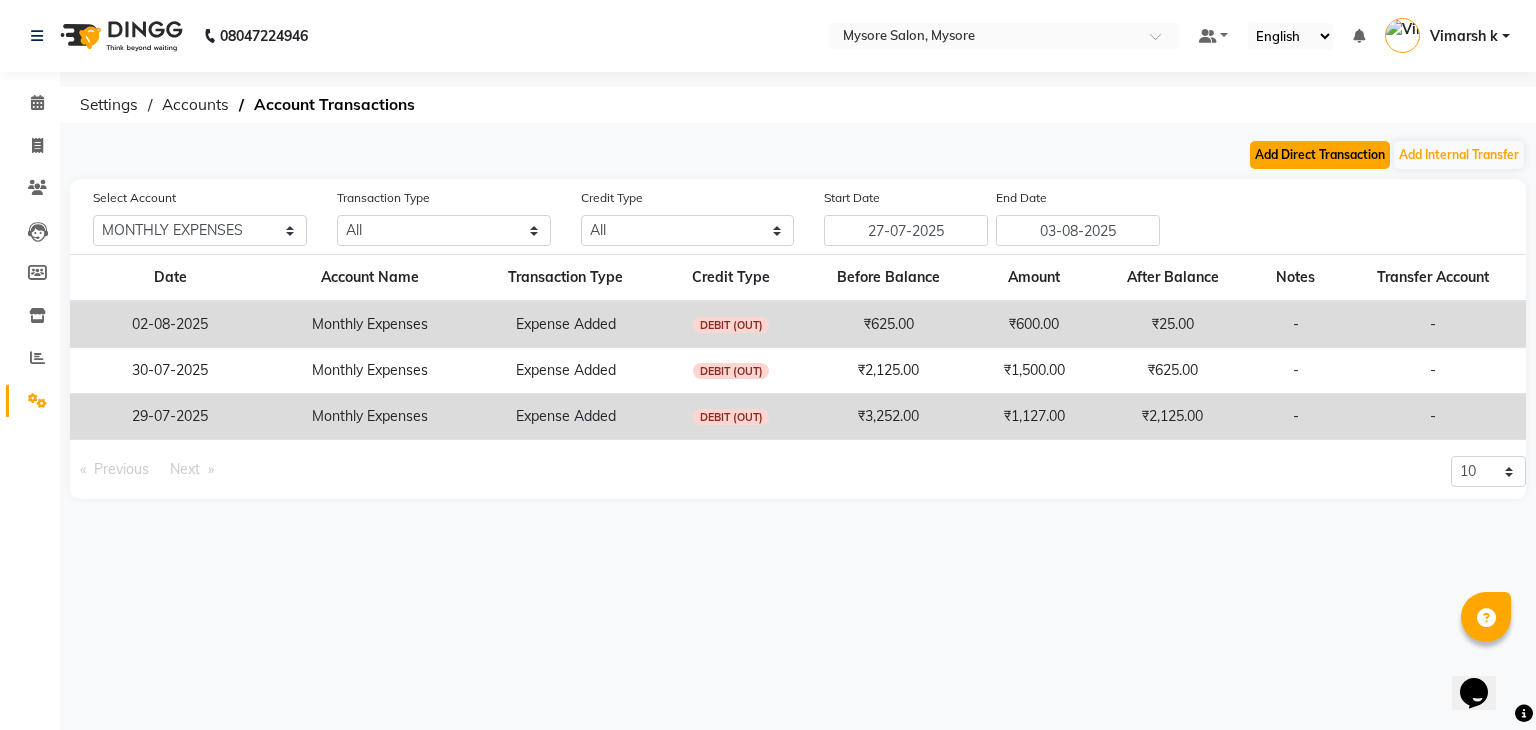 click on "Add Direct Transaction" 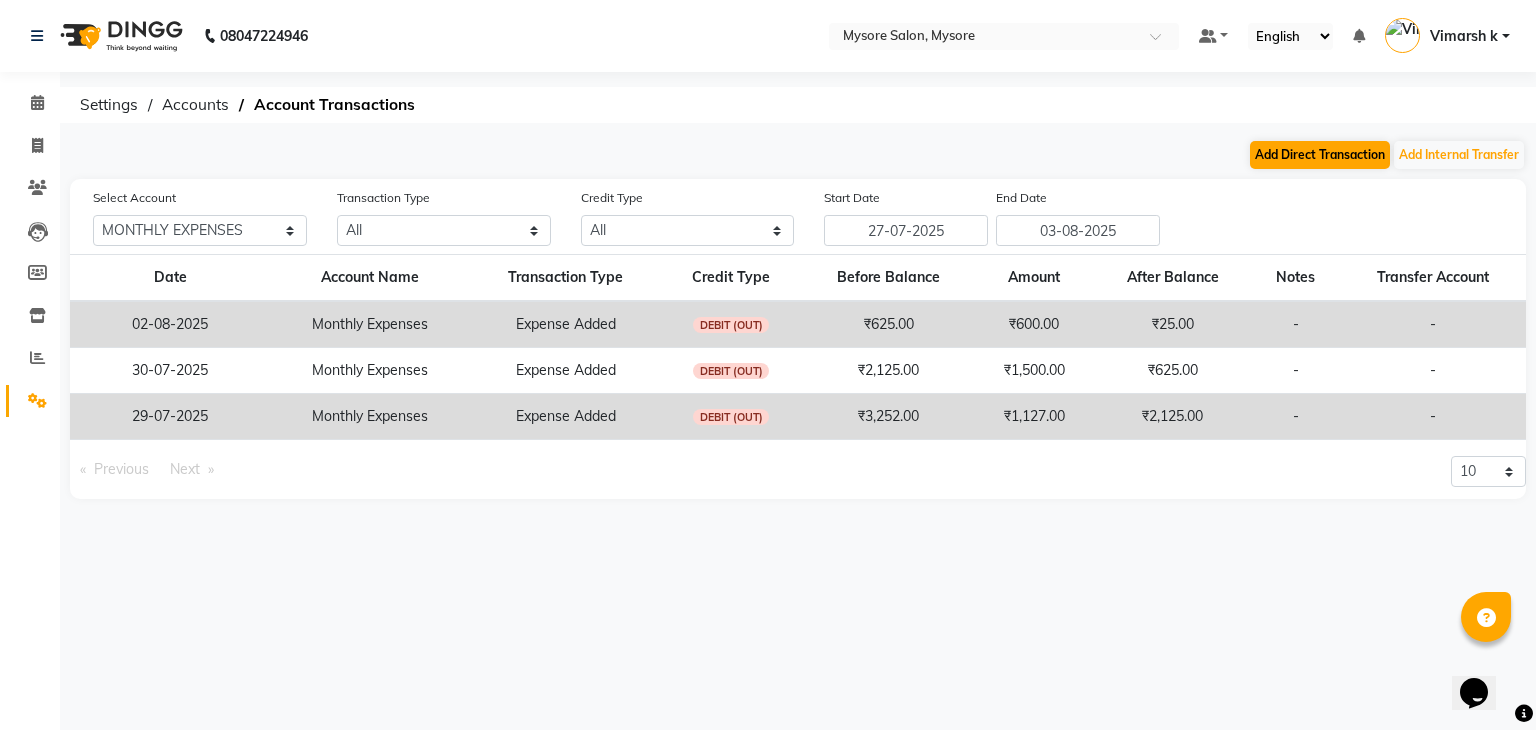 select on "direct" 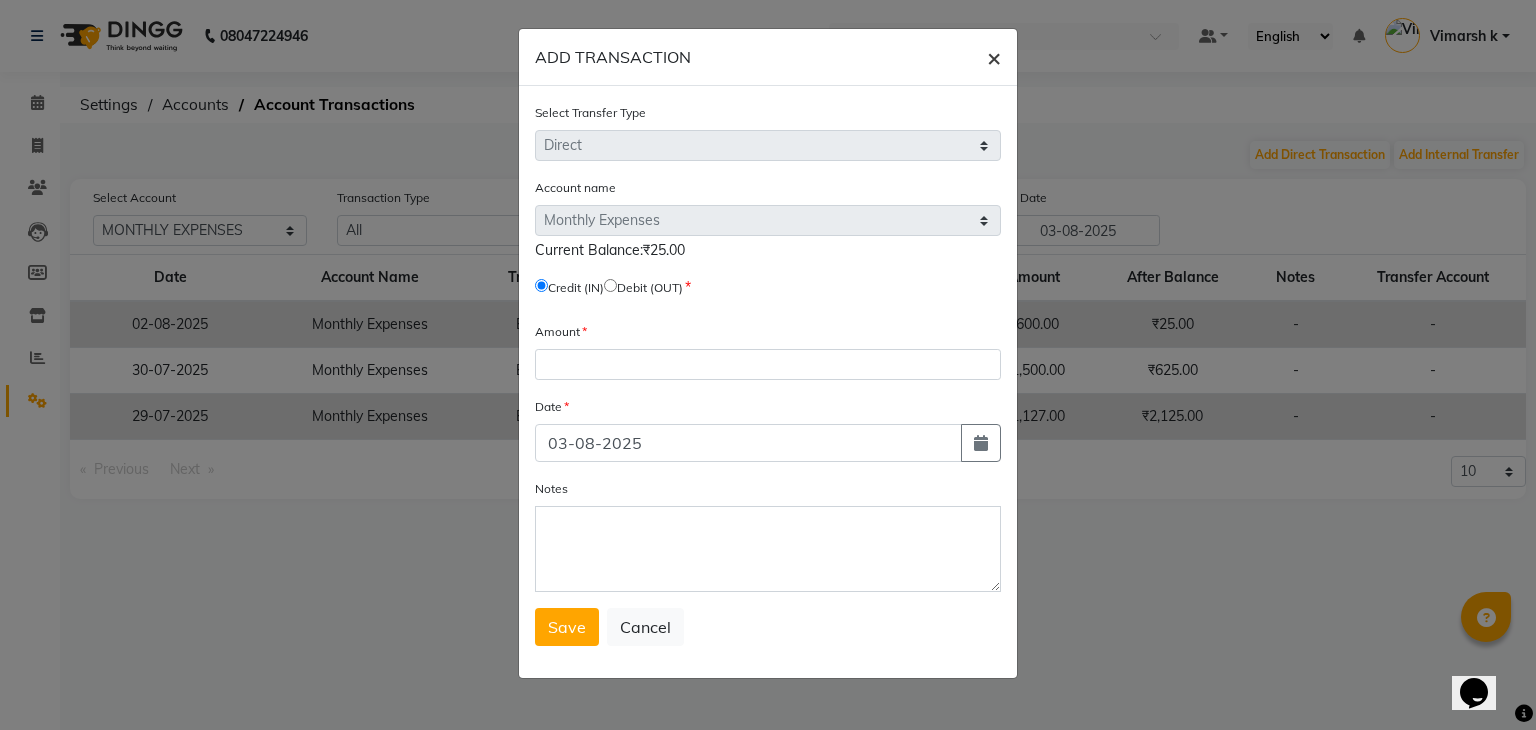 click on "×" 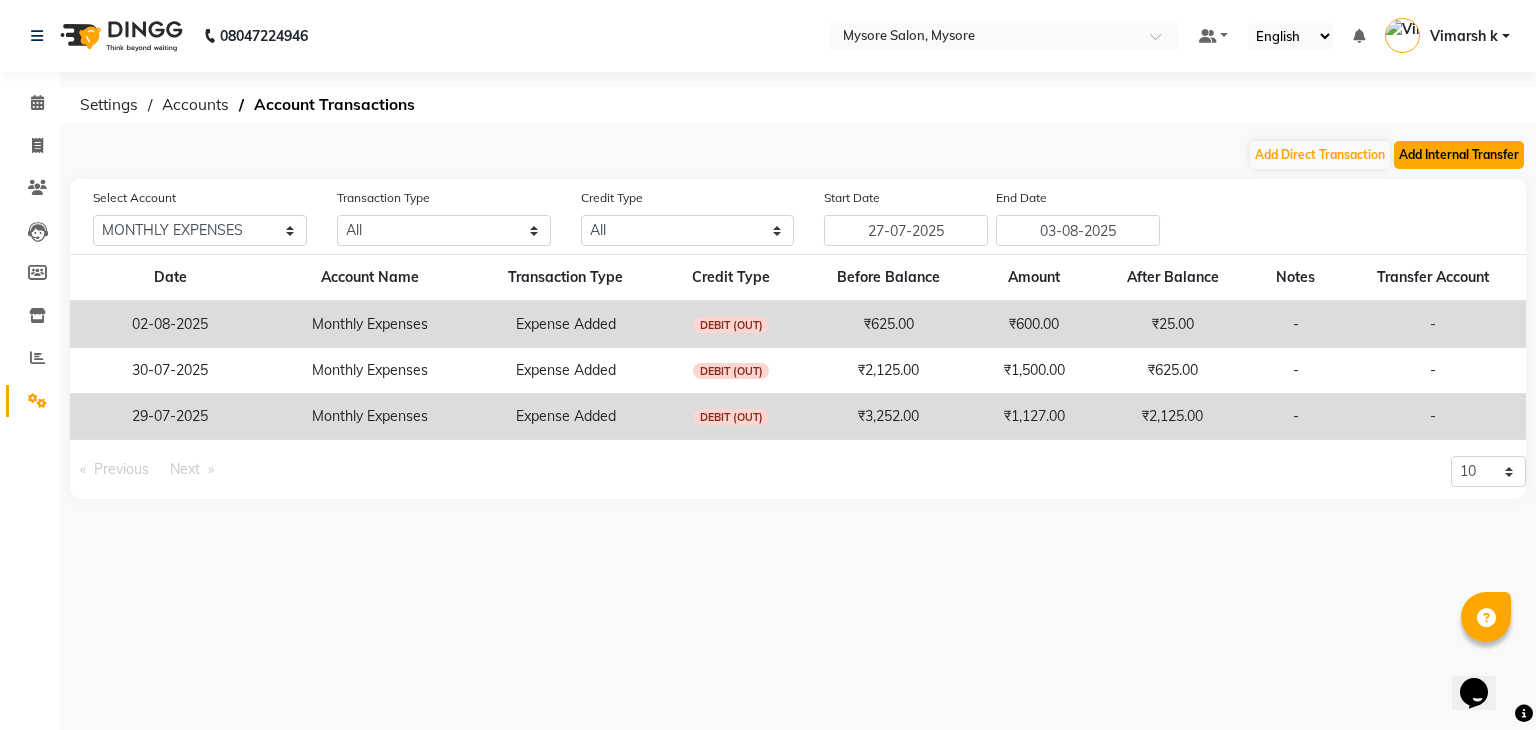 click on "Add Internal Transfer" 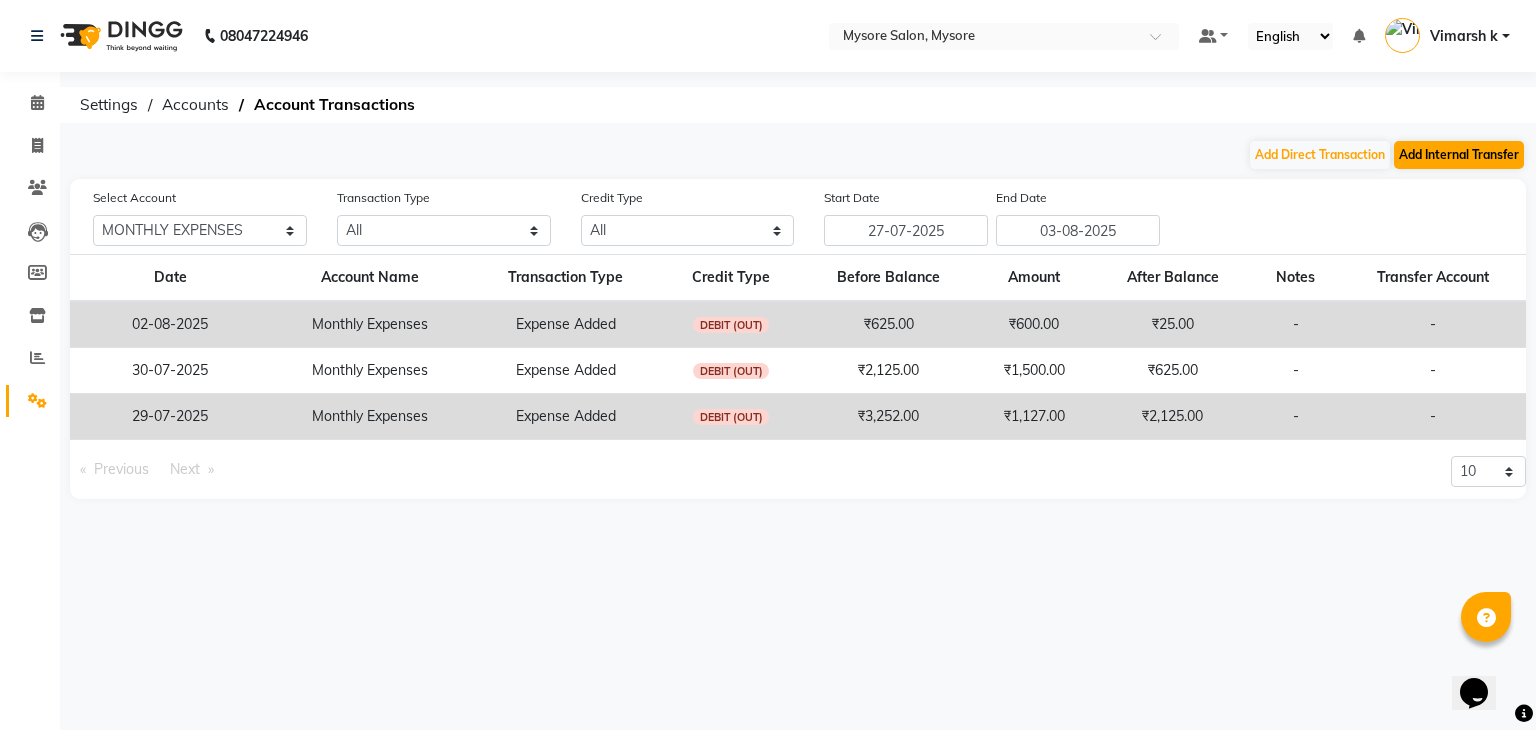 select on "internal transfer" 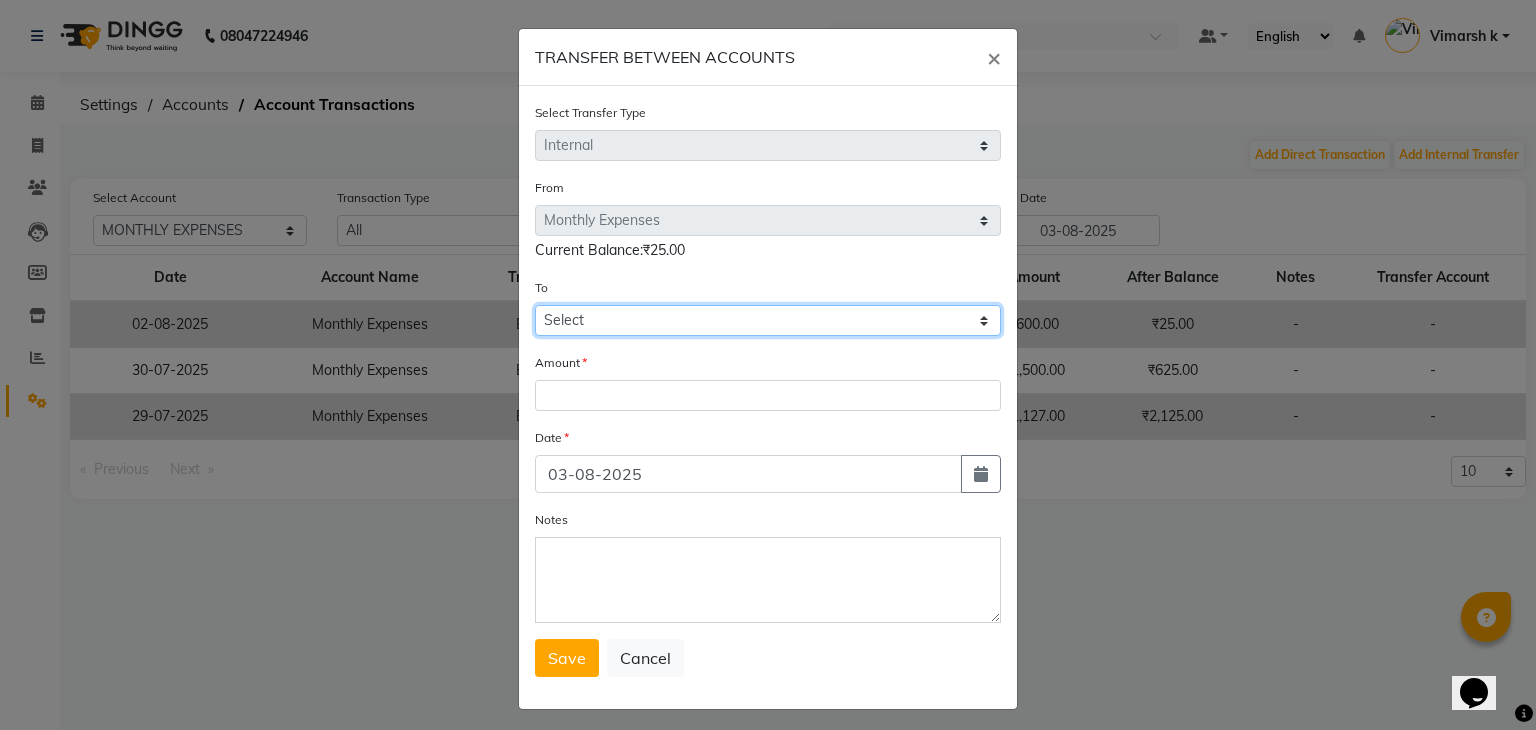 click on "Select Petty Cash Jayshree Canara Jayshree Cash Satff Paid Monthly Expenses" 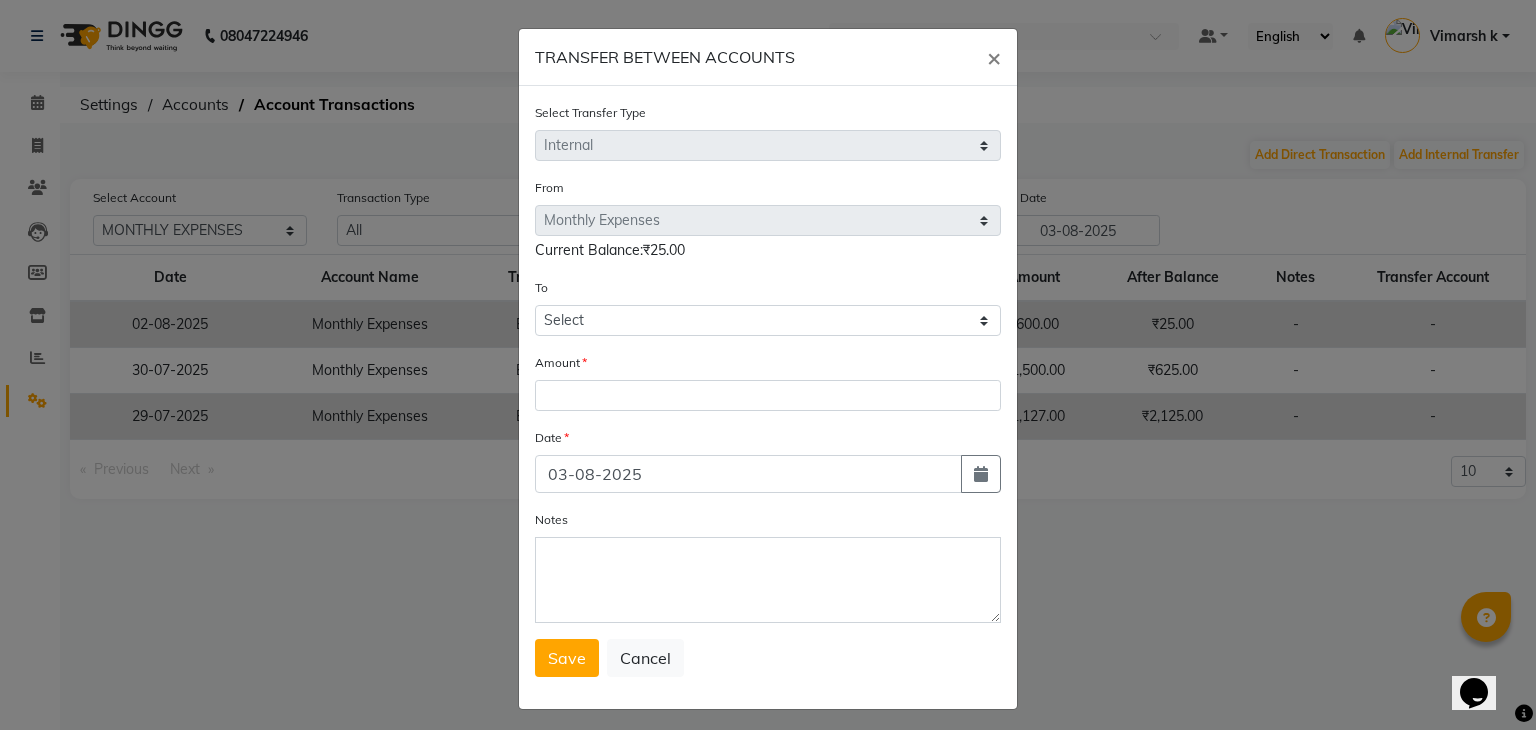click on "TRANSFER BETWEEN ACCOUNTS × Select Transfer Type Select Direct Internal From Select Petty Cash Jayshree Canara Jayshree Cash Satff Paid Monthly Expenses  Current Balance:₹25.00 To Select Petty Cash Jayshree Canara Jayshree Cash Satff Paid Monthly Expenses Amount Date 03-08-2025 Notes  Save   Cancel" 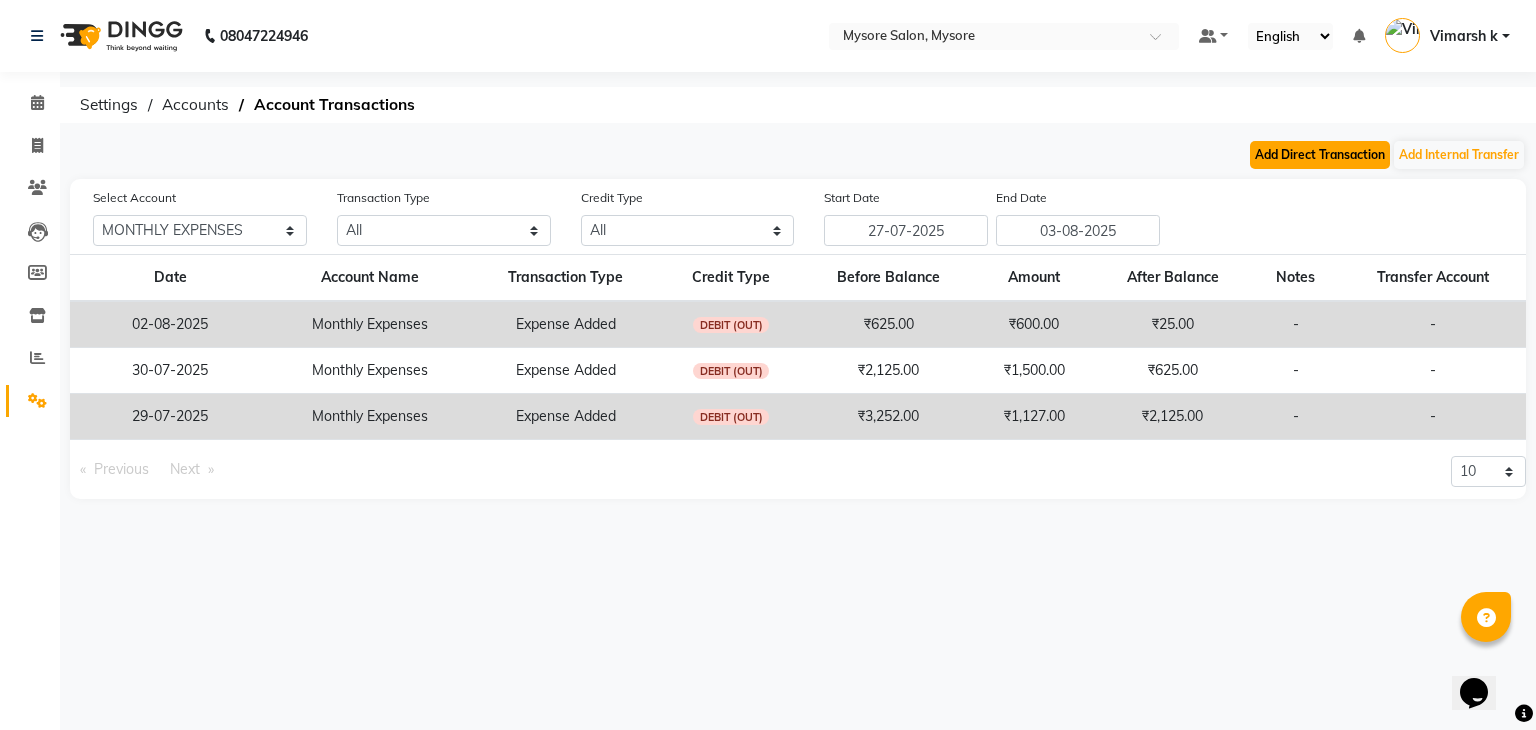 click on "Add Direct Transaction" 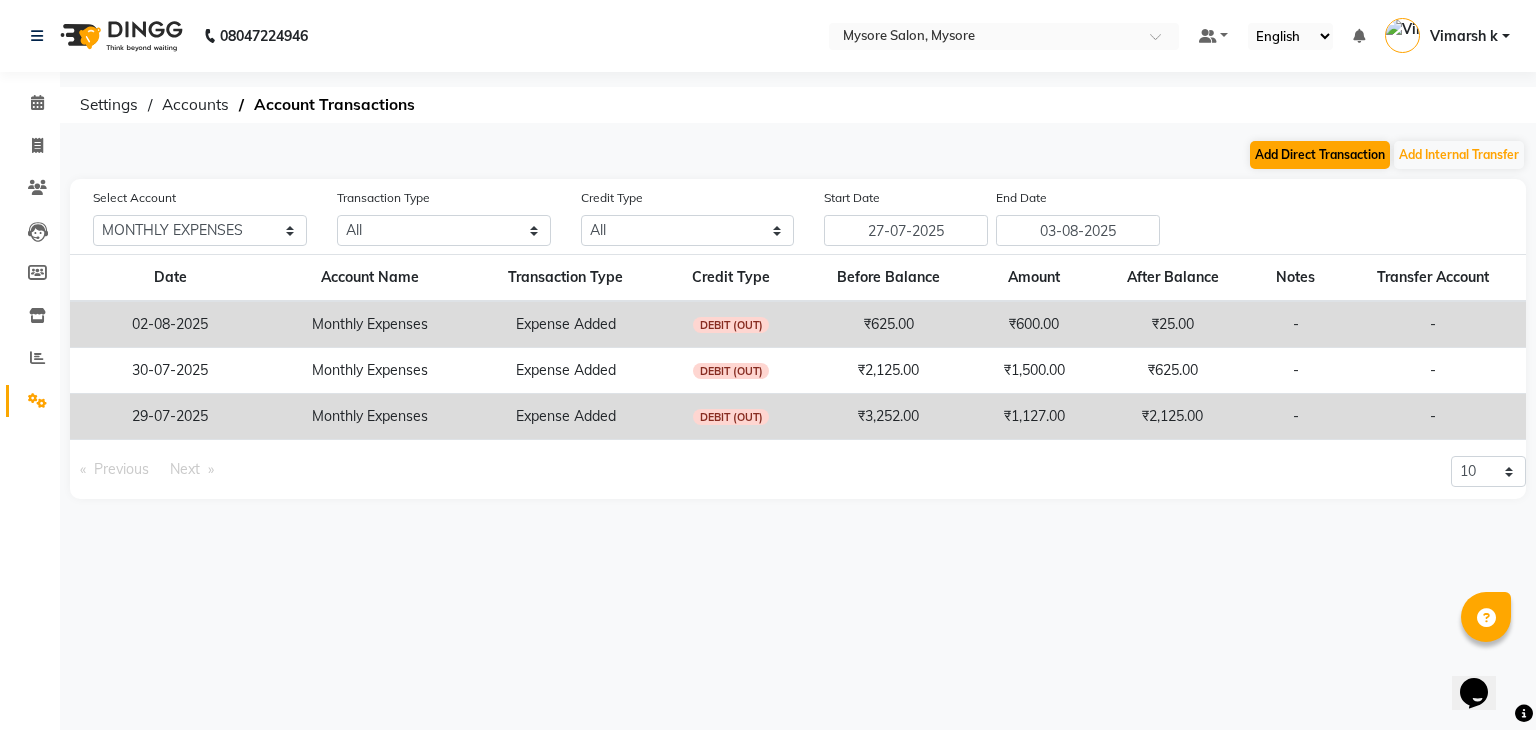 select on "direct" 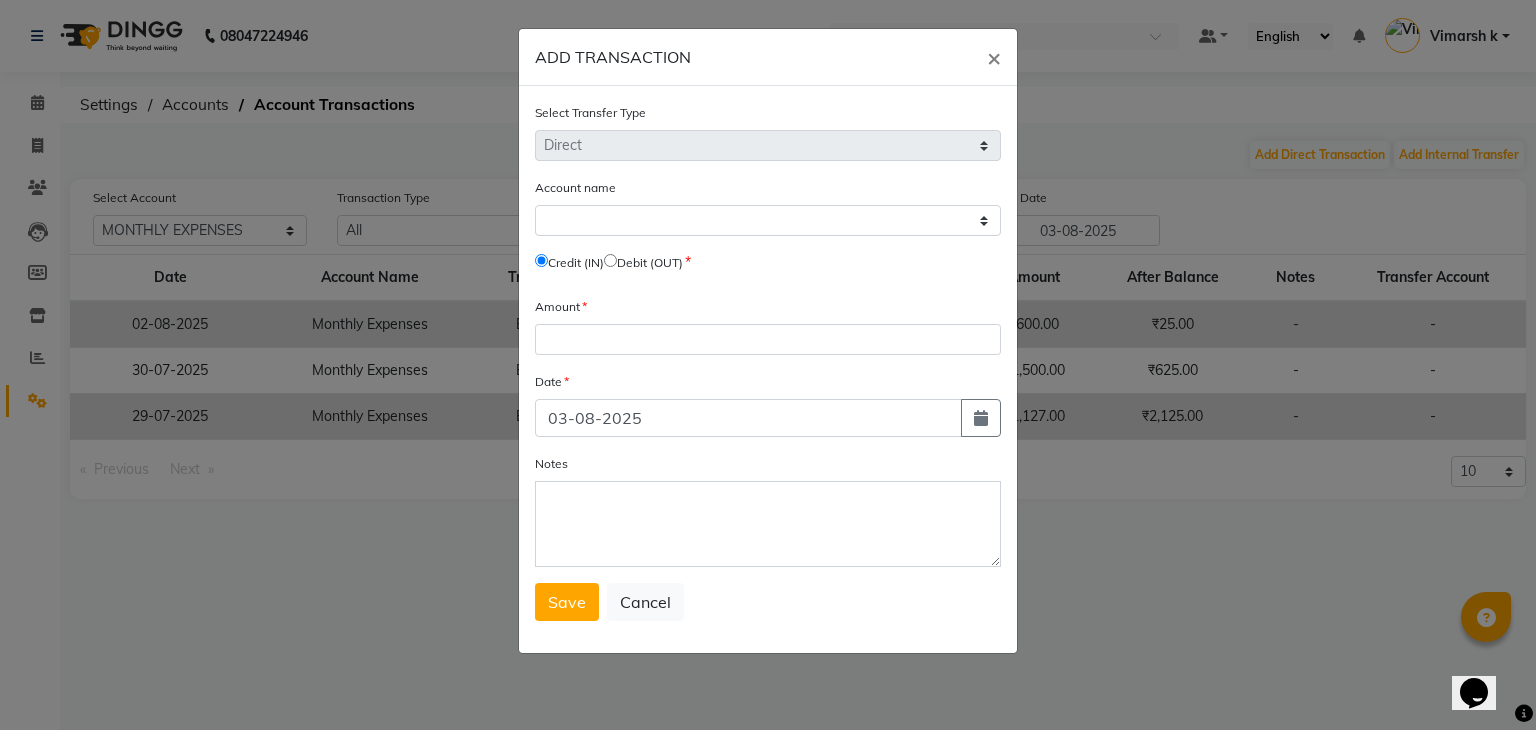 select on "6155" 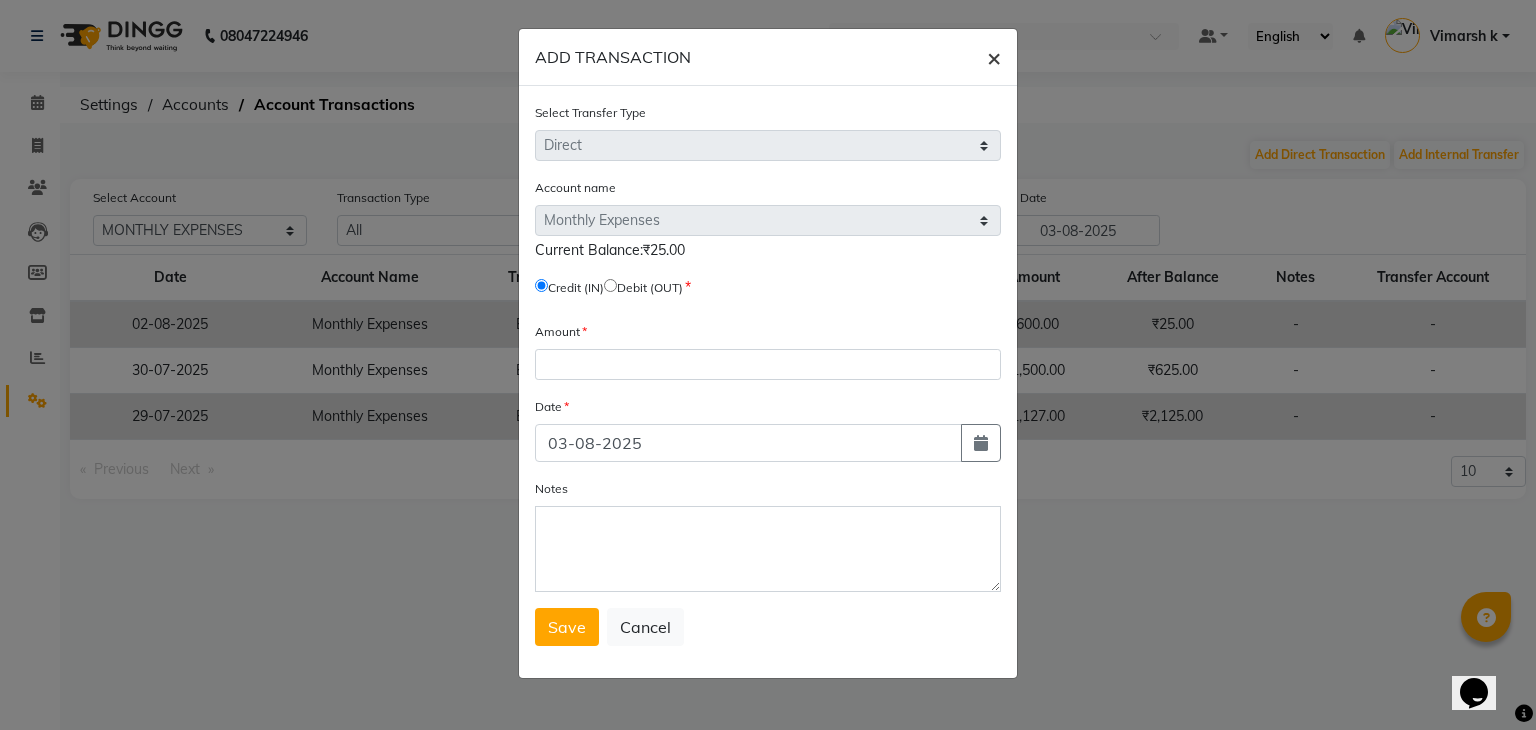 click on "×" 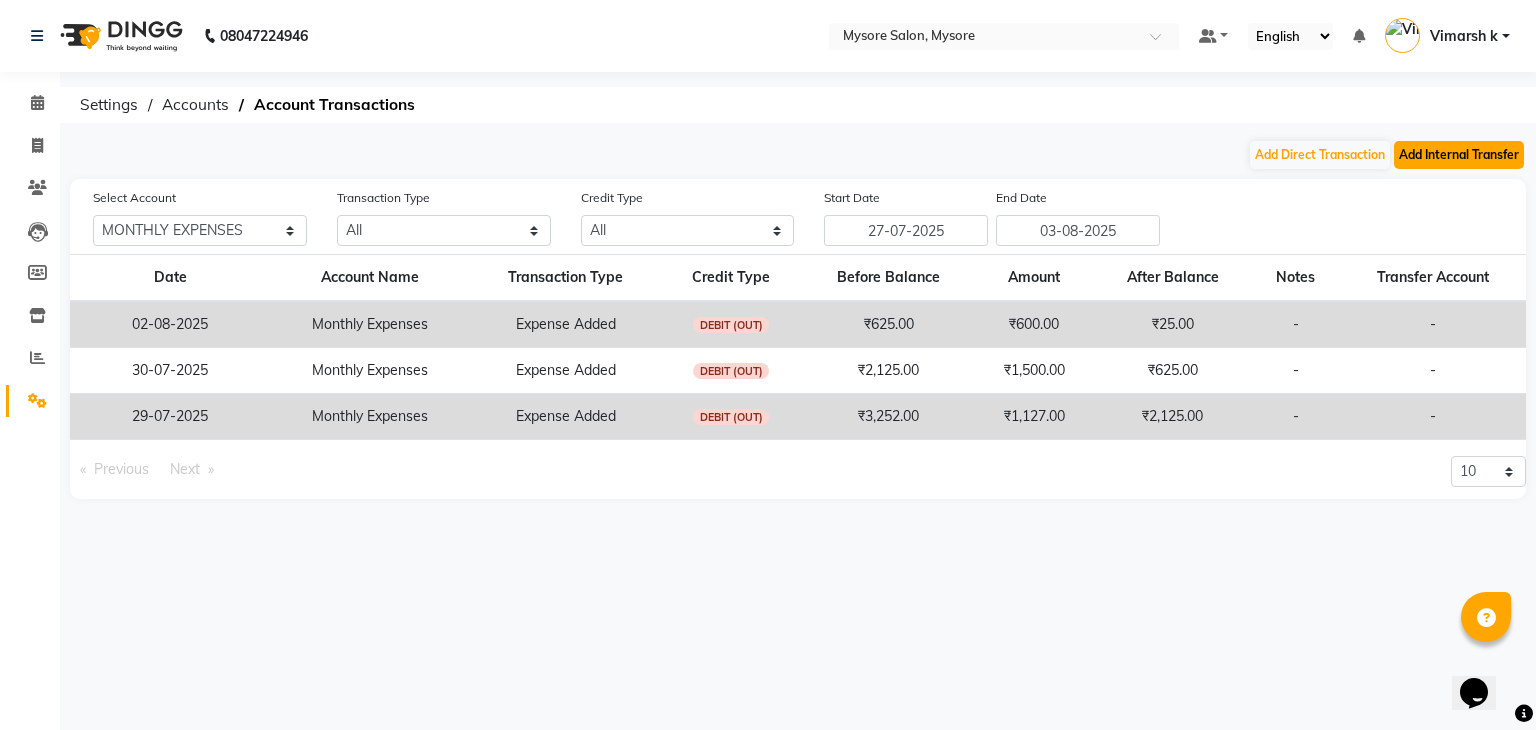 click on "Add Internal Transfer" 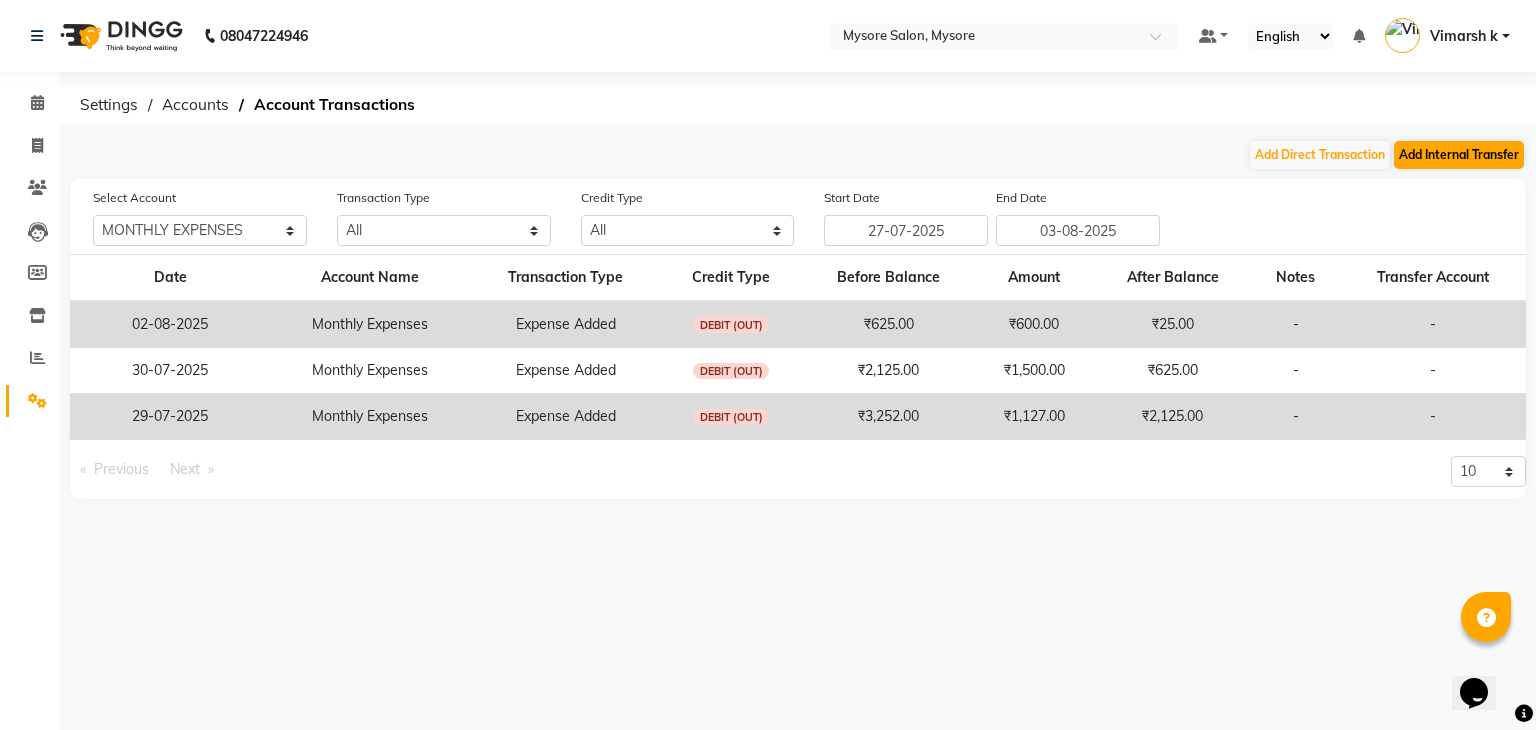 select on "internal transfer" 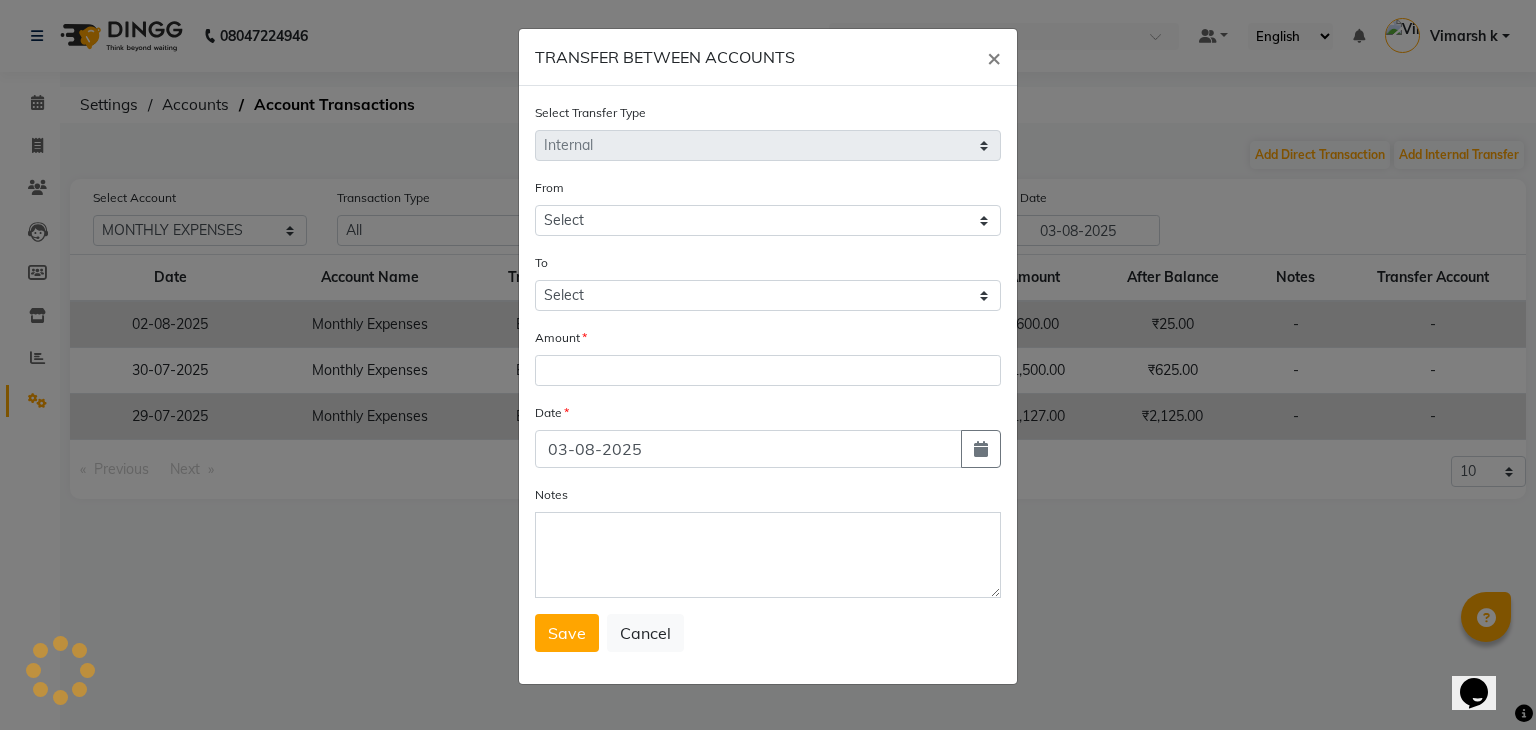 select on "6155" 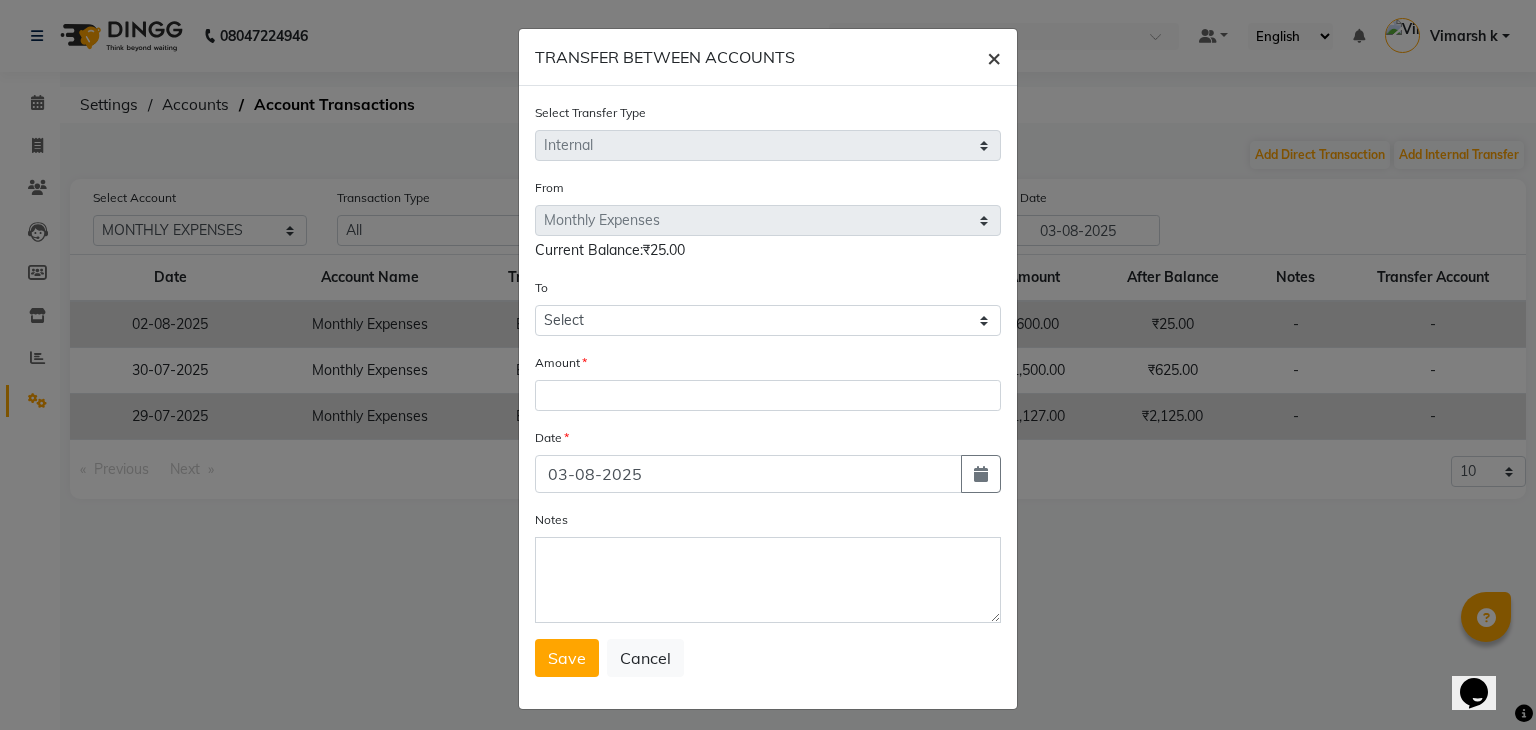 click on "×" 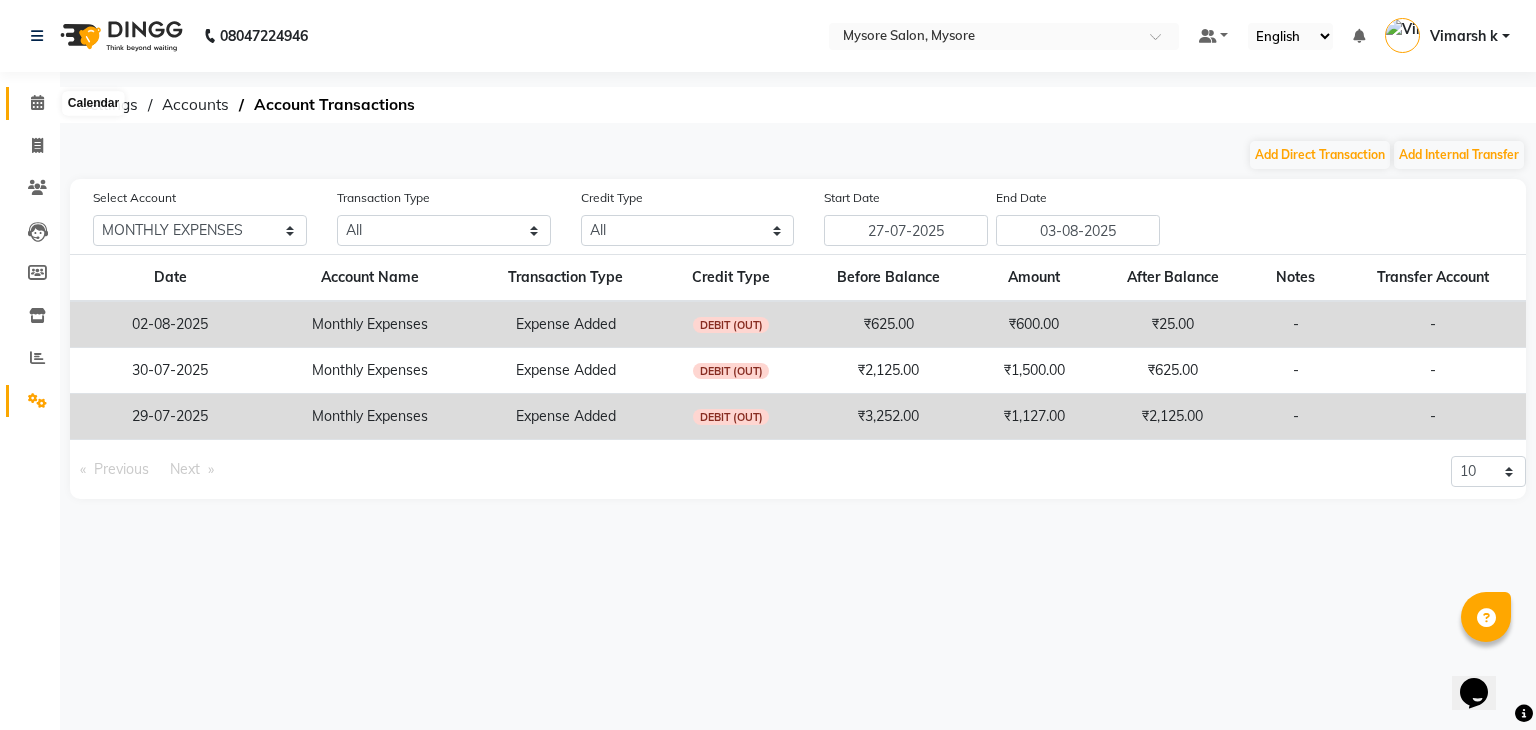 click 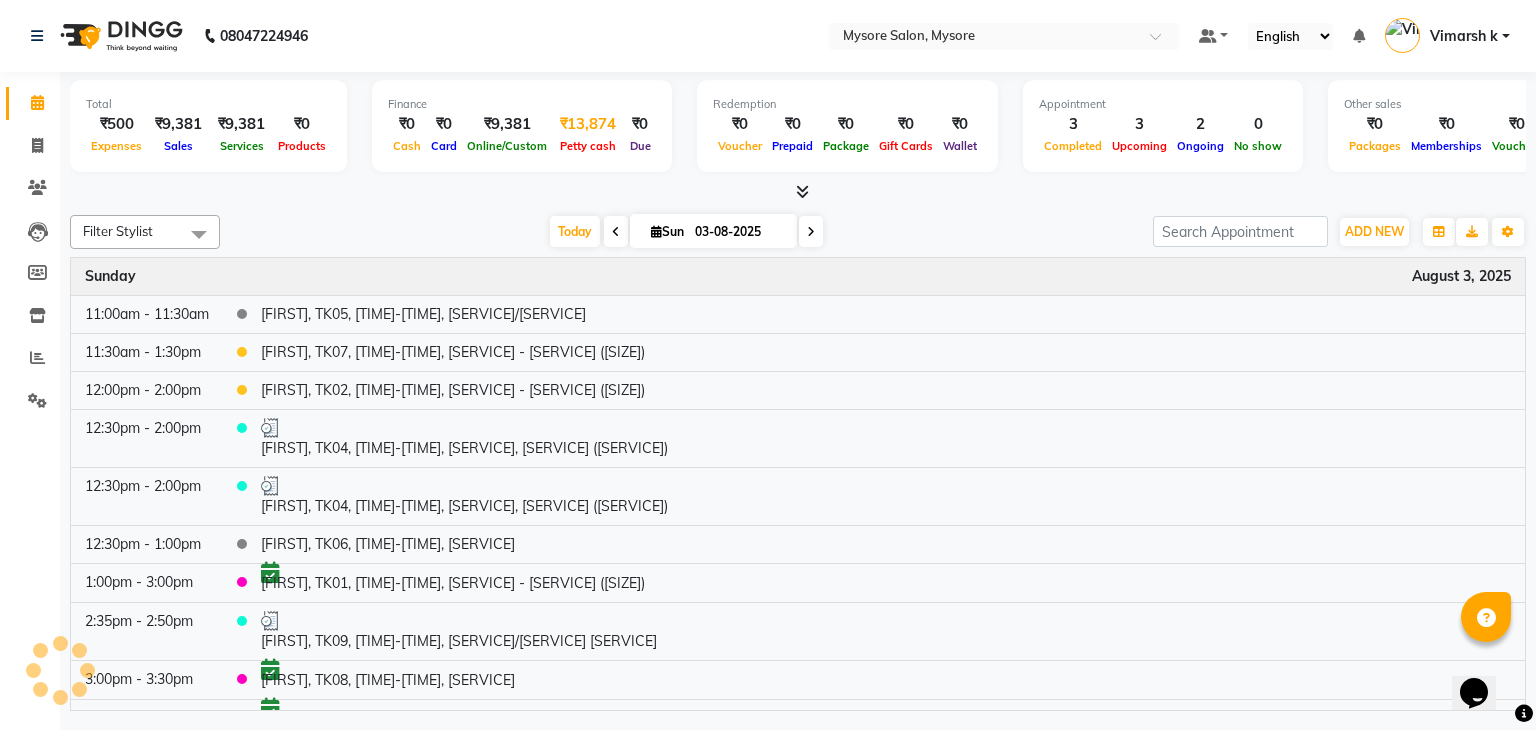 click on "Petty cash" at bounding box center (588, 145) 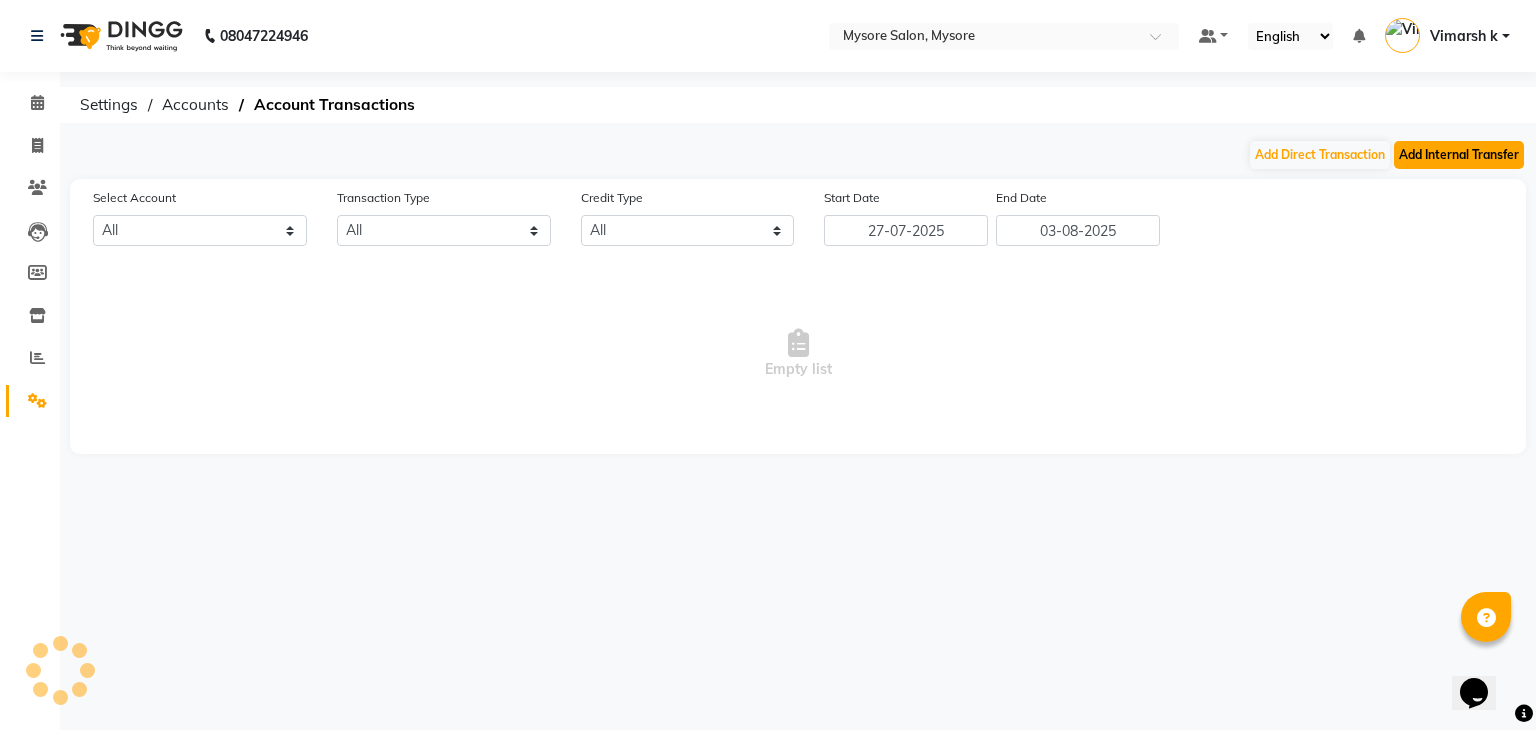 click on "Add Internal Transfer" 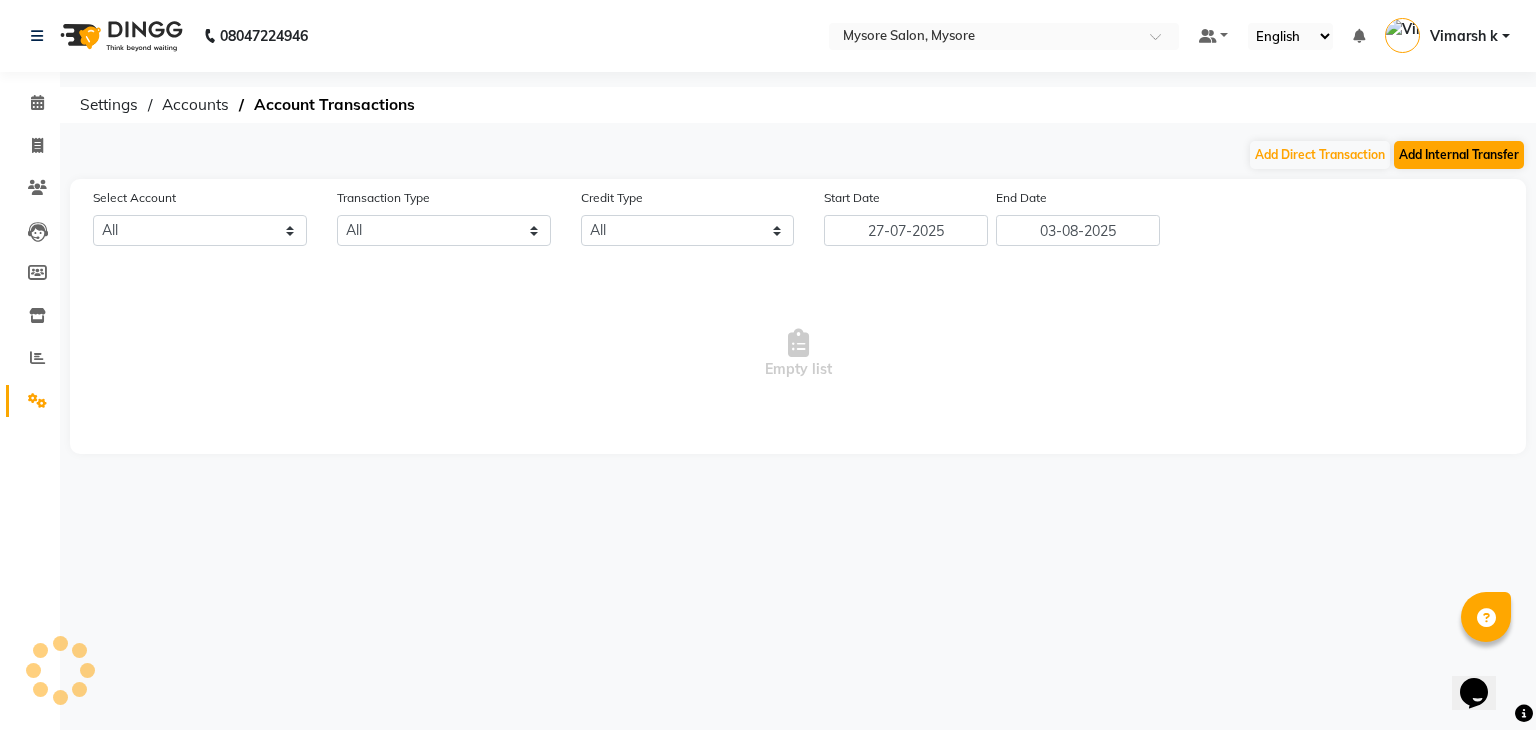 select on "internal transfer" 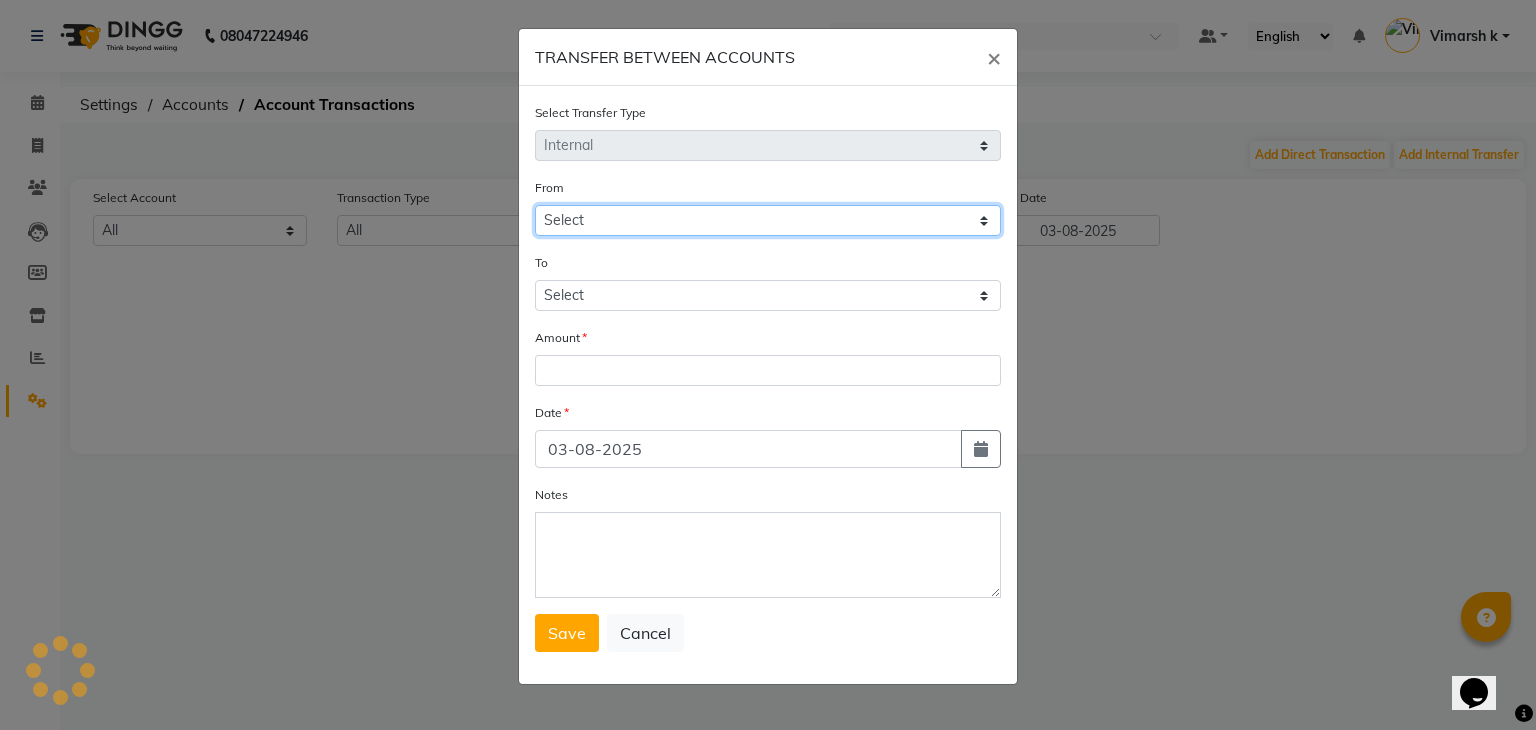 click on "Select" 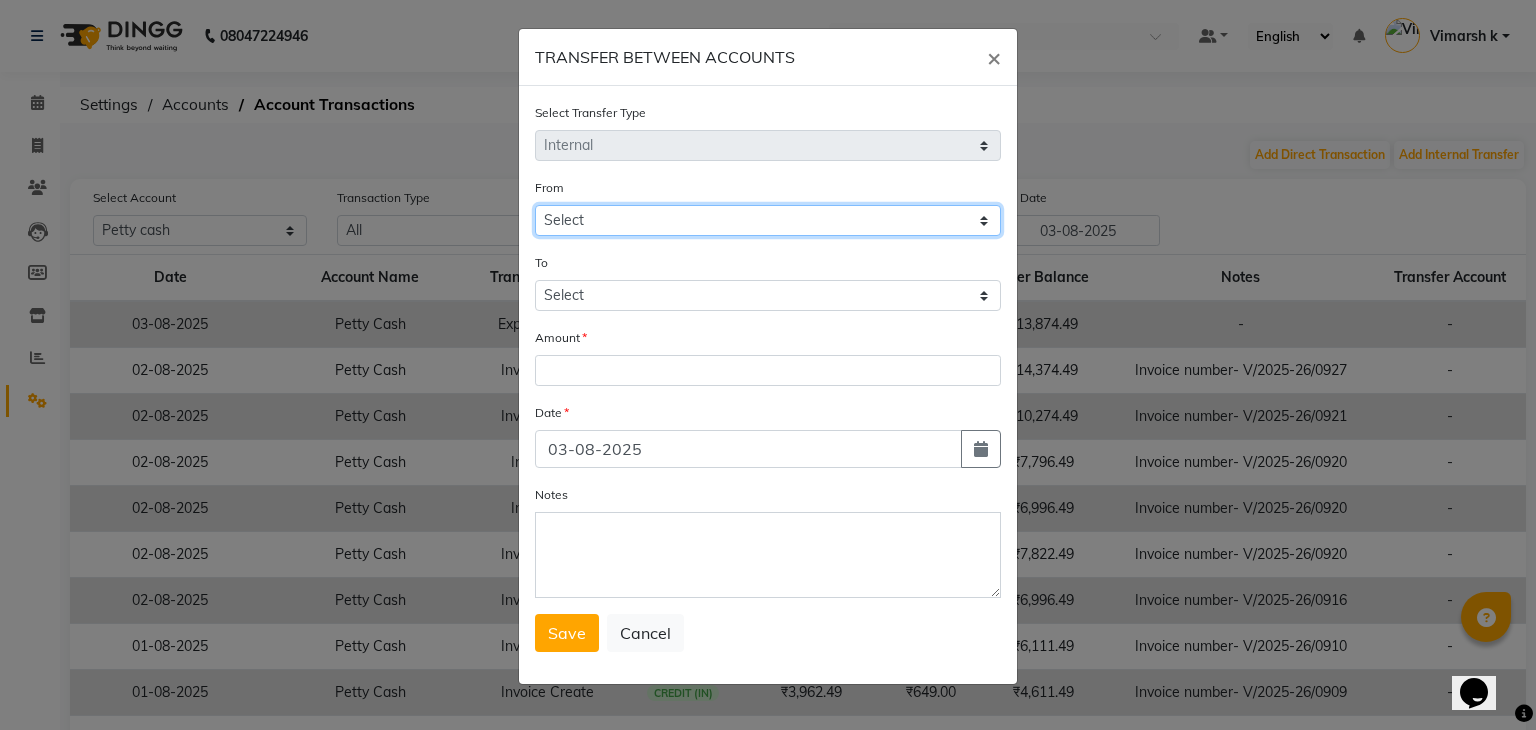 select on "3066" 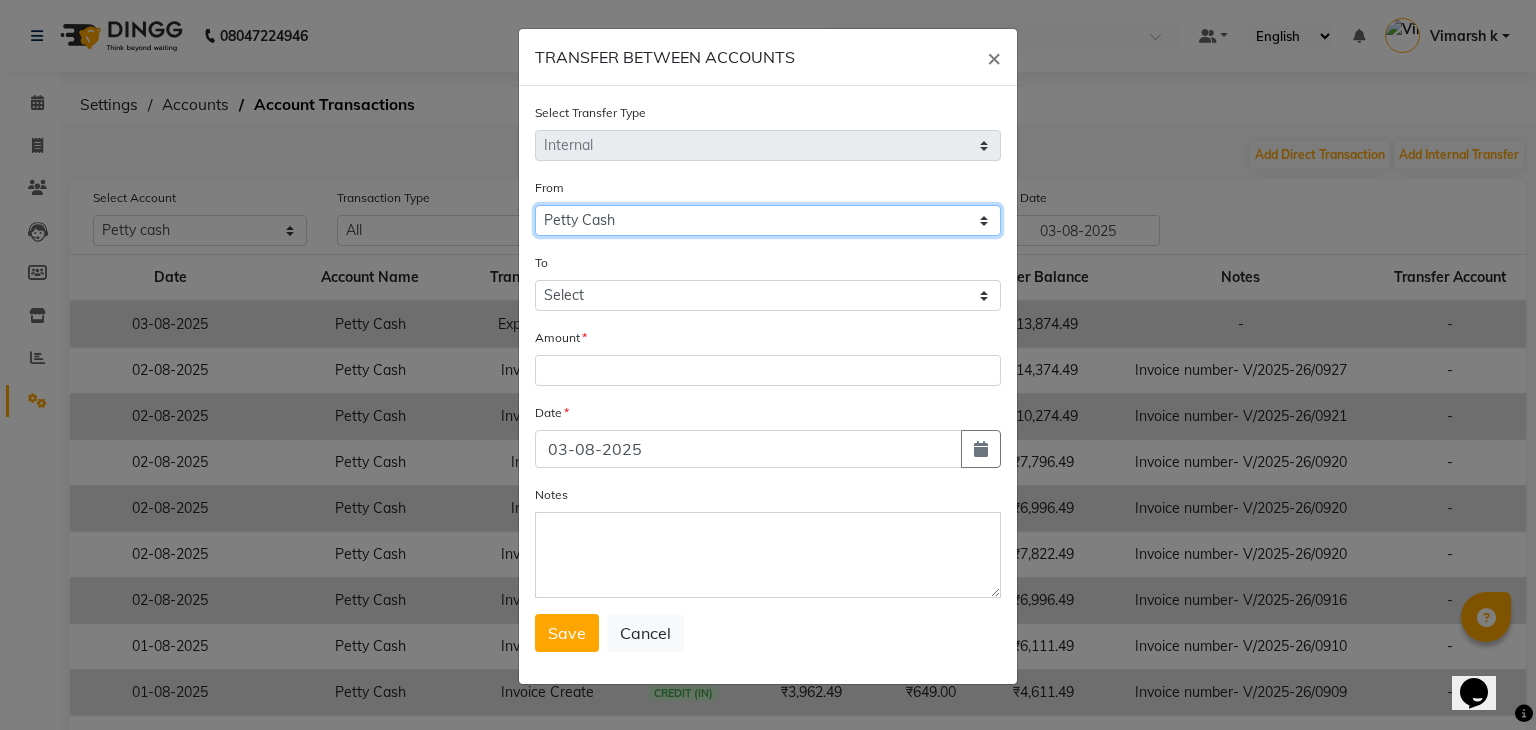 click on "Select Petty Cash Jayshree Canara Jayshree Cash Satff Paid Monthly Expenses" 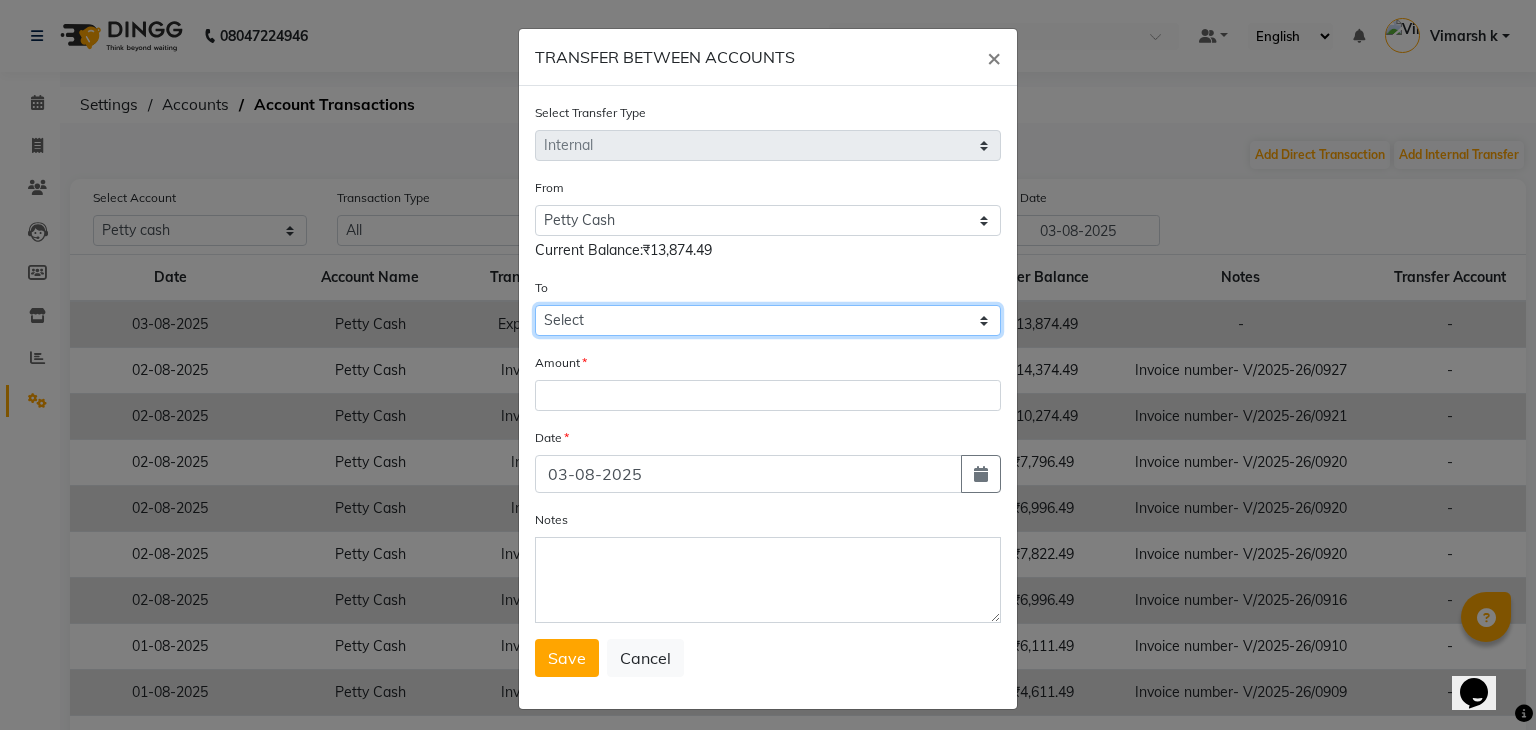 click on "Select Petty Cash Jayshree Canara Jayshree Cash Satff Paid Monthly Expenses" 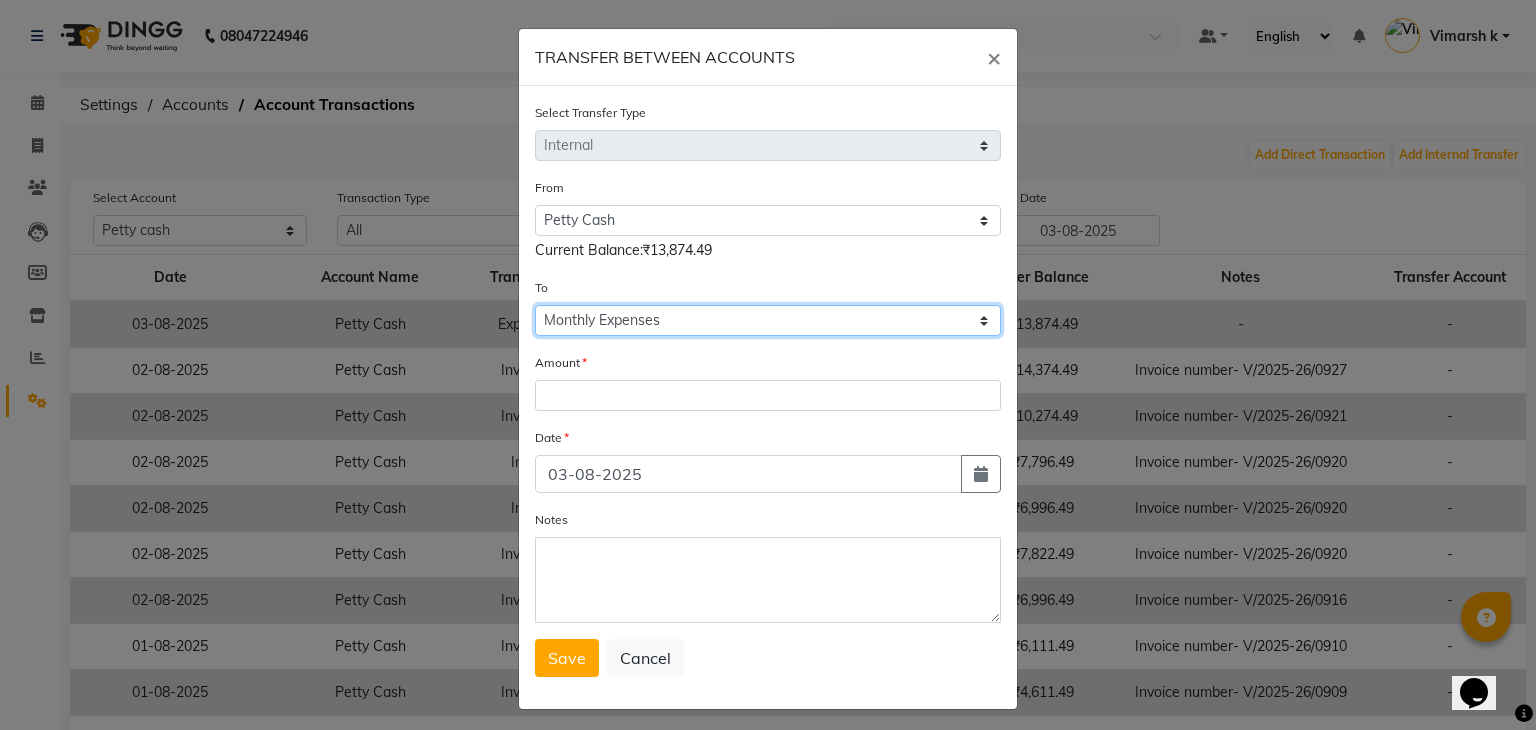 click on "Select Petty Cash Jayshree Canara Jayshree Cash Satff Paid Monthly Expenses" 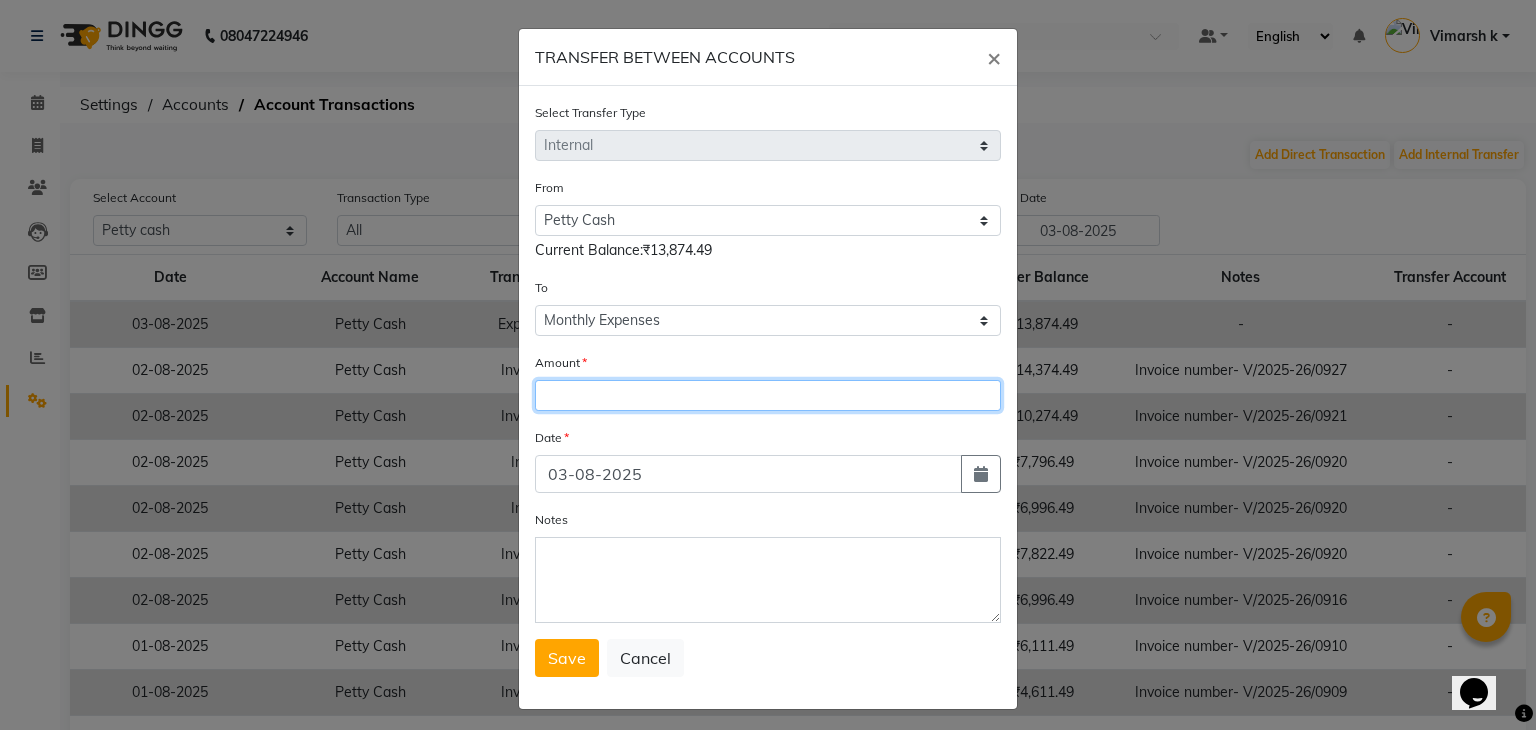 click 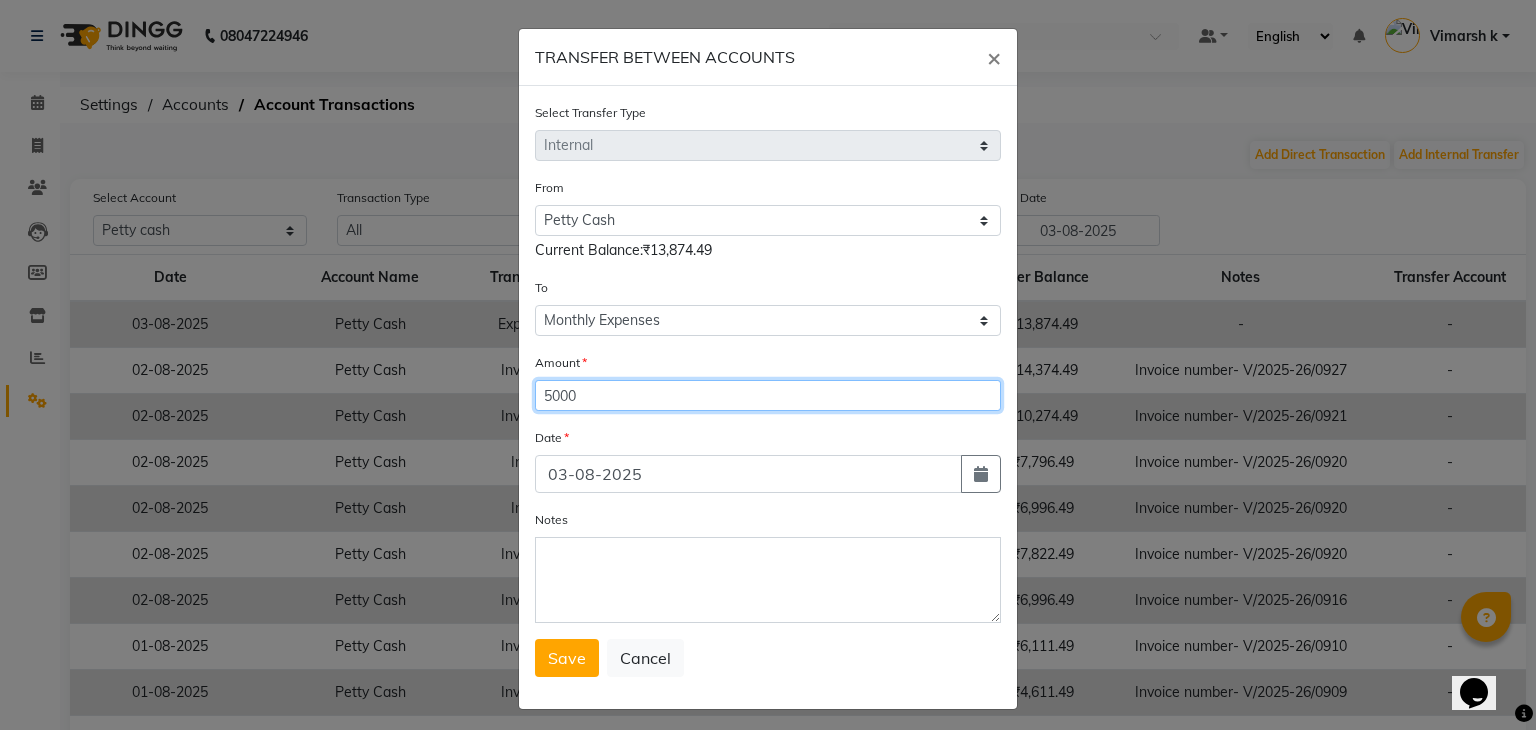 type on "5000" 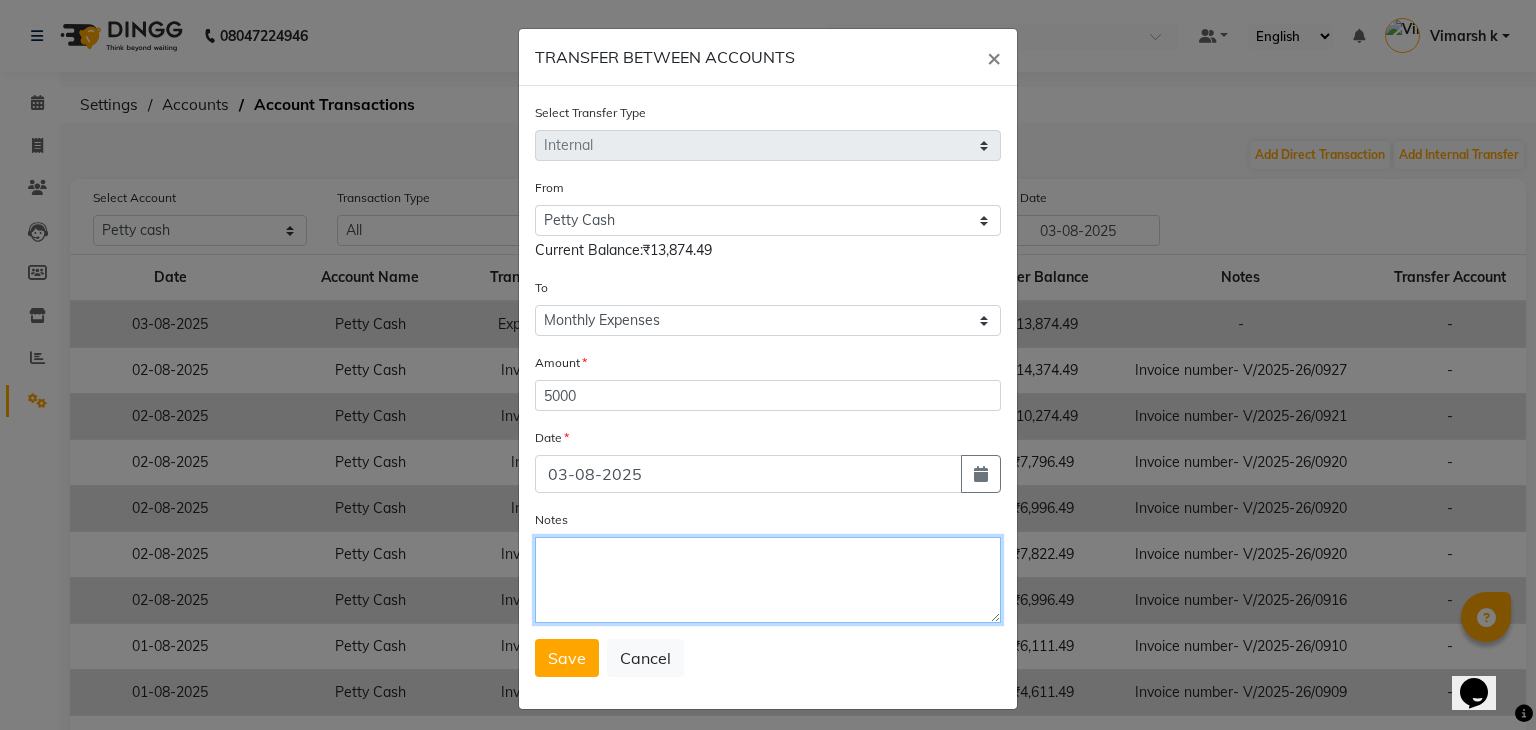 click on "Notes" at bounding box center [768, 580] 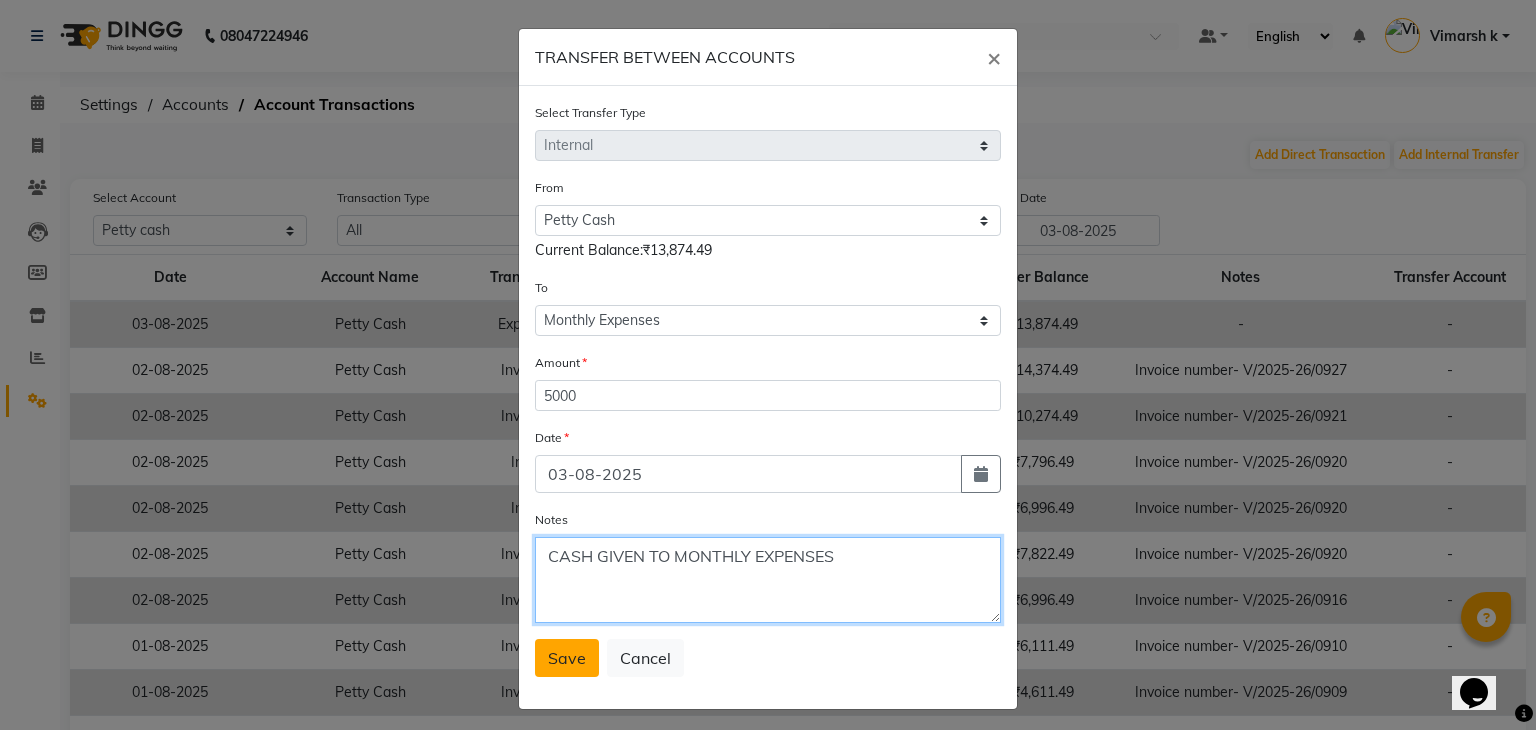 type on "CASH GIVEN TO MONTHLY EXPENSES" 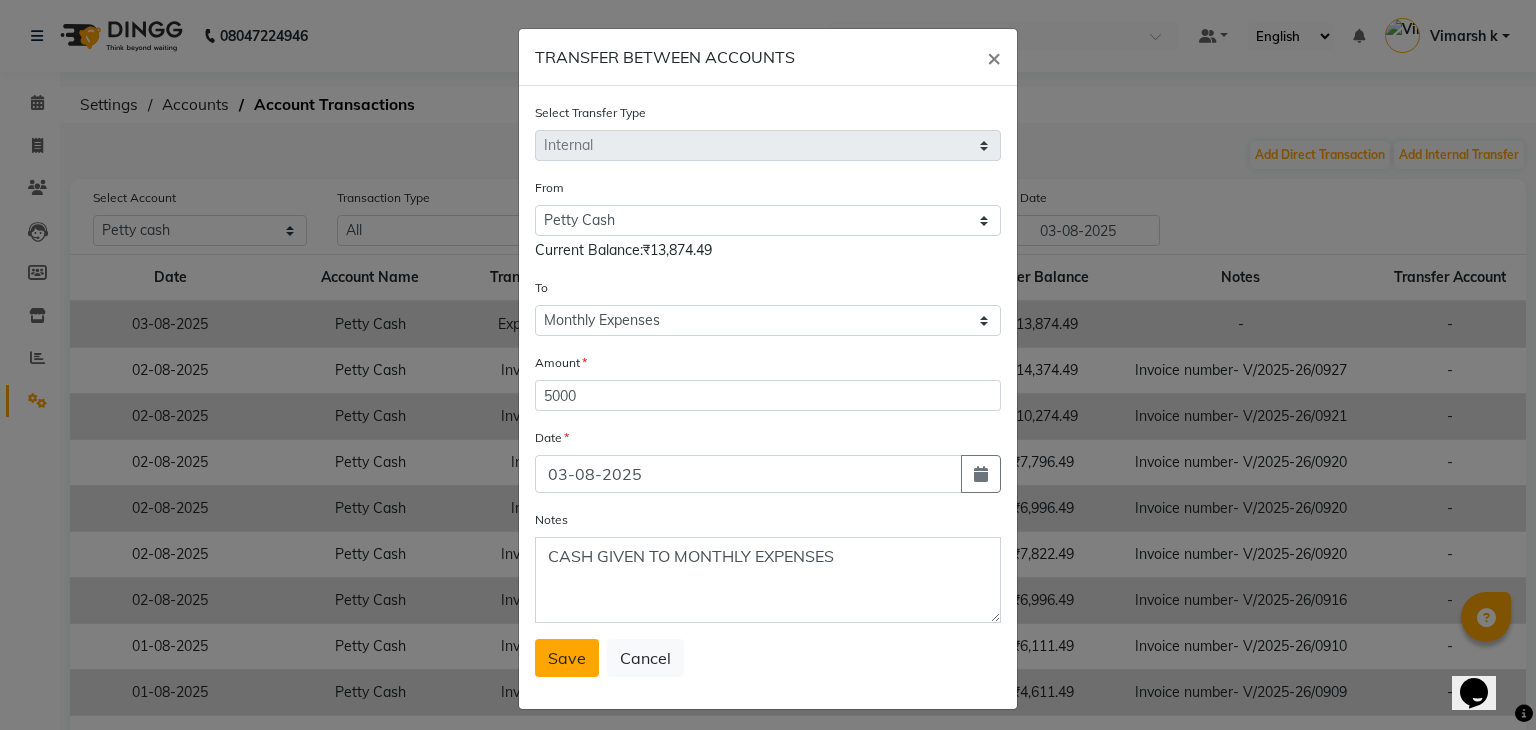 click on "Save" at bounding box center [567, 658] 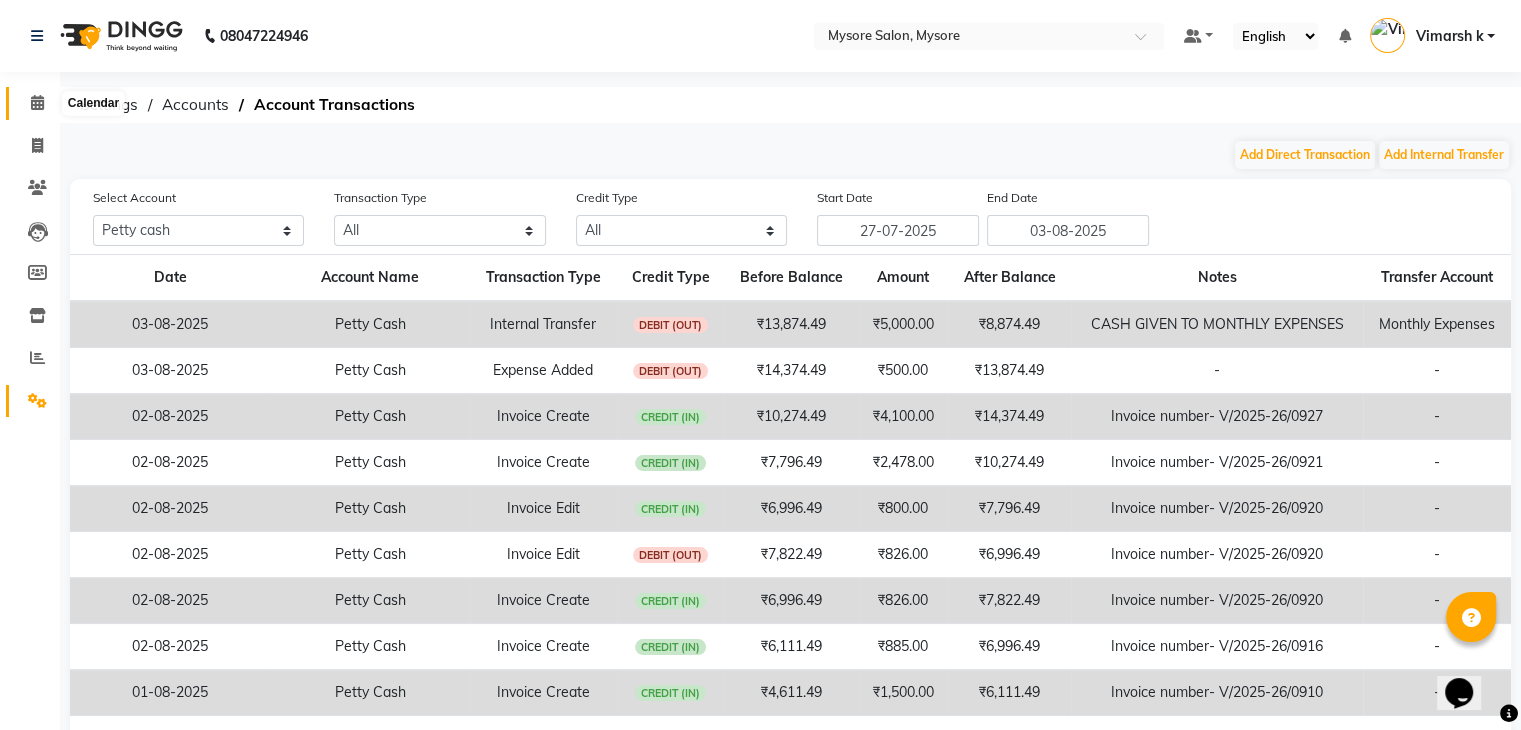 click 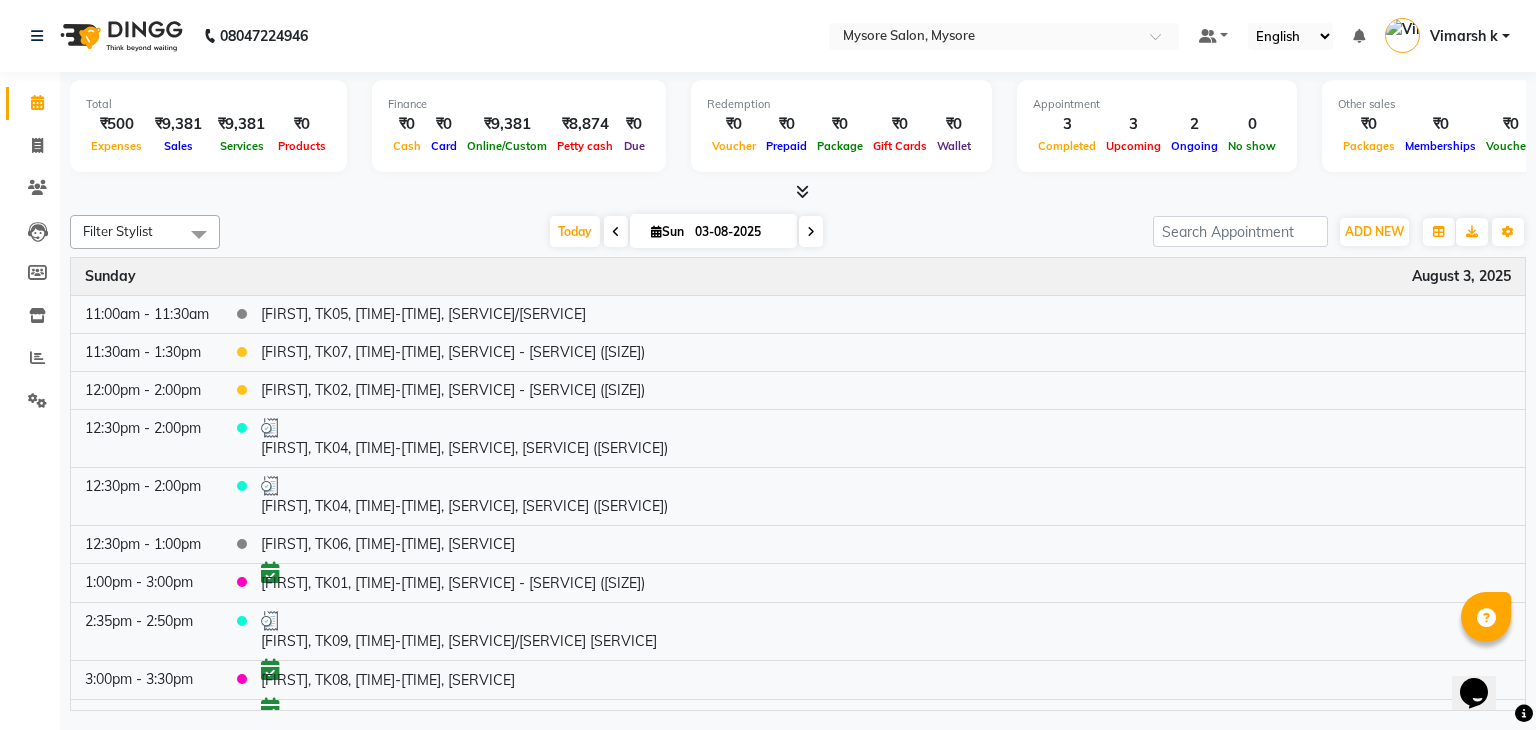 click on "[PHONE] Select Location × Mysore Salon, Mysore Default Panel My Panel English ENGLISH Español العربية मराठी हिंदी ગુજરાતી தமிழ் 中文 Notifications nothing to show Vimarsh k Manage Profile Change Password Sign out  Version:3.15.11" 